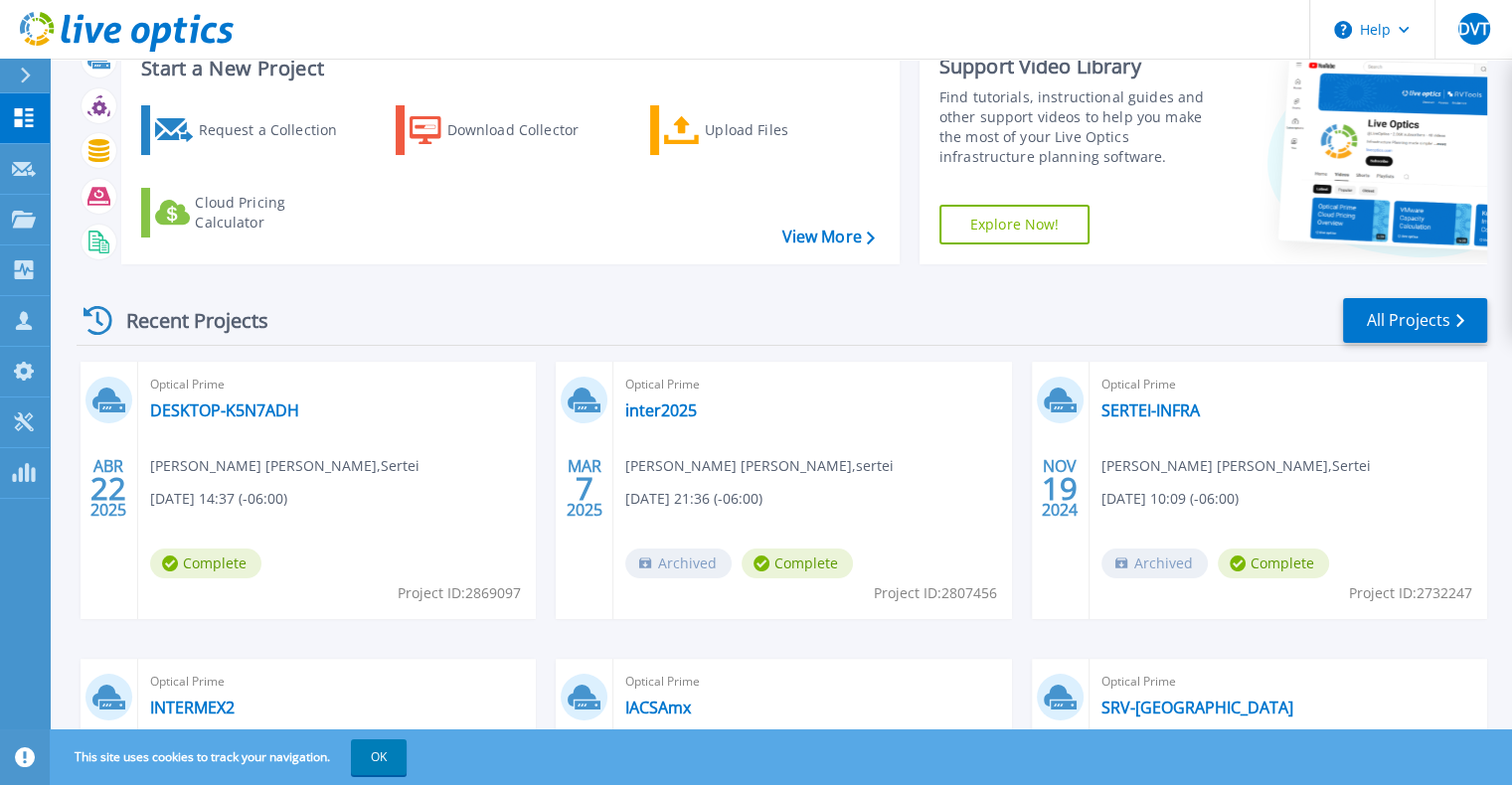 scroll, scrollTop: 0, scrollLeft: 0, axis: both 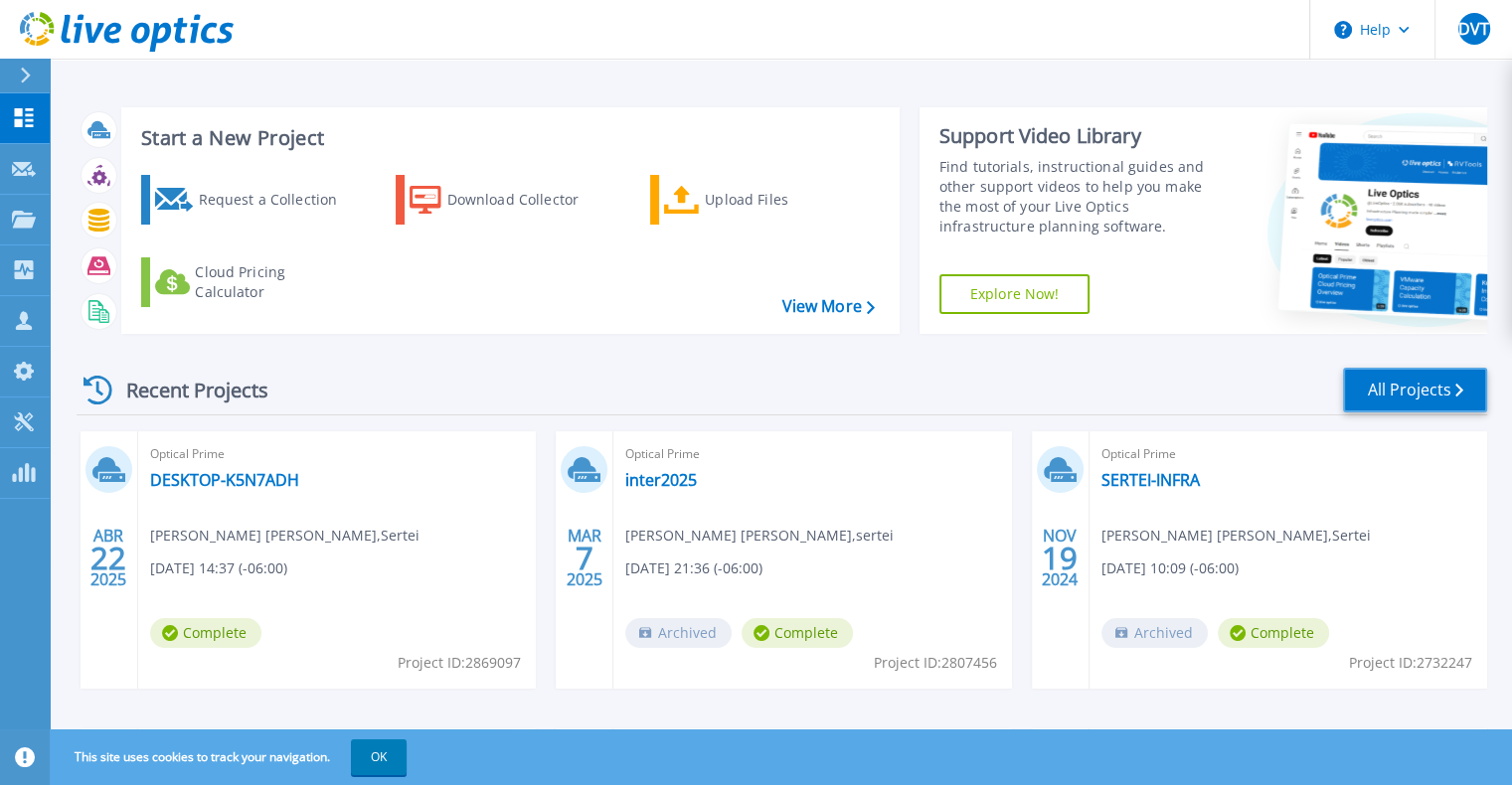 click on "All Projects" at bounding box center (1415, 390) 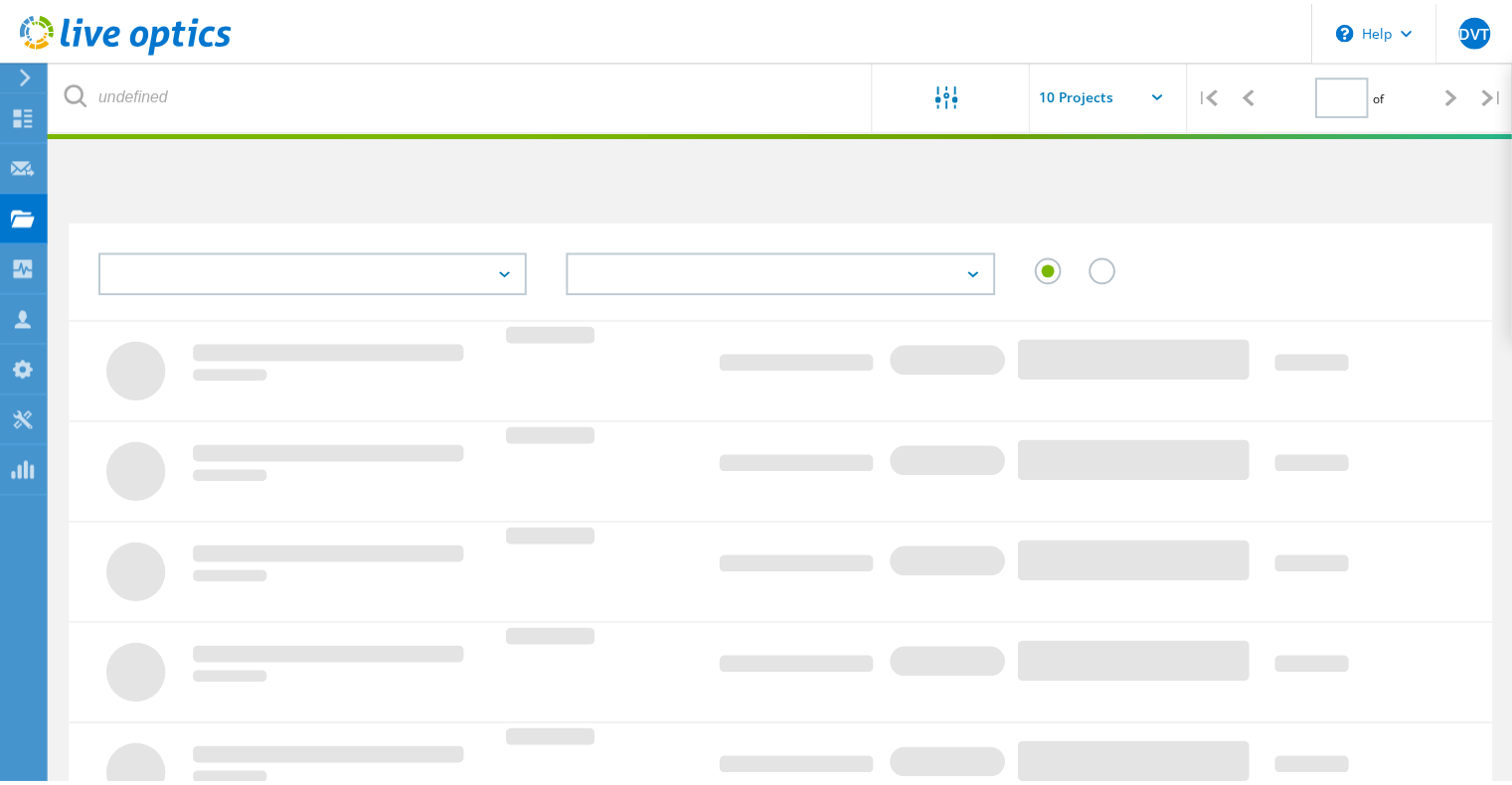 scroll, scrollTop: 0, scrollLeft: 0, axis: both 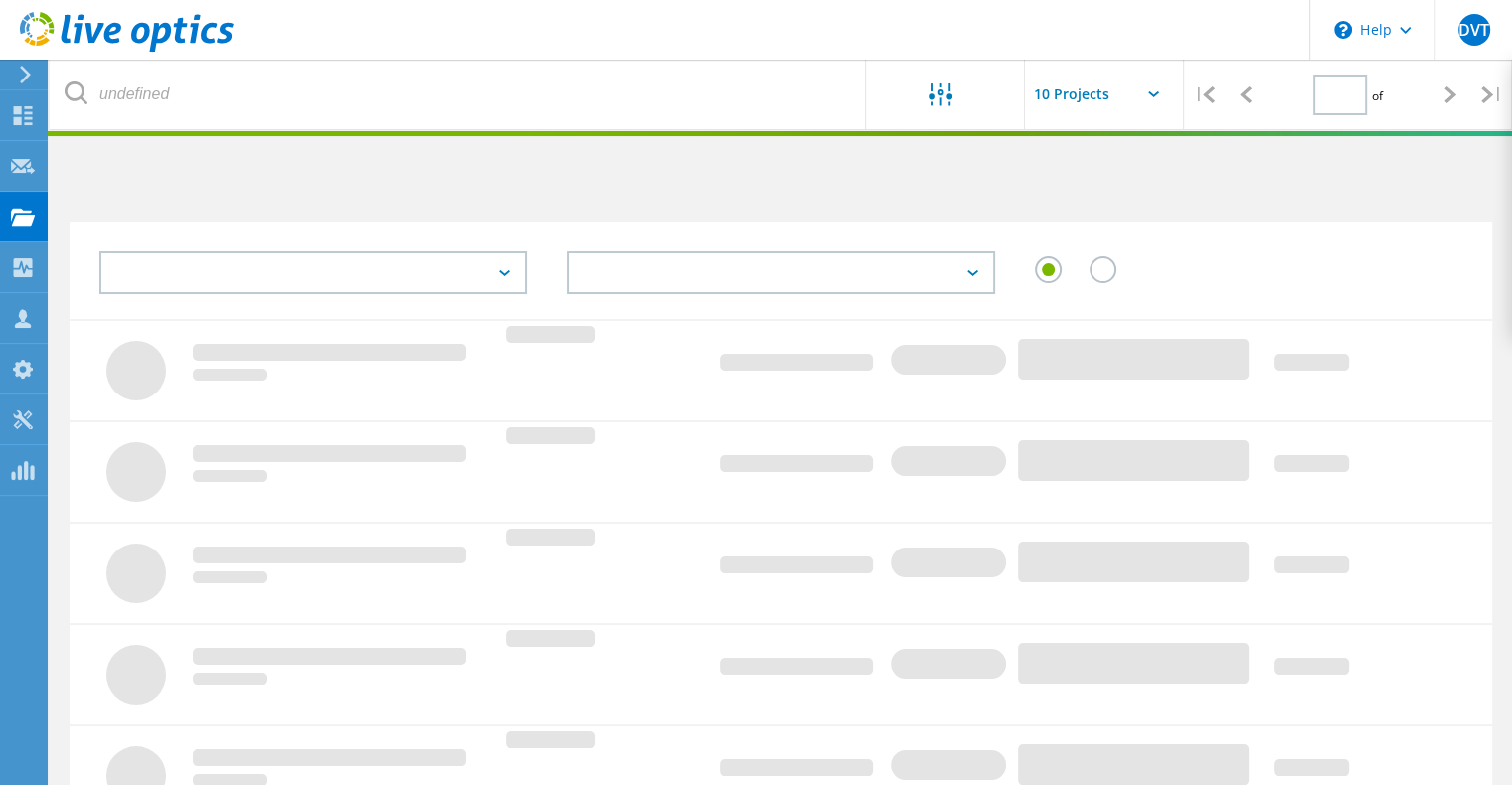 type on "1" 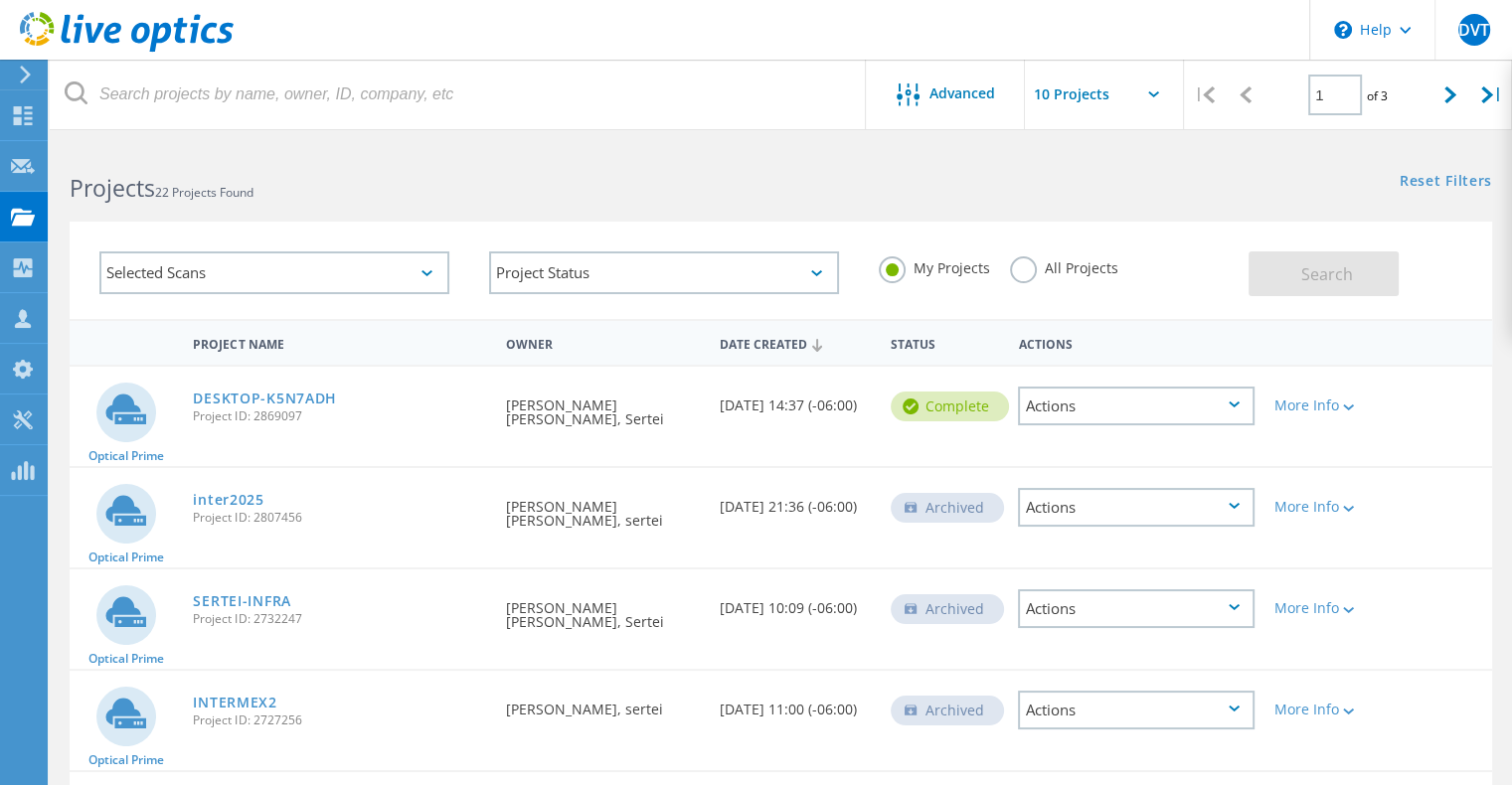 click on "DESKTOP-K5N7ADH  Project ID: 2869097" 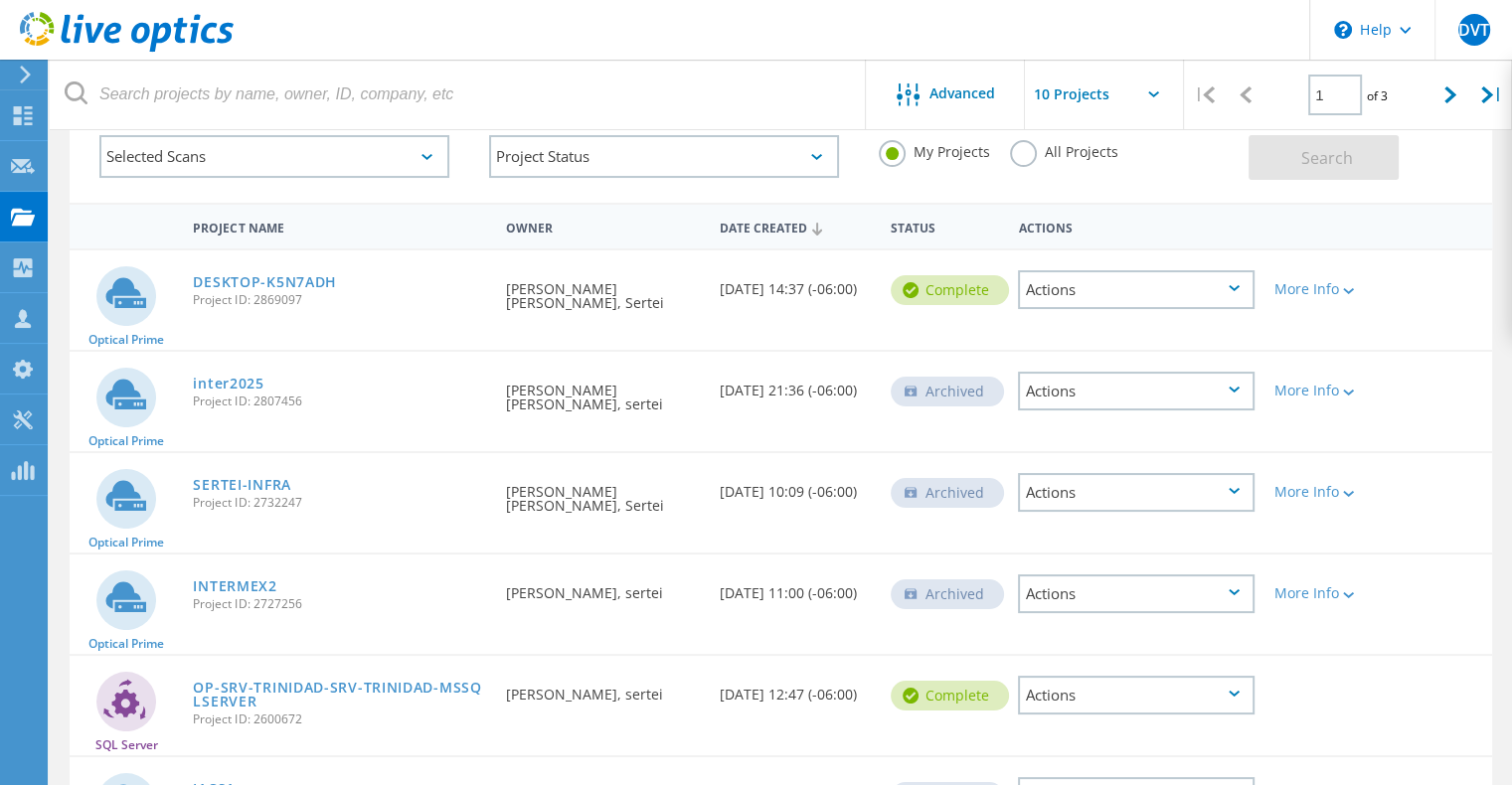 scroll, scrollTop: 0, scrollLeft: 0, axis: both 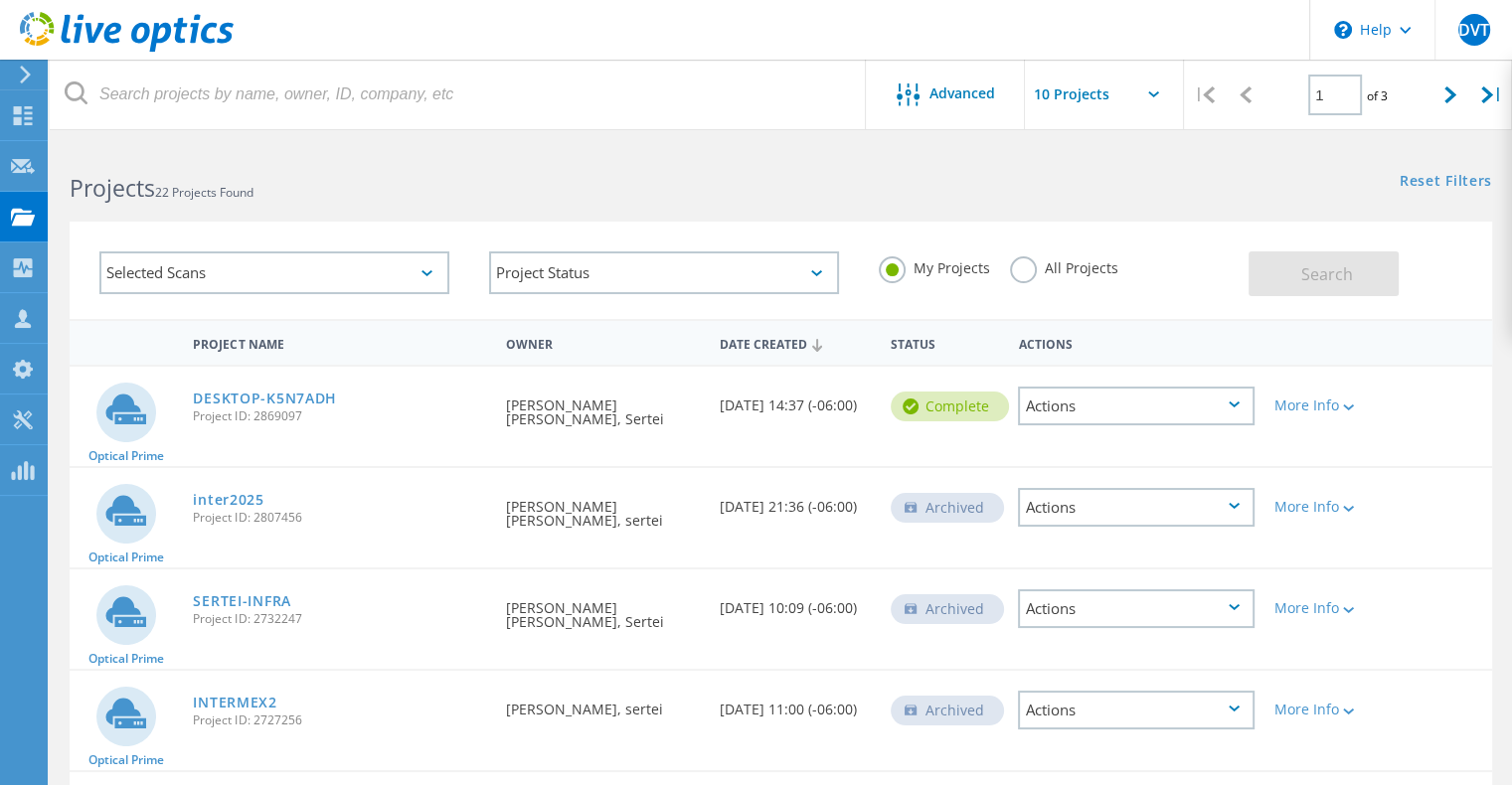 click on "All Projects" 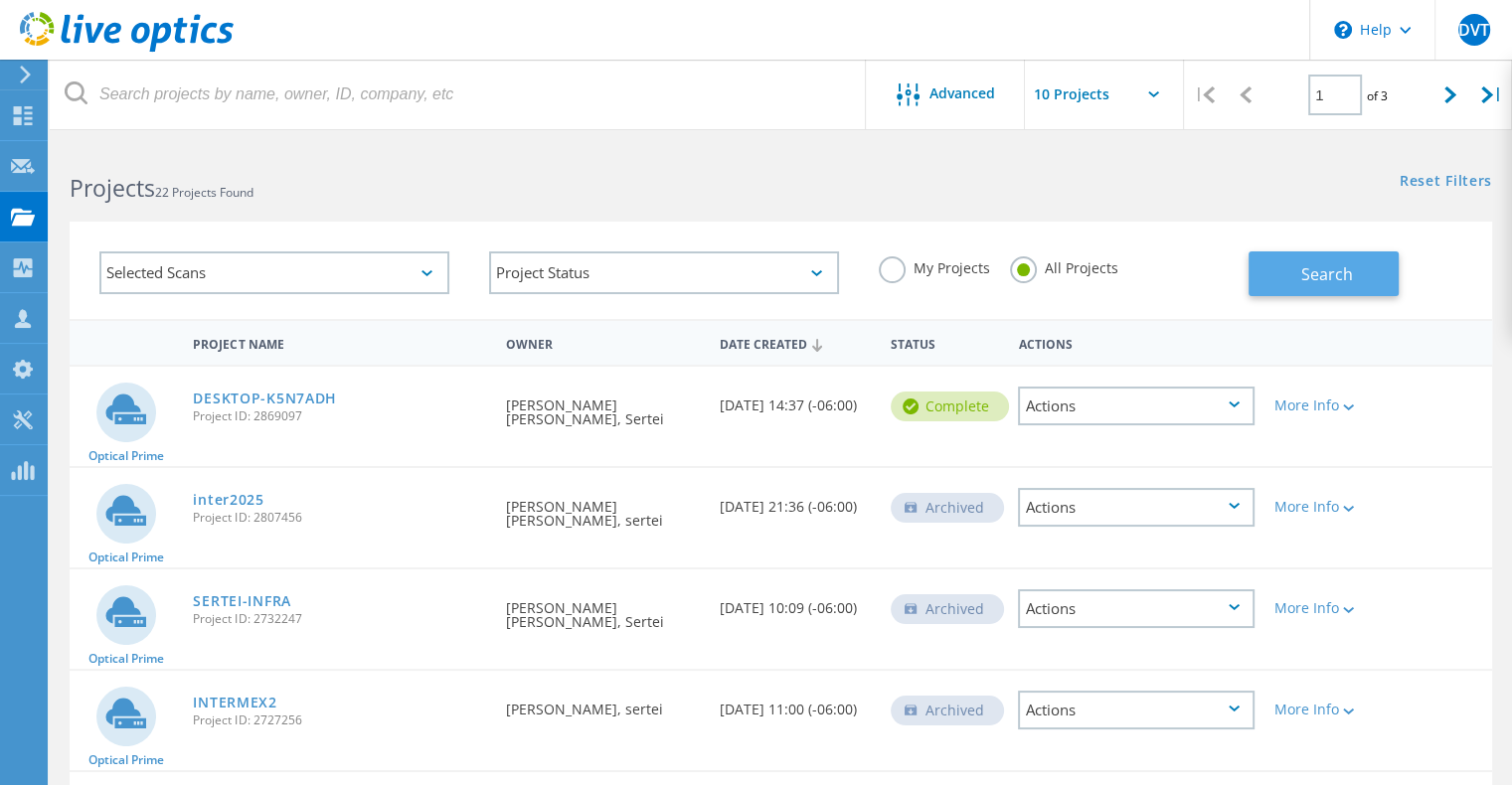 click on "Search" 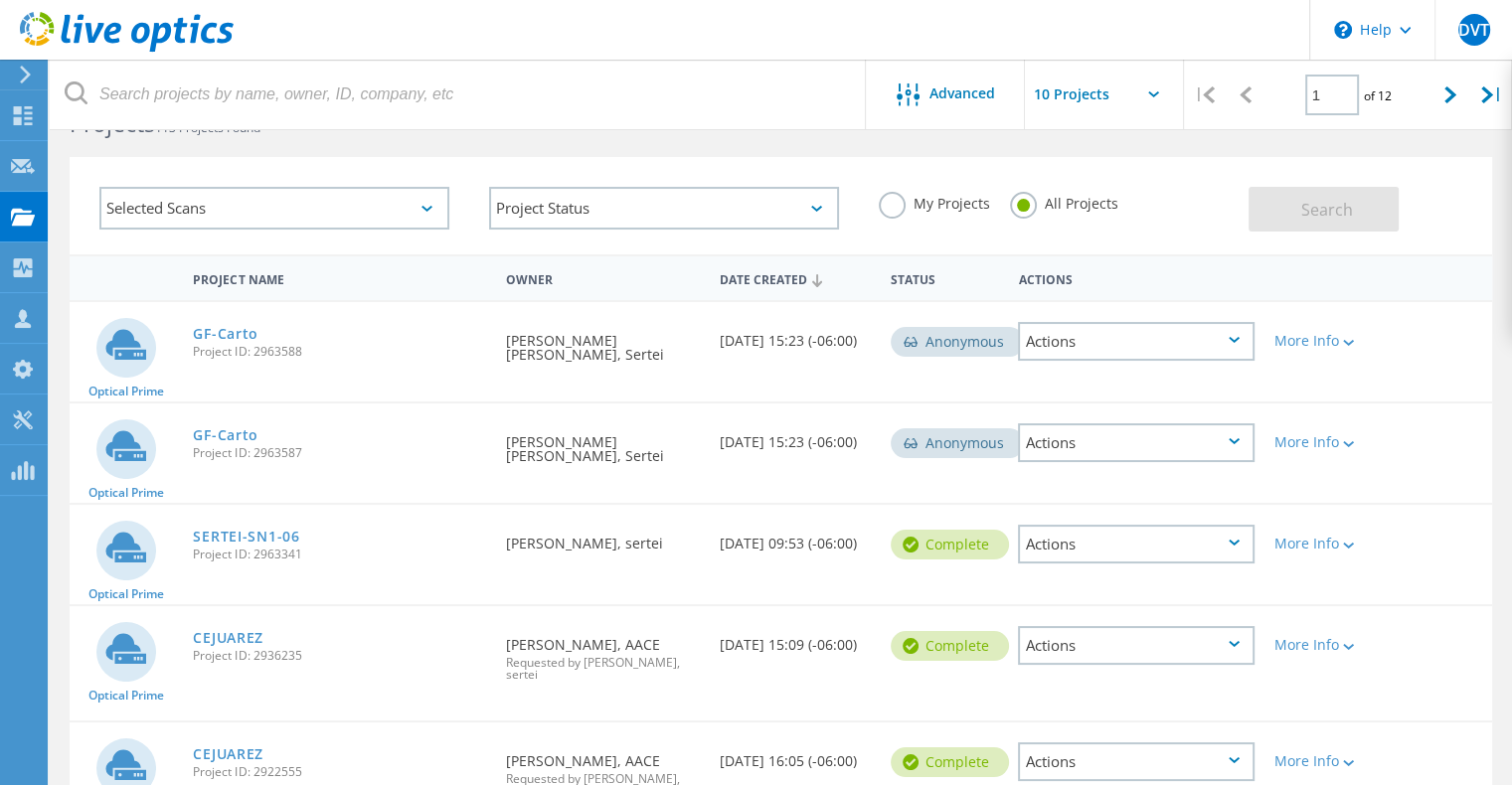 scroll, scrollTop: 0, scrollLeft: 0, axis: both 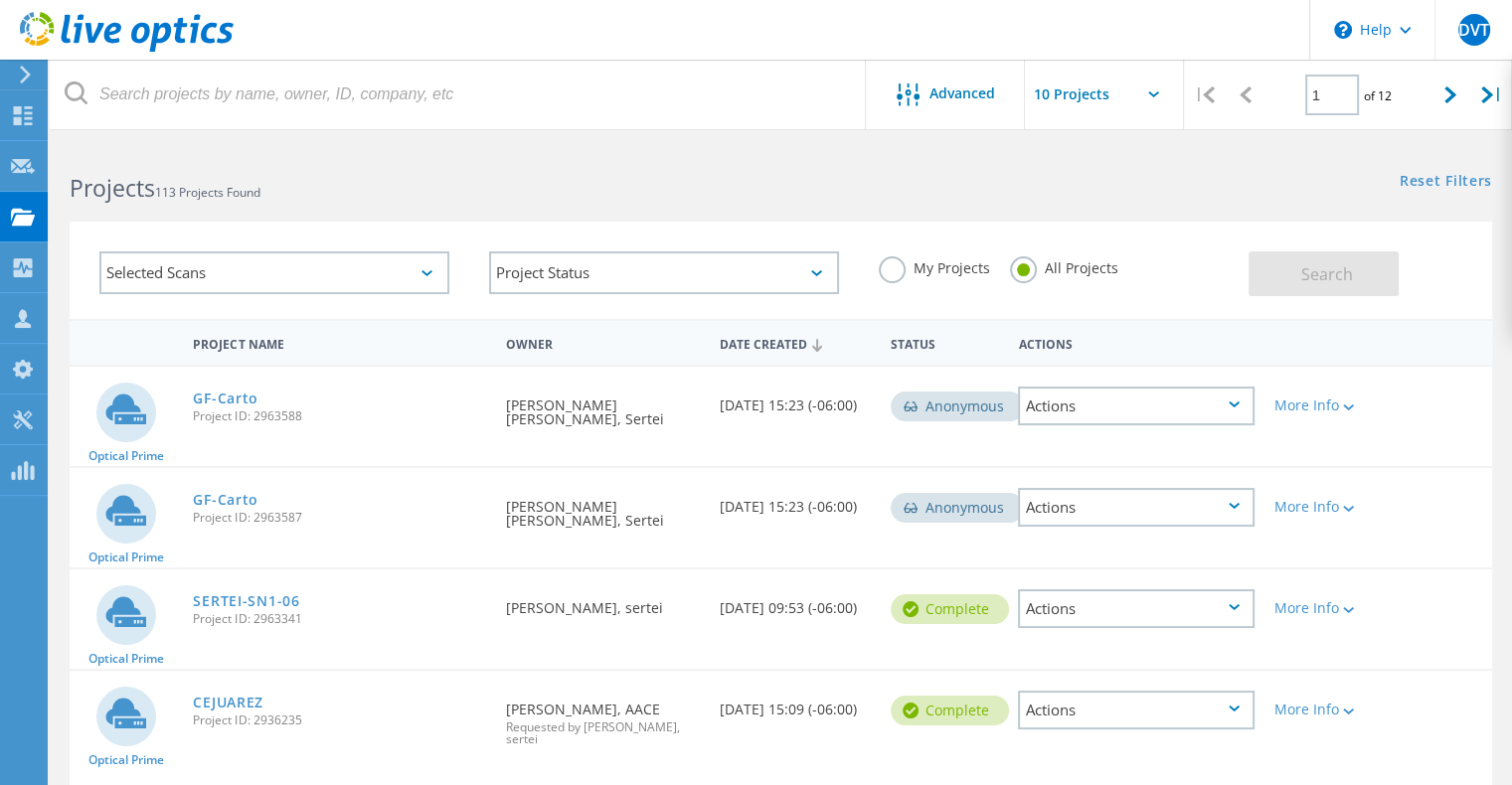 click 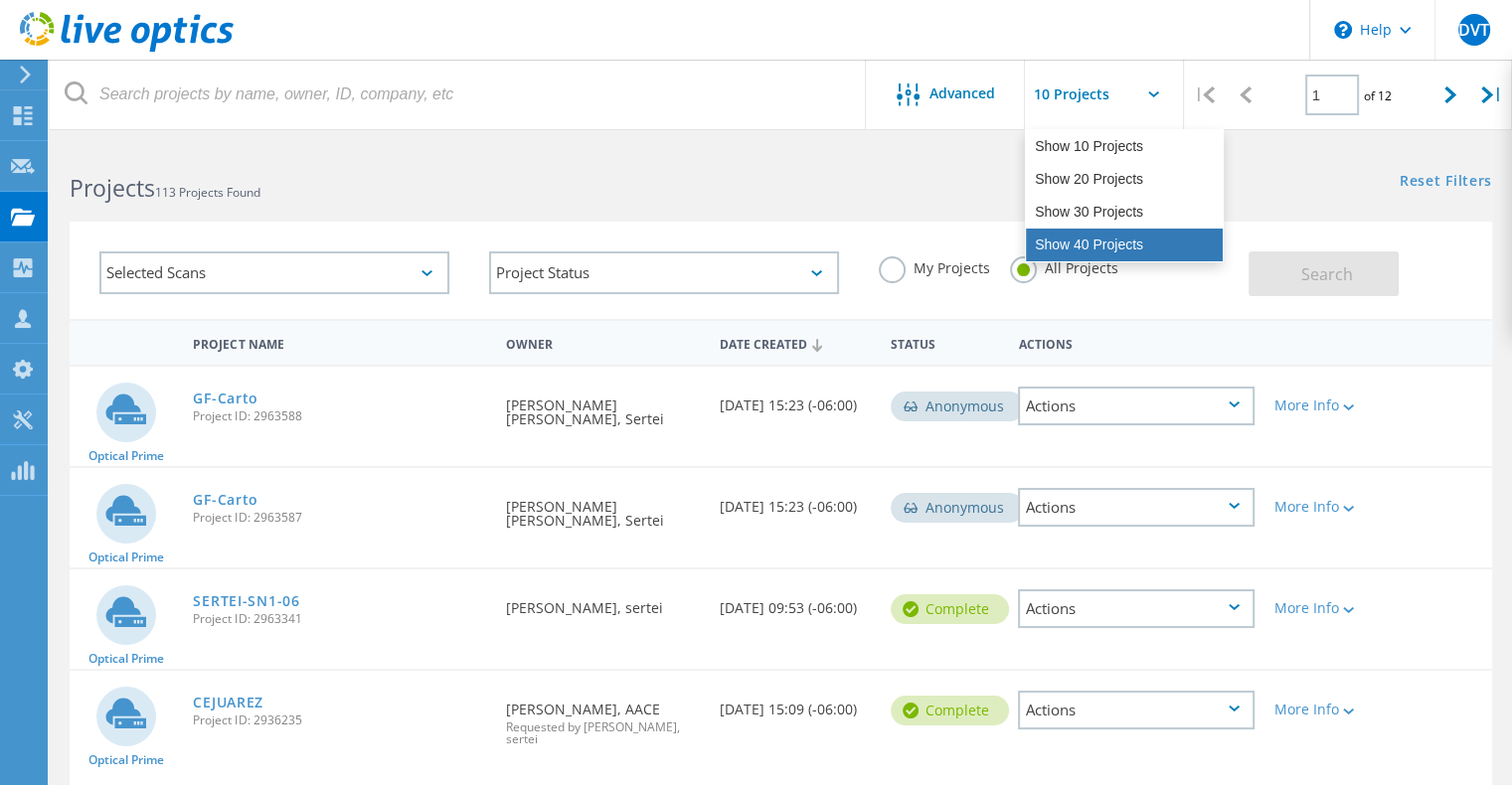 click on "Show 40 Projects" at bounding box center [1124, 244] 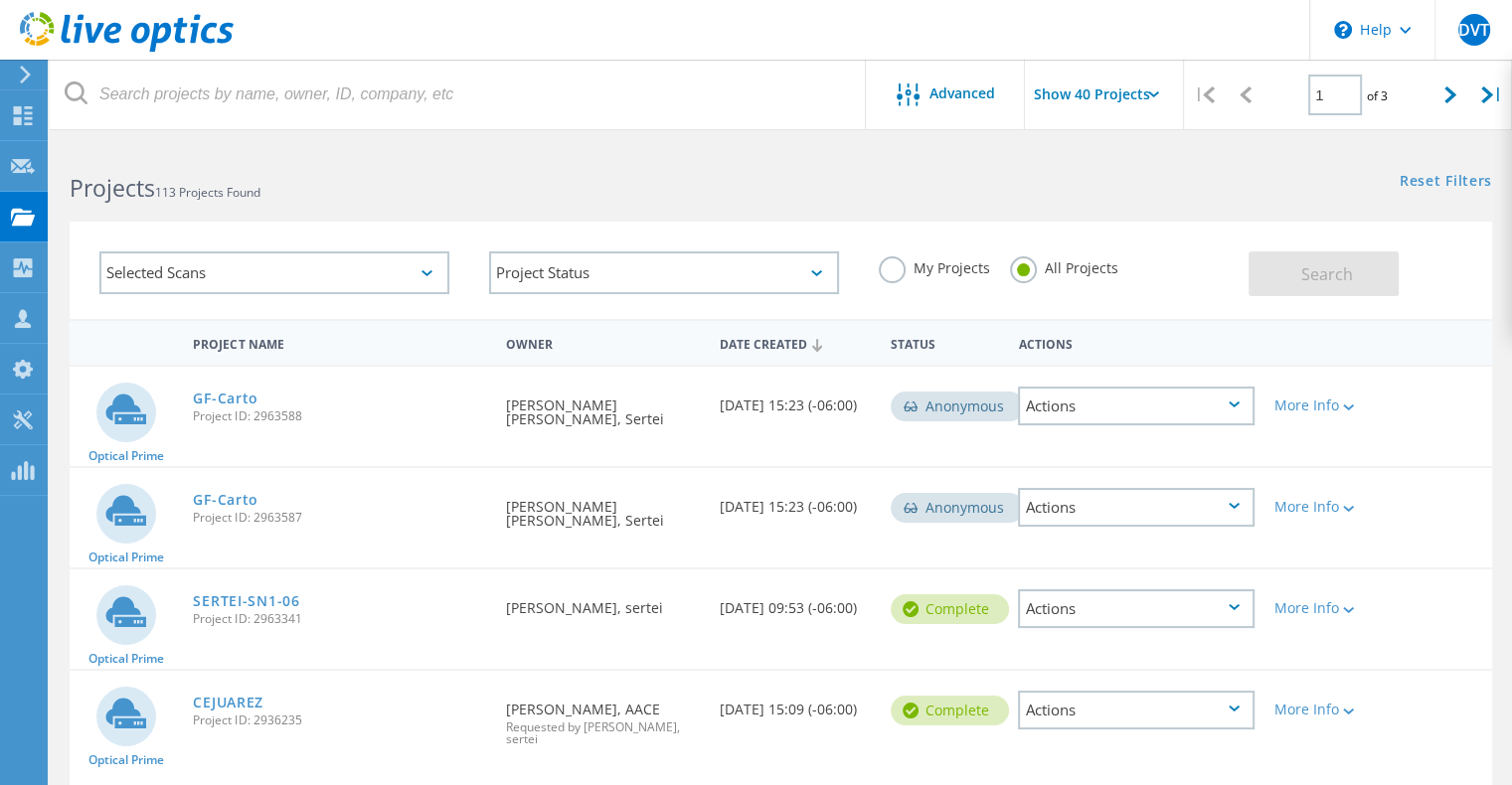 click on "Actions" 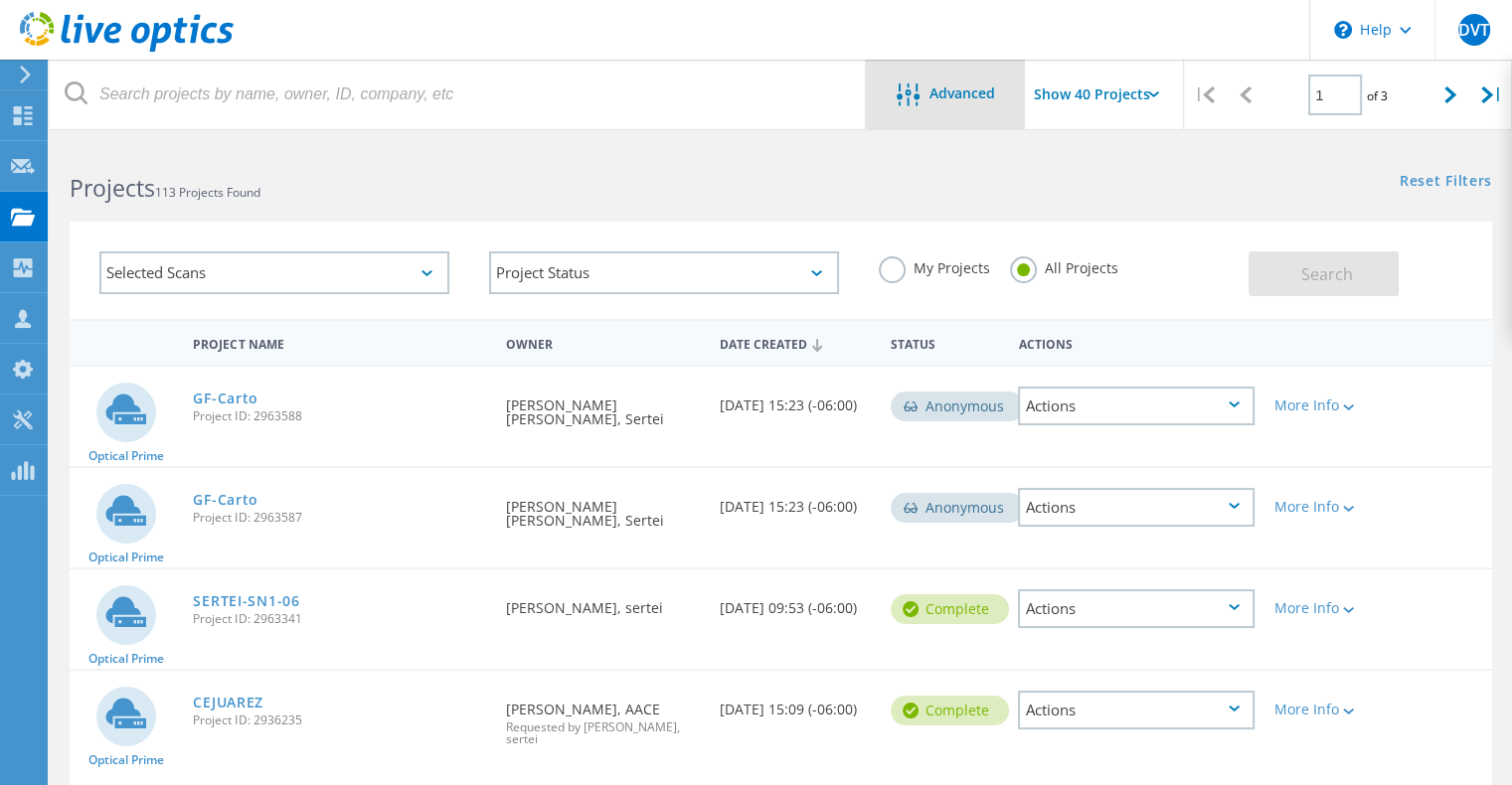click on "Advanced" 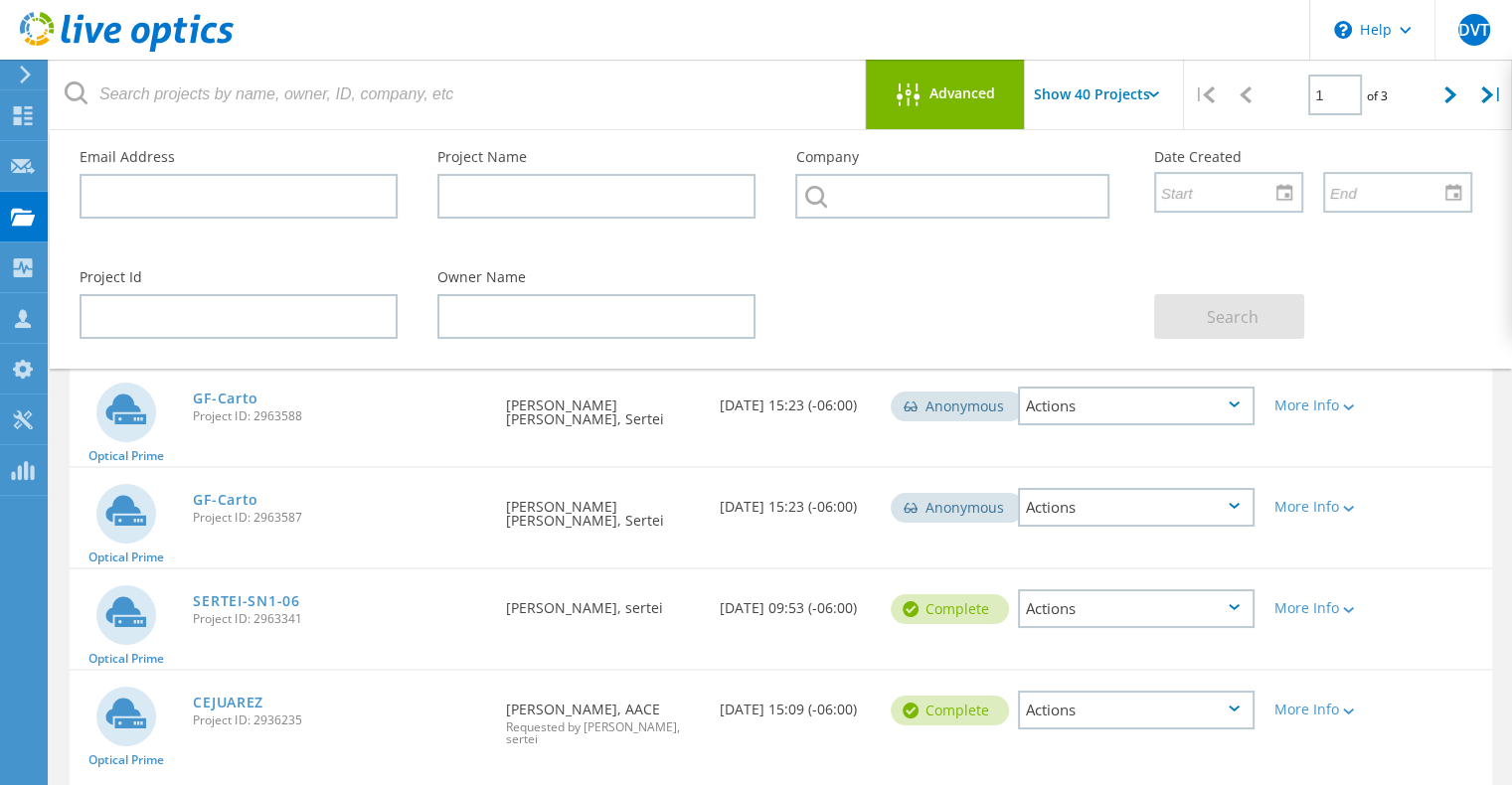 click on "Advanced" 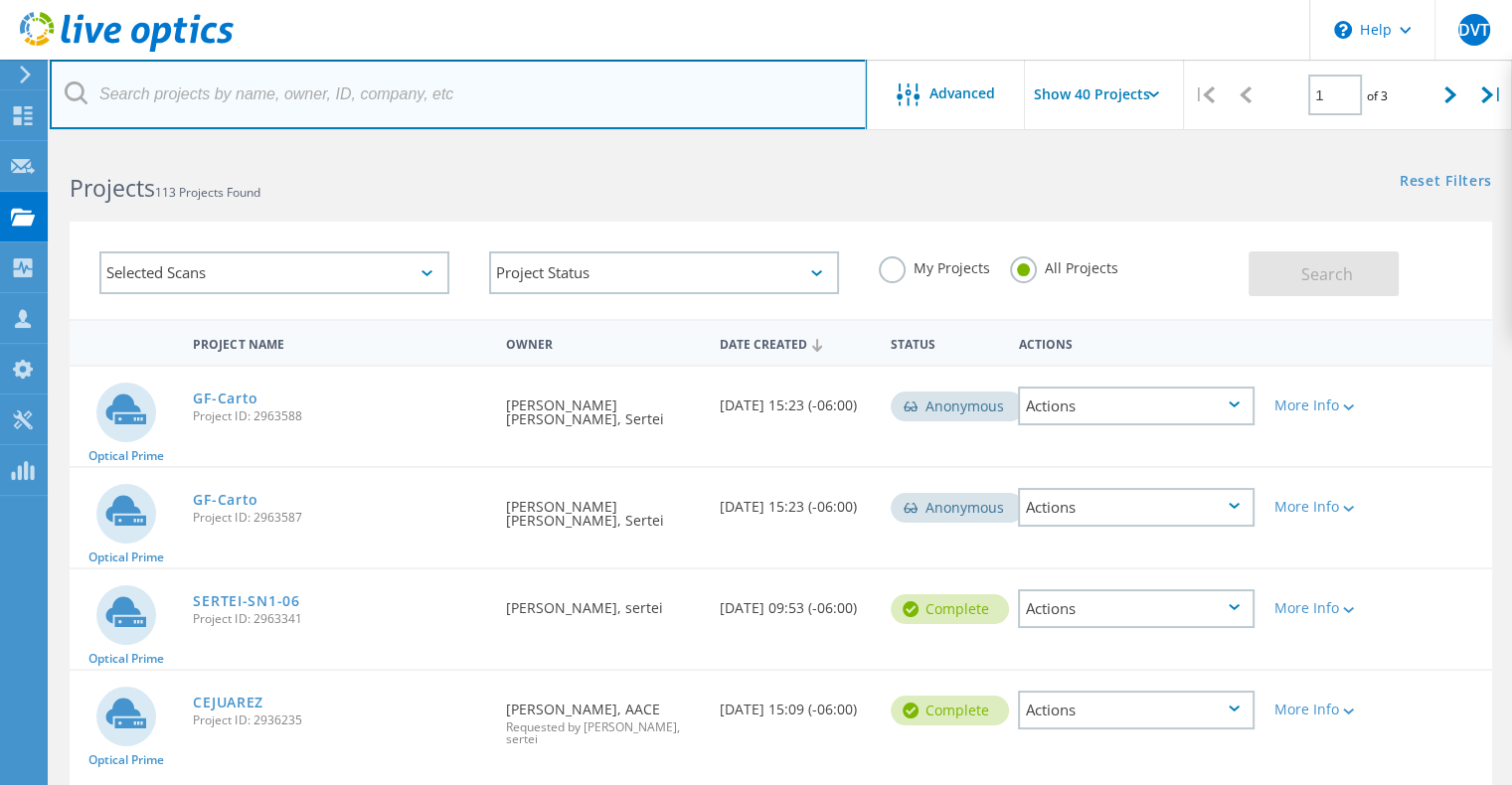 click at bounding box center [458, 94] 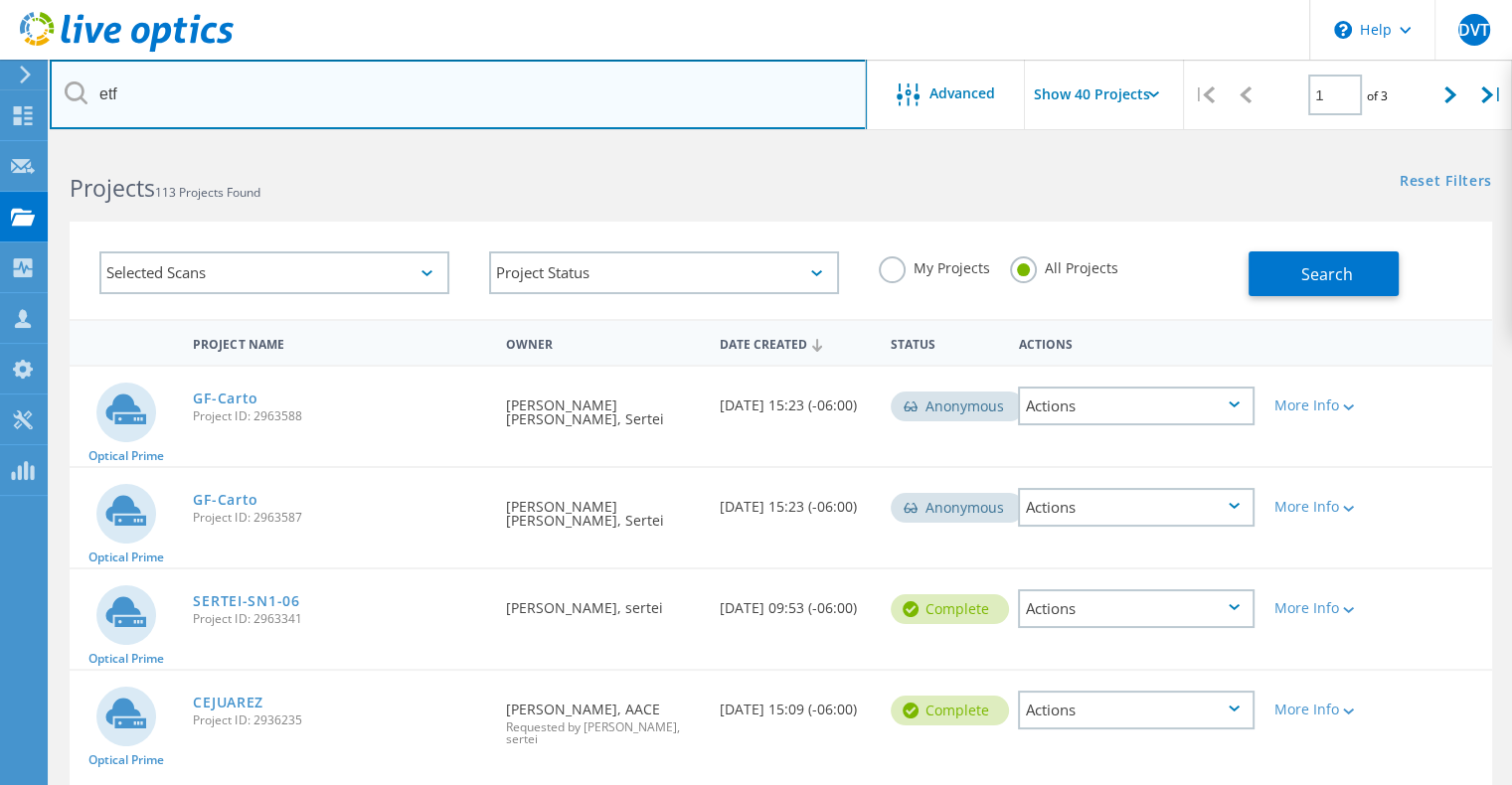 type on "etf" 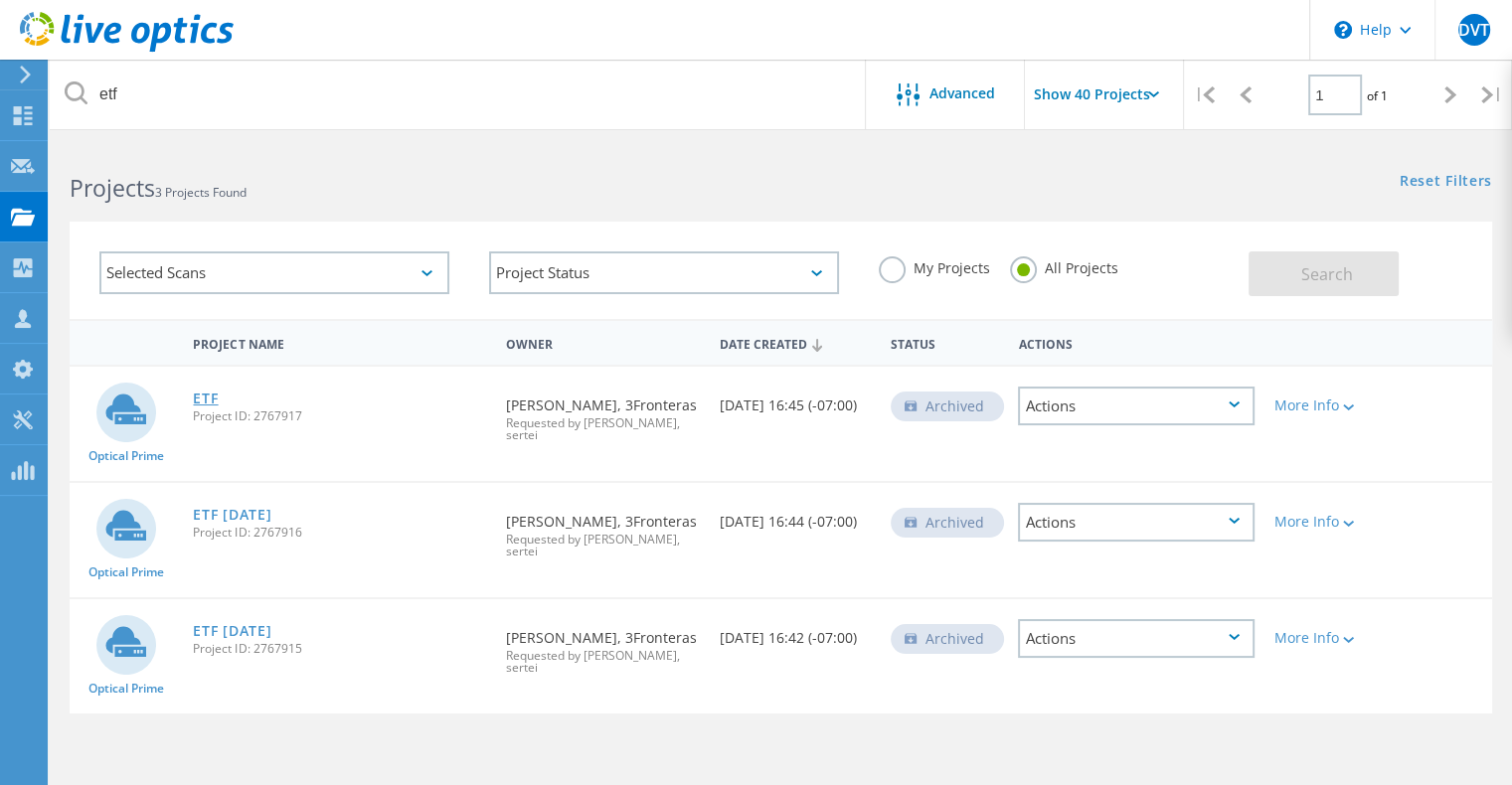 click on "ETF" 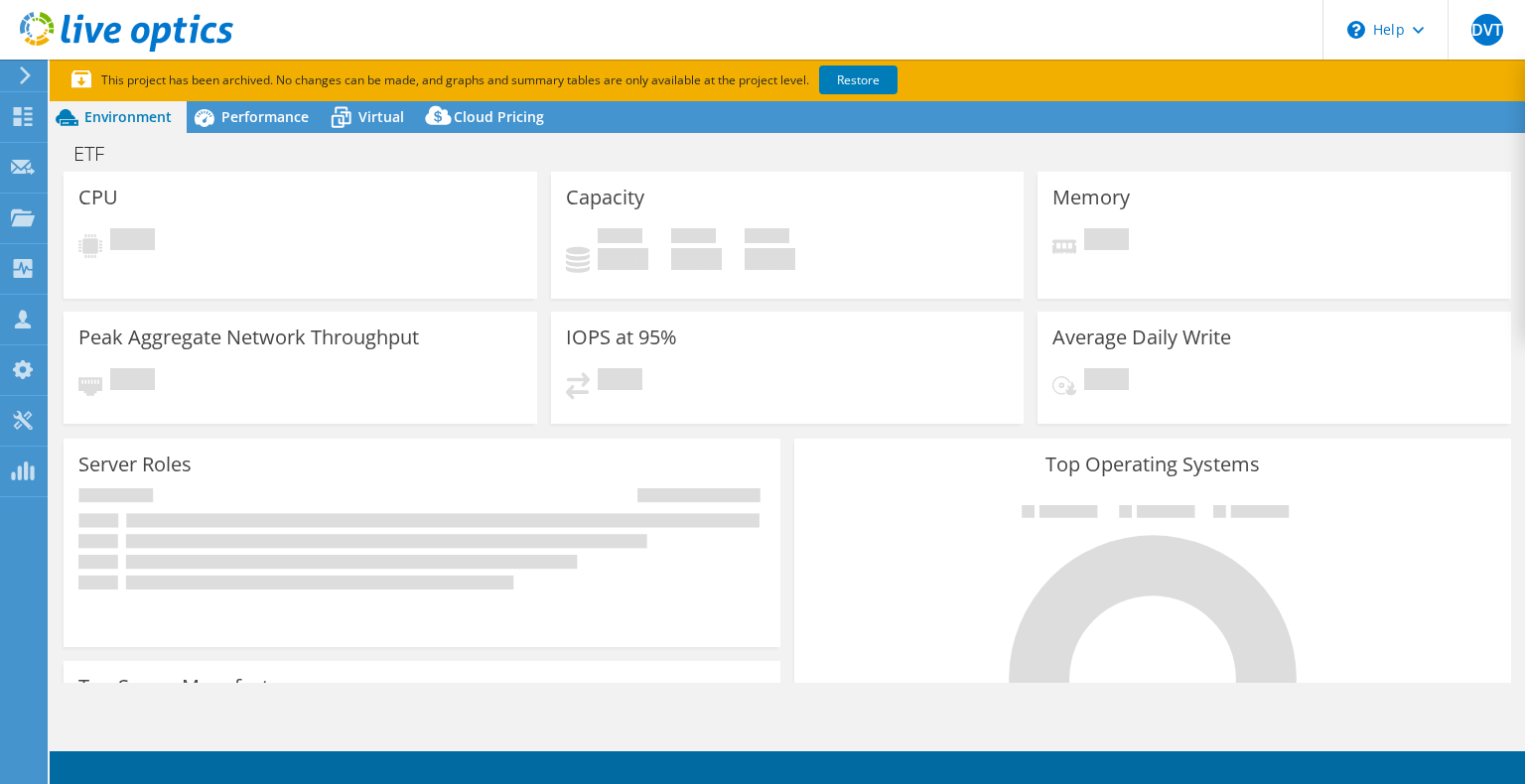 scroll, scrollTop: 0, scrollLeft: 0, axis: both 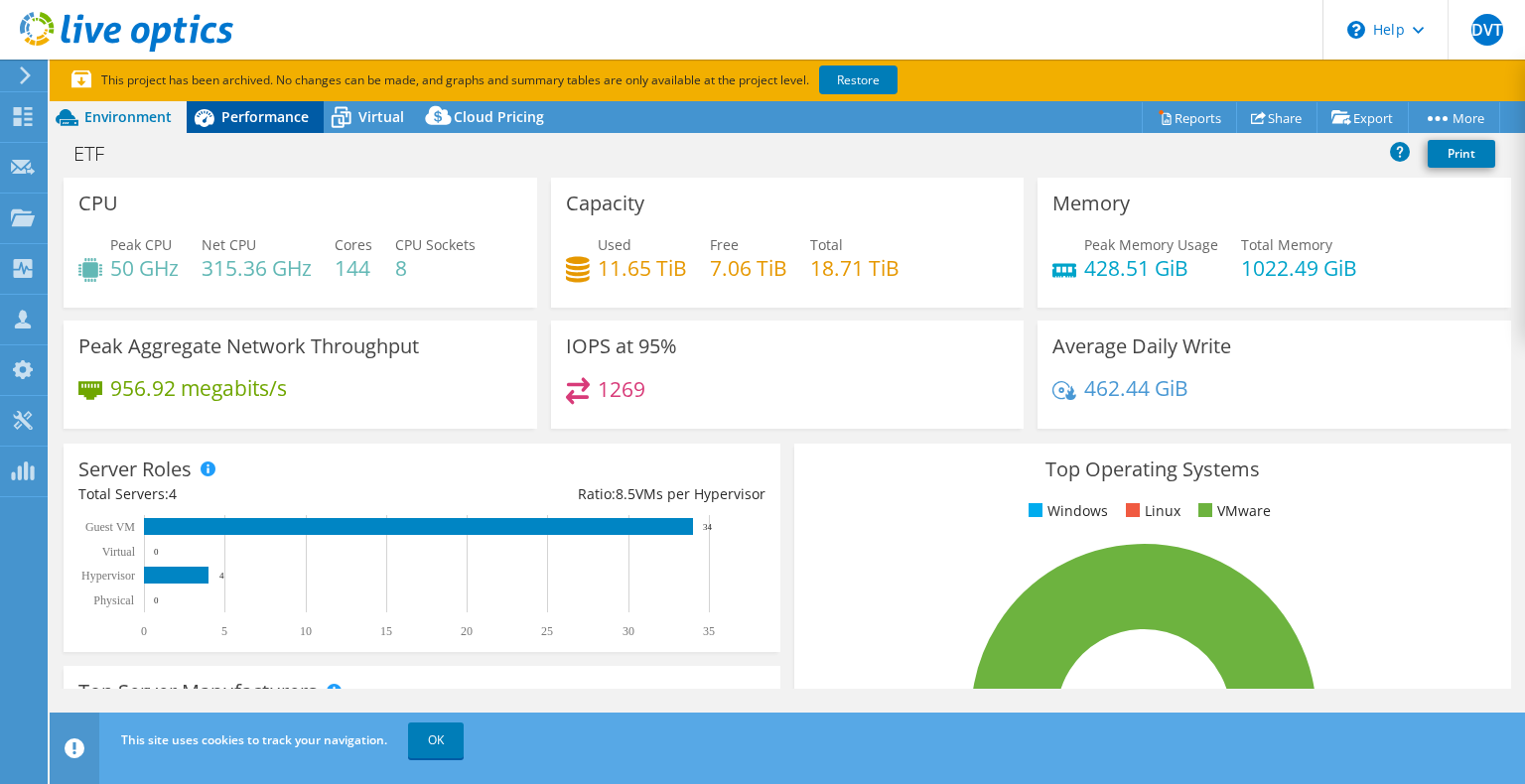 click on "Performance" at bounding box center (265, 116) 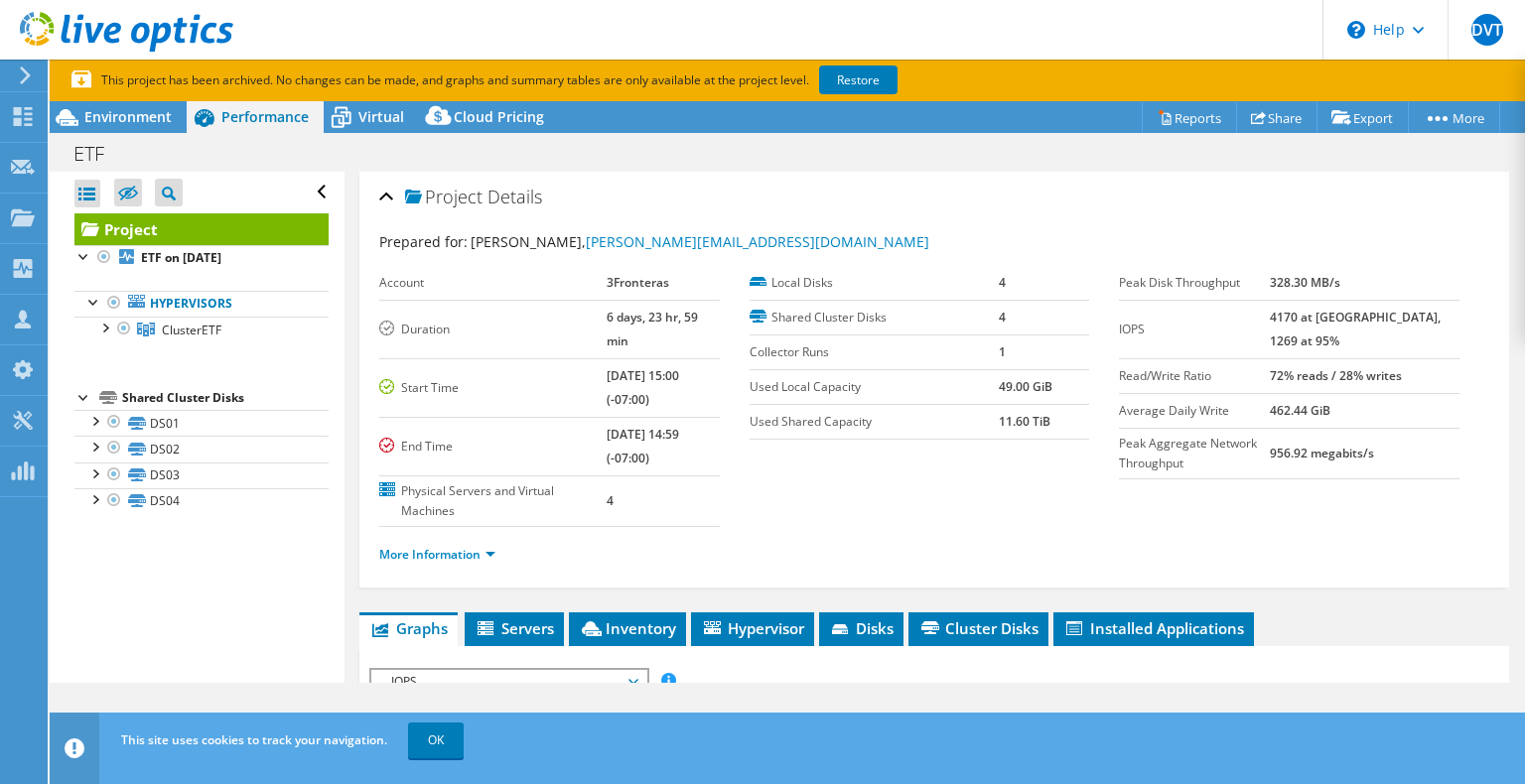 click on "More Information" at bounding box center [934, 552] 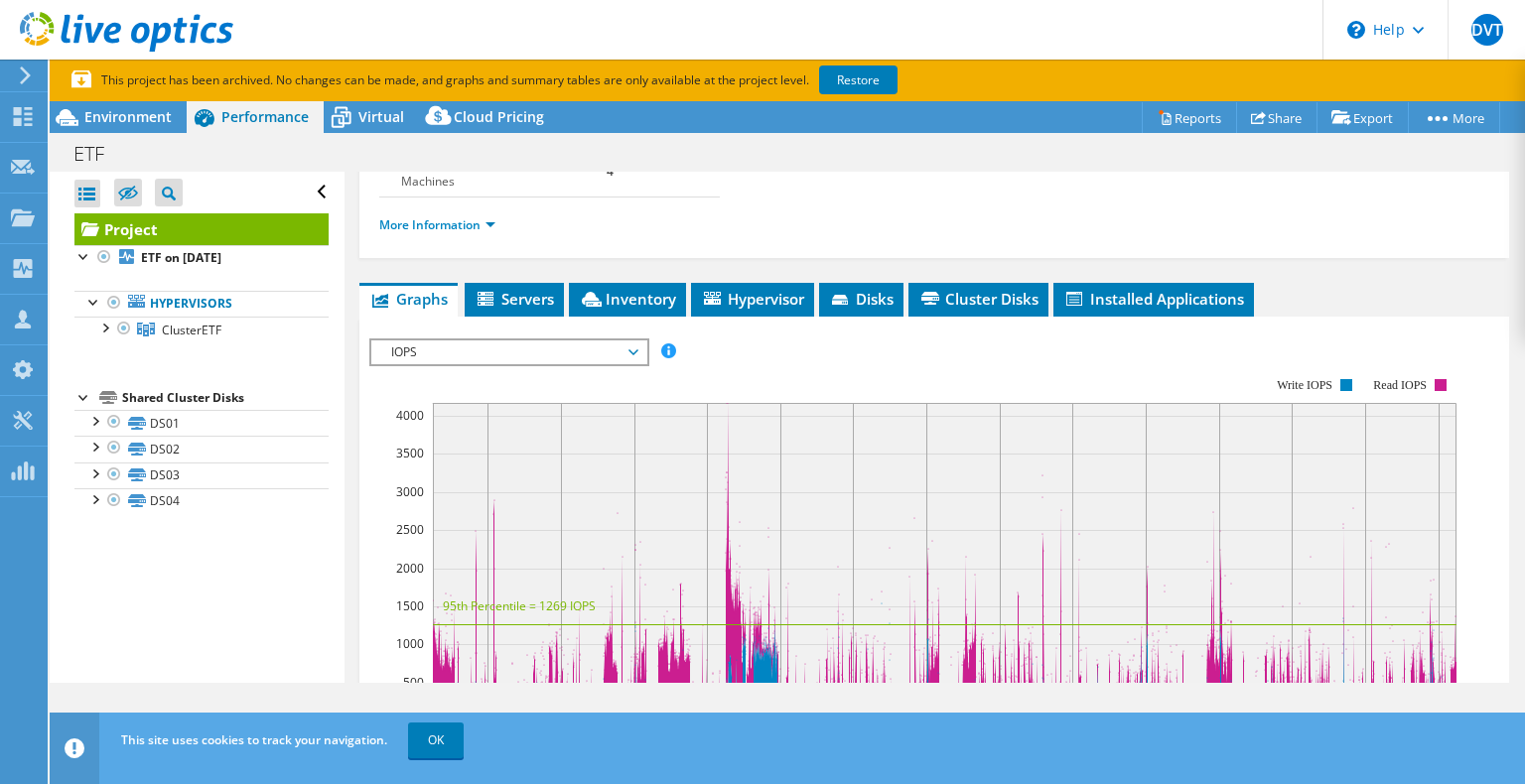 scroll, scrollTop: 397, scrollLeft: 0, axis: vertical 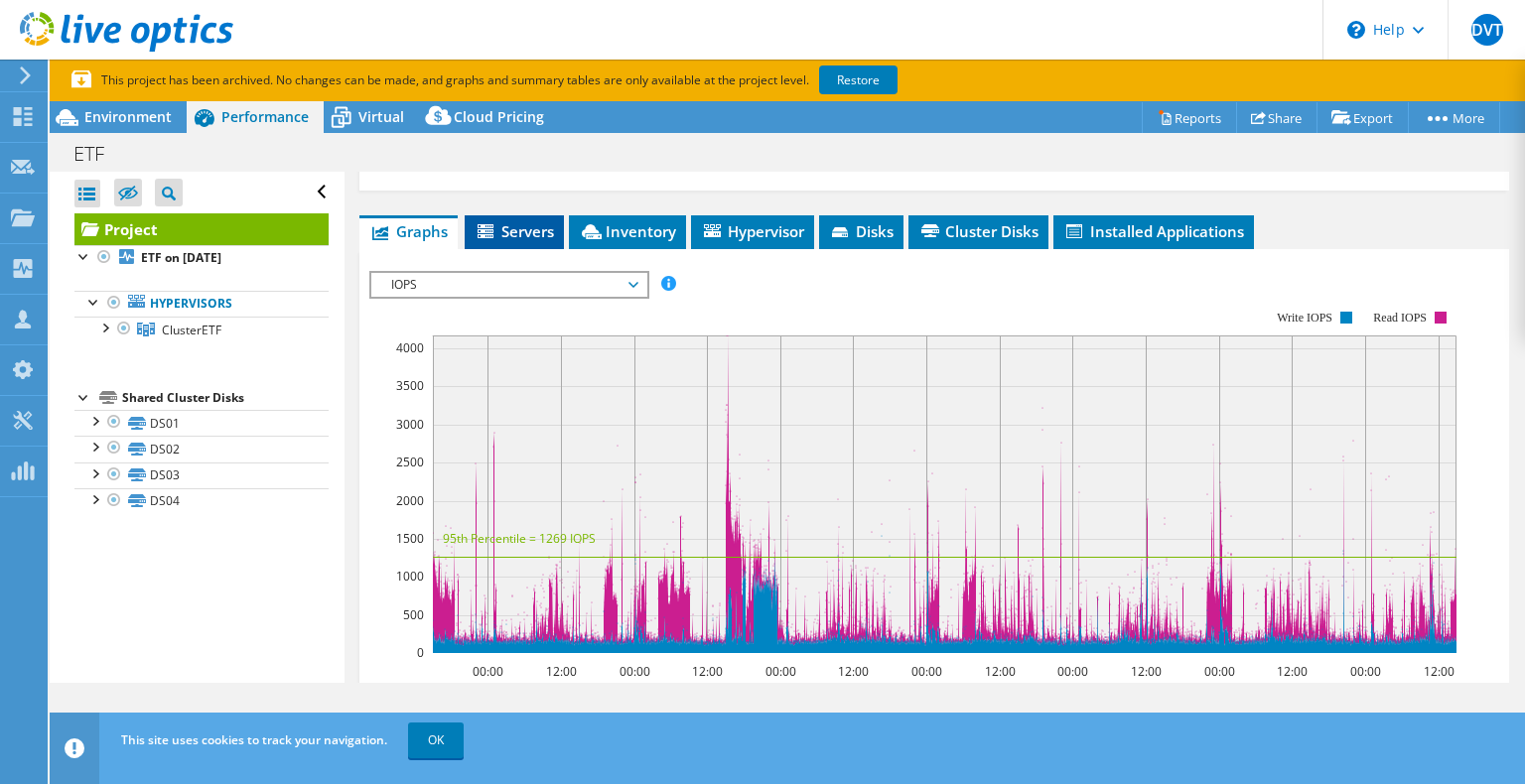 click on "Servers" at bounding box center (514, 231) 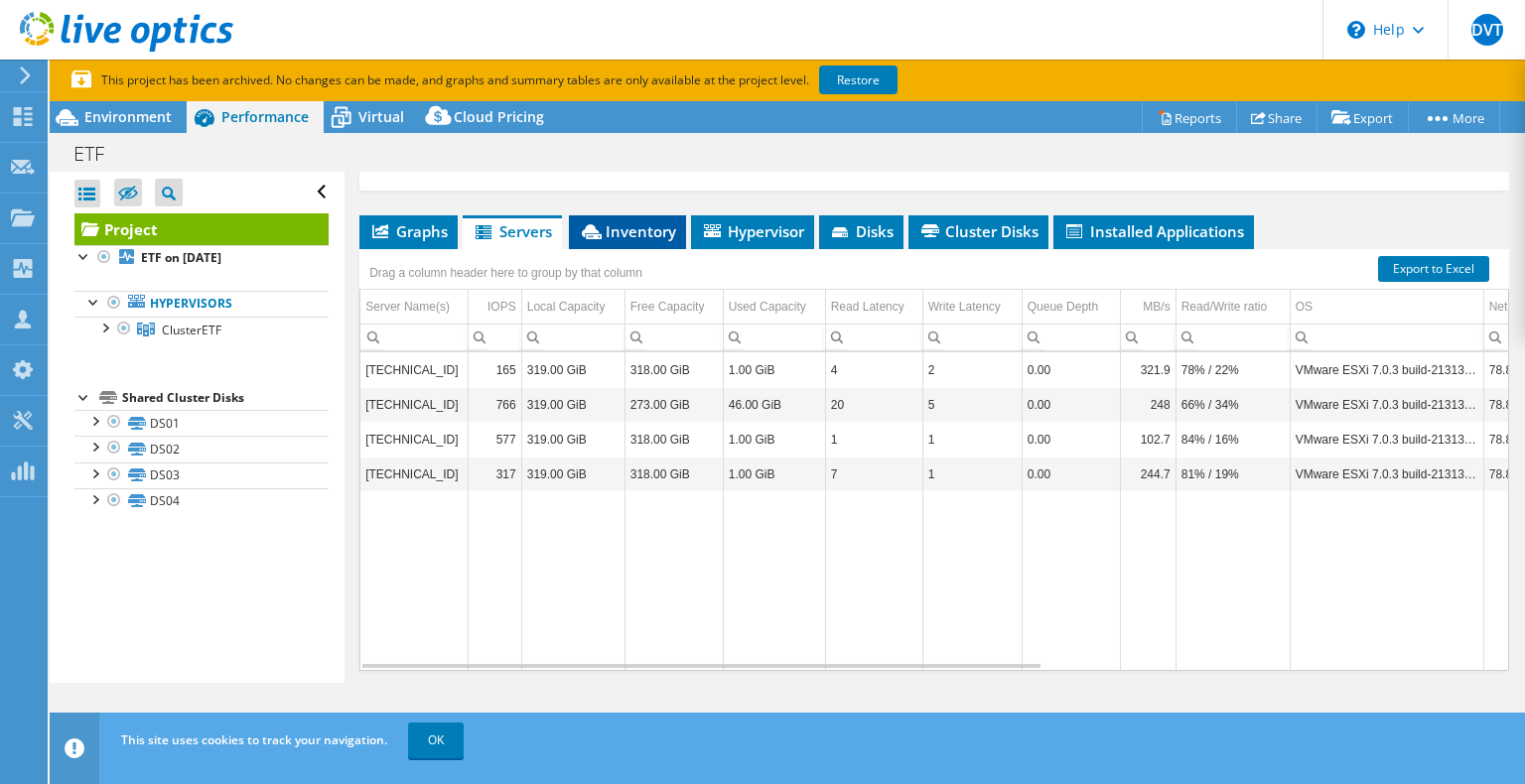 click on "Inventory" at bounding box center [627, 231] 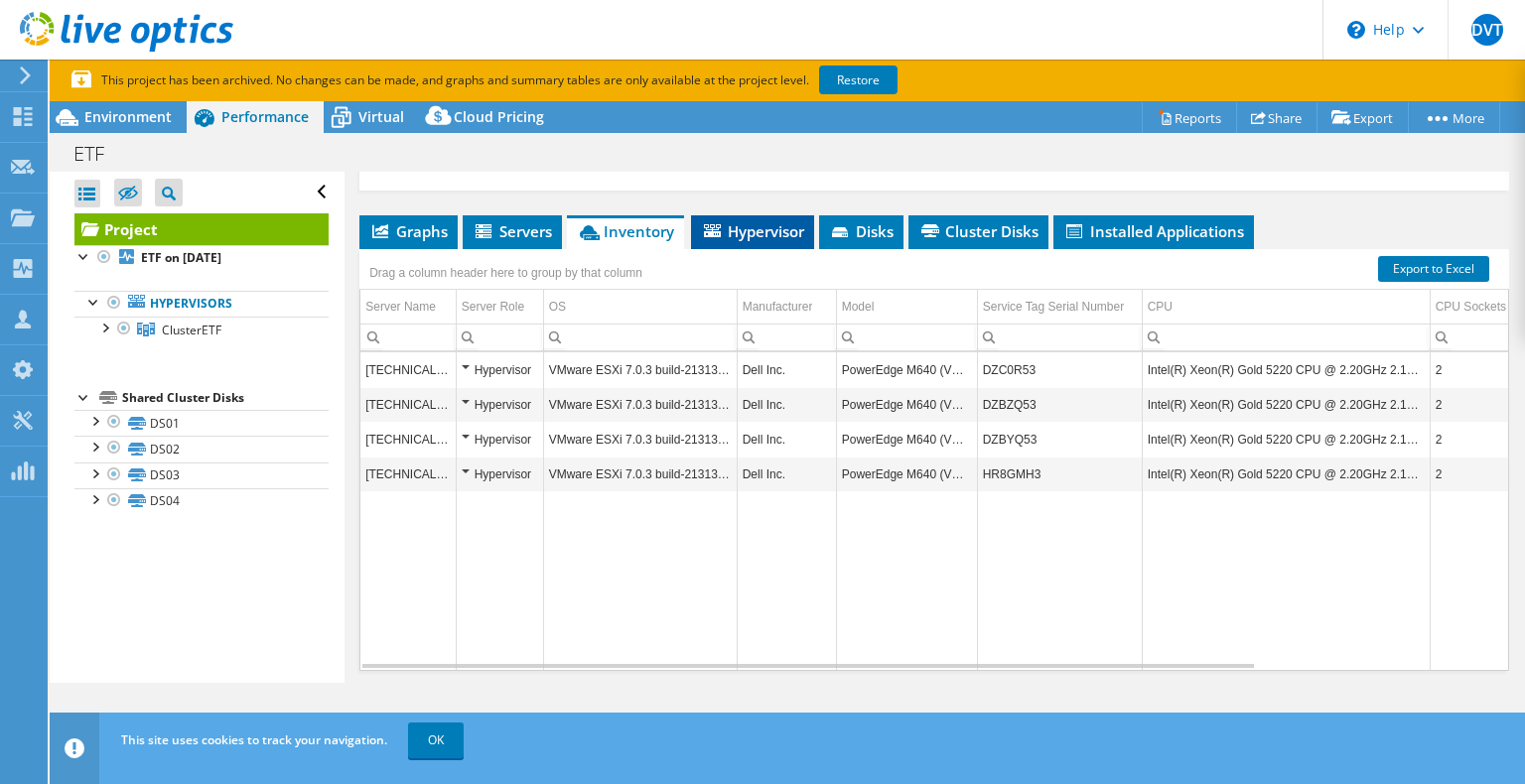 click on "Hypervisor" at bounding box center [753, 231] 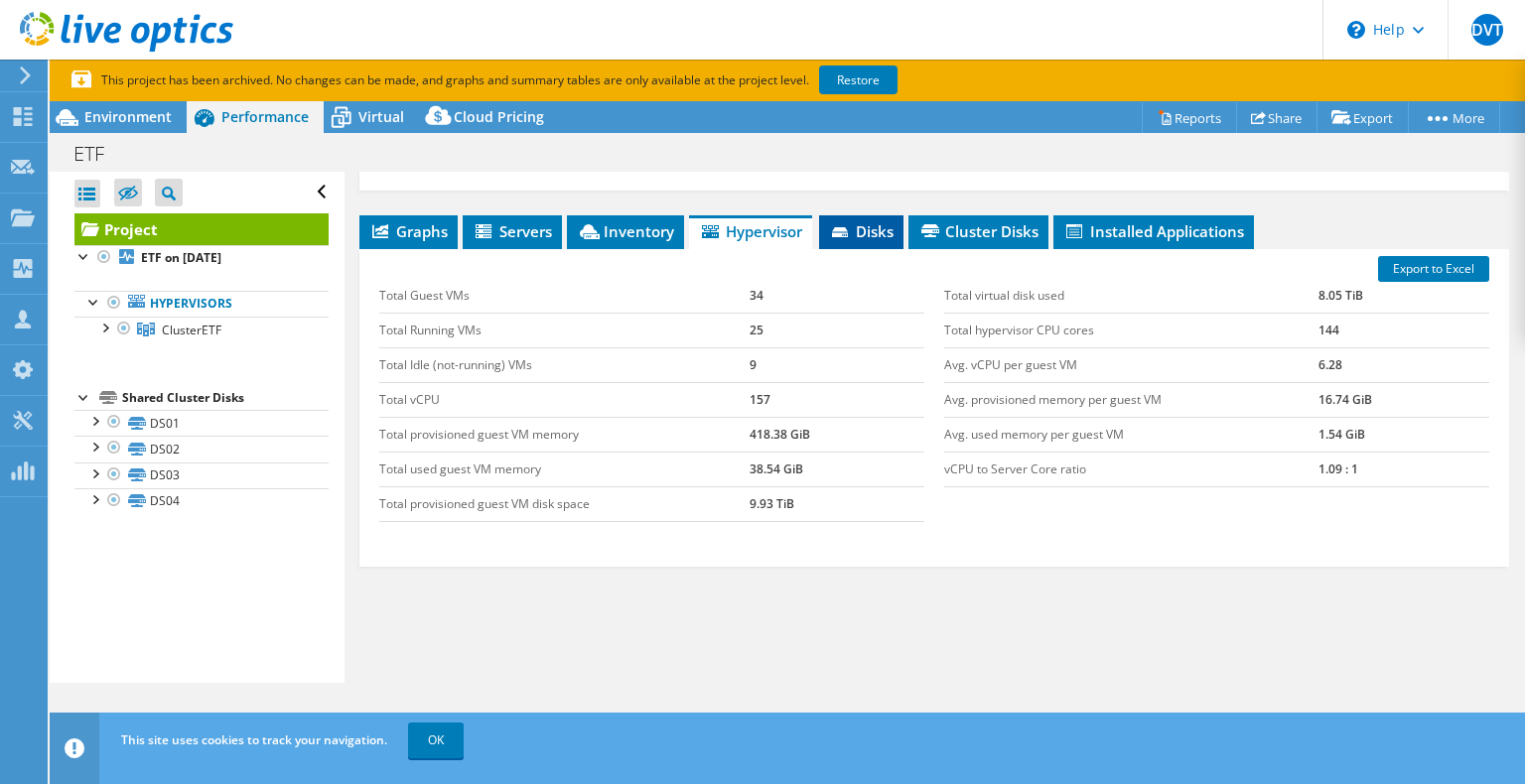 click 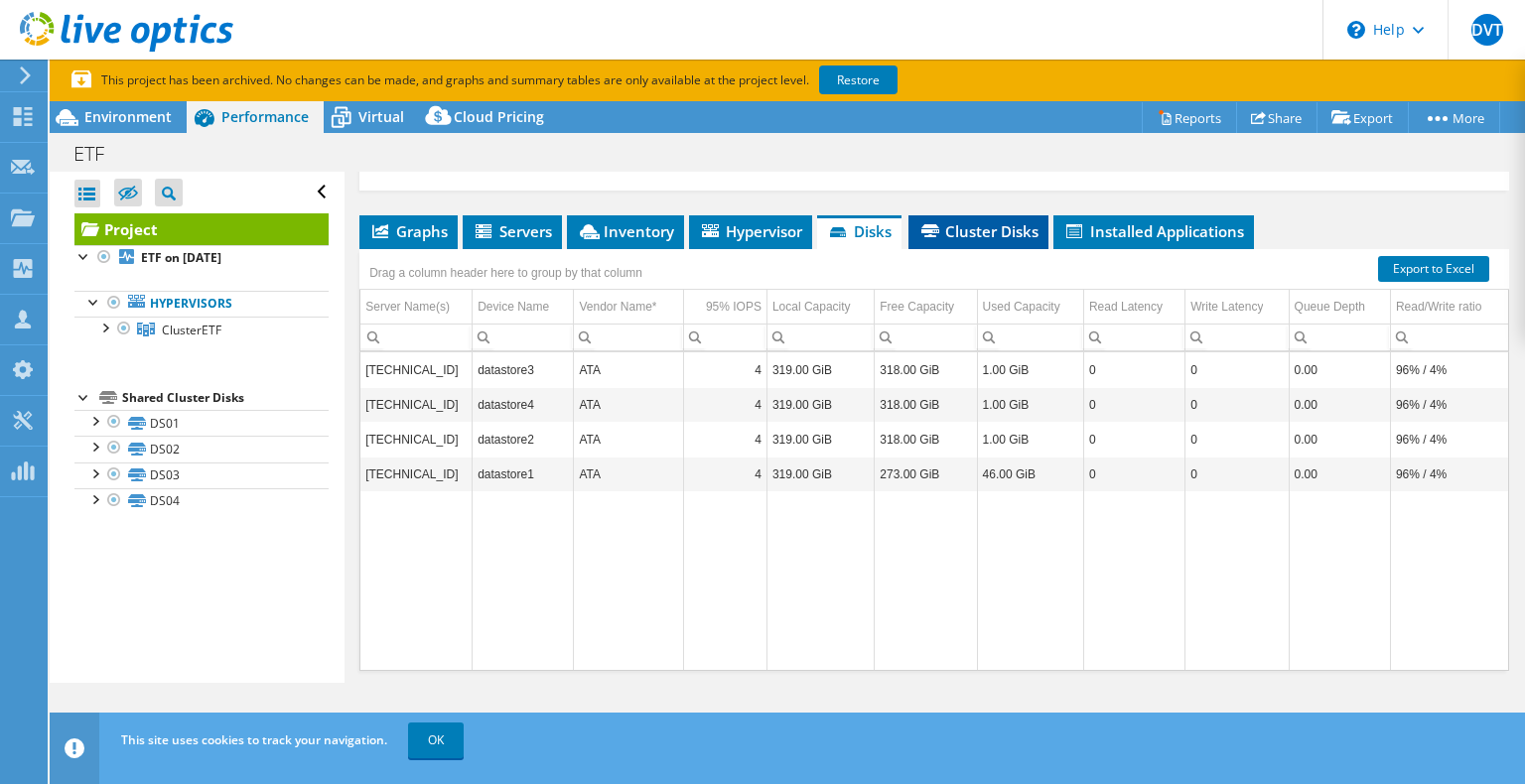 click on "Cluster Disks" at bounding box center [978, 231] 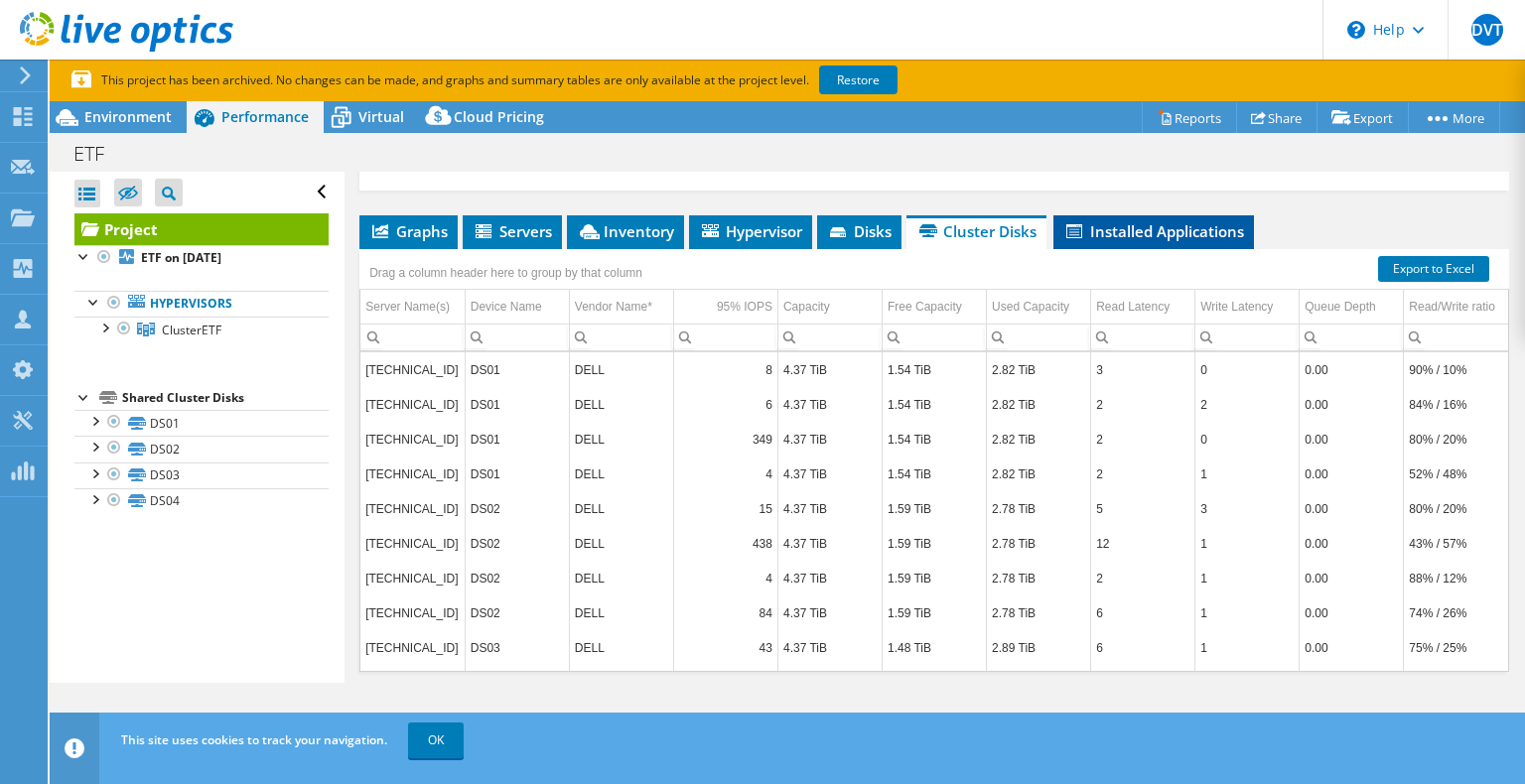 click on "Installed Applications" at bounding box center (1154, 231) 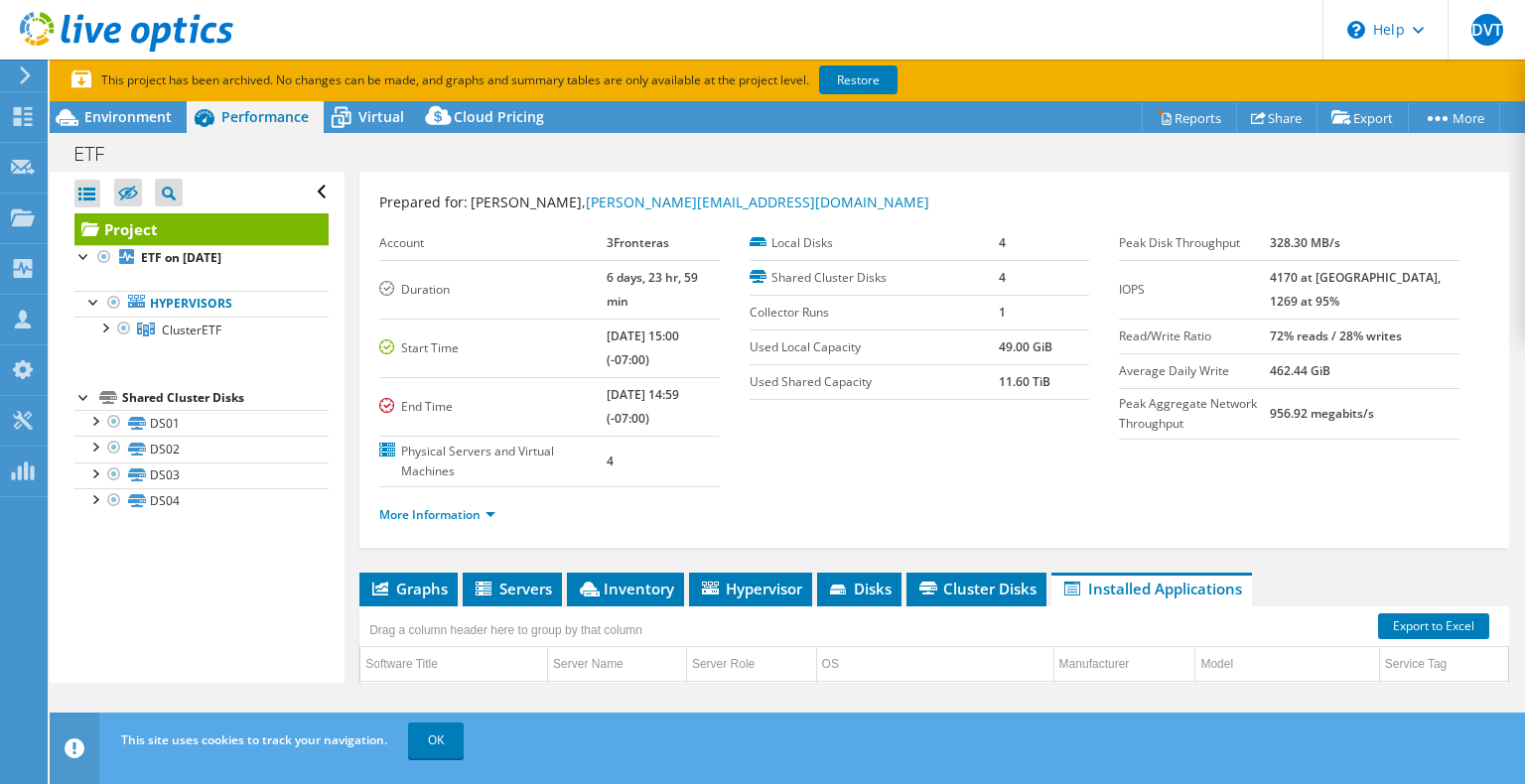 scroll, scrollTop: 79, scrollLeft: 0, axis: vertical 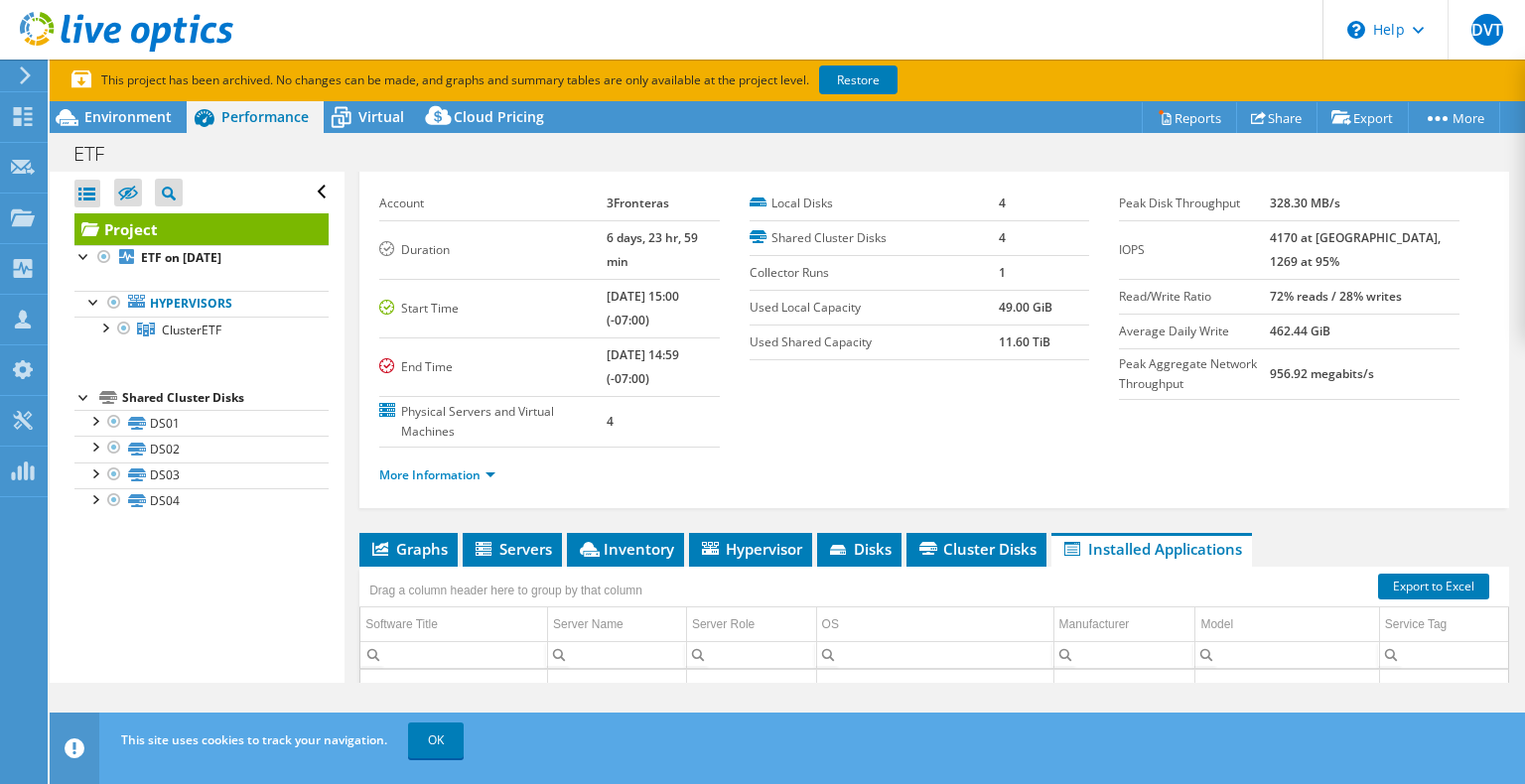 click on "More Information" at bounding box center (934, 475) 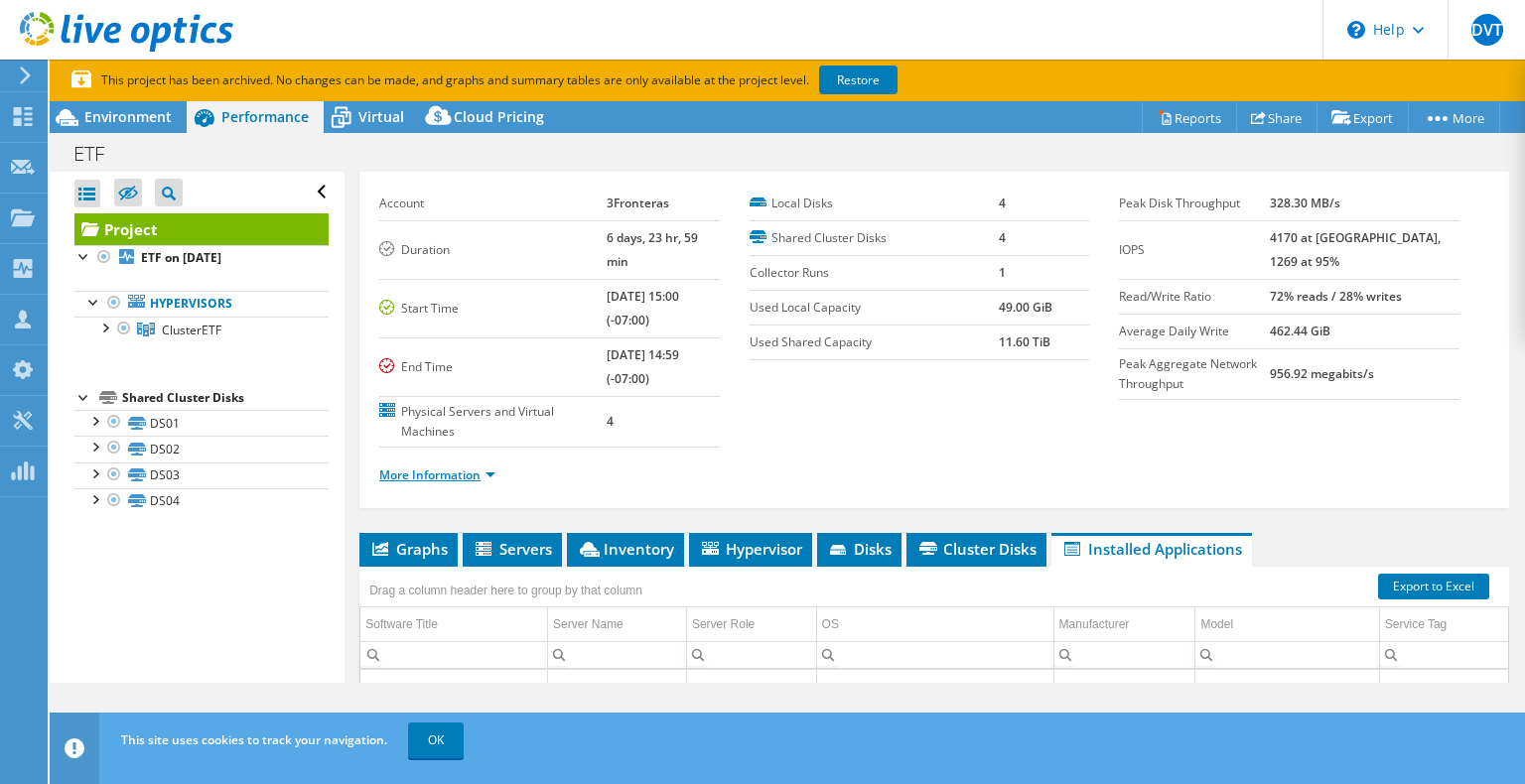 click on "More Information" at bounding box center [437, 474] 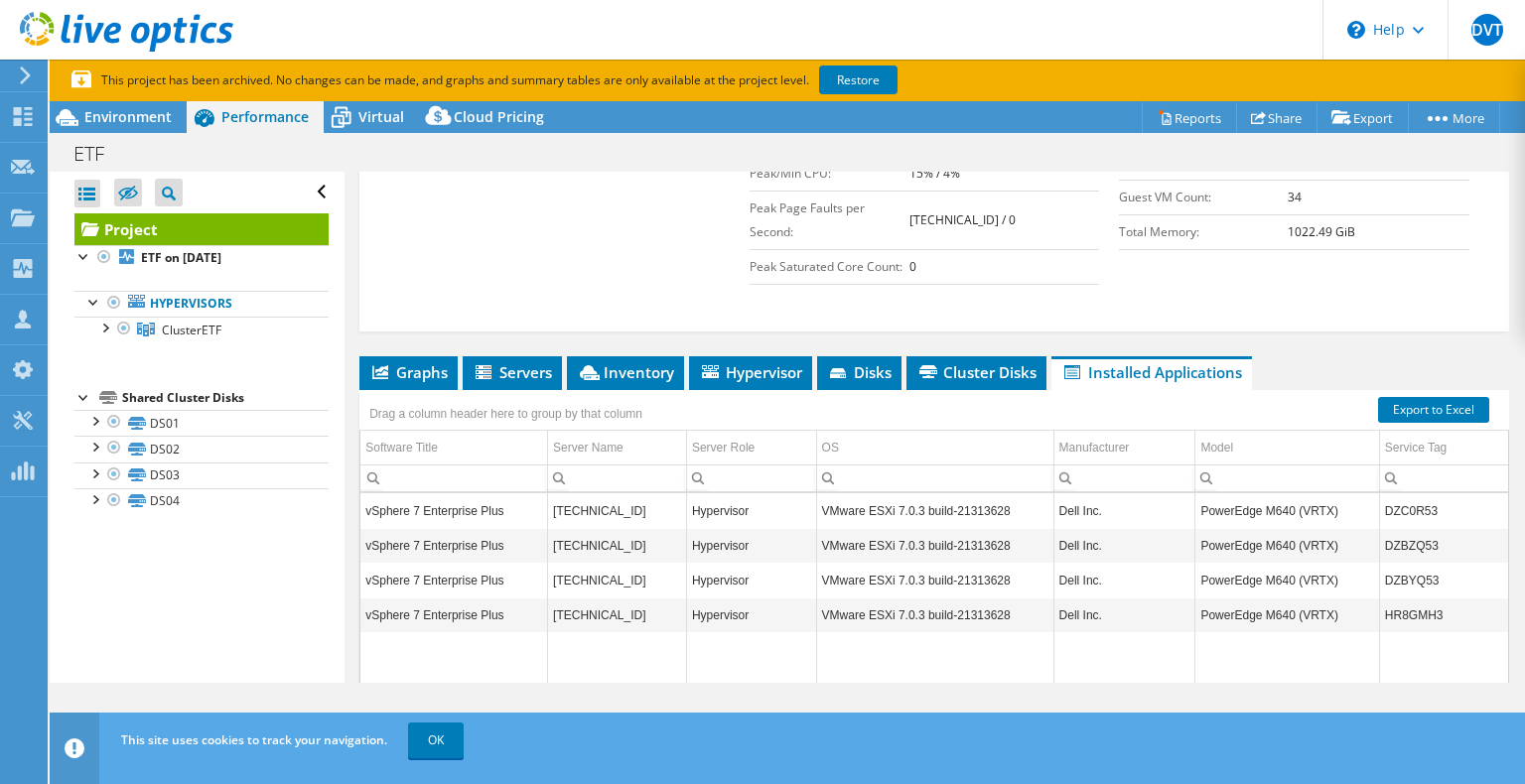 scroll, scrollTop: 595, scrollLeft: 0, axis: vertical 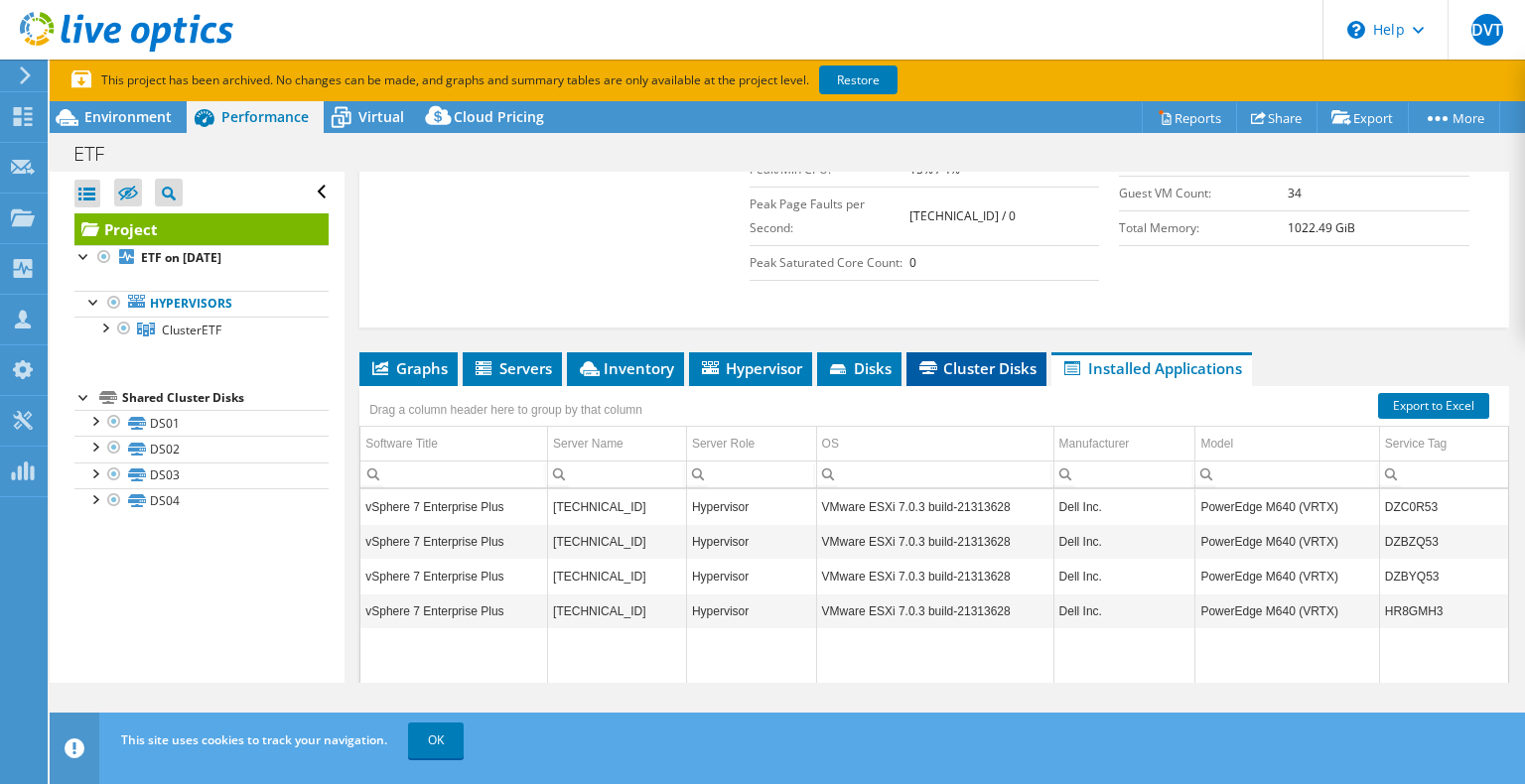 click on "Cluster Disks" at bounding box center (976, 368) 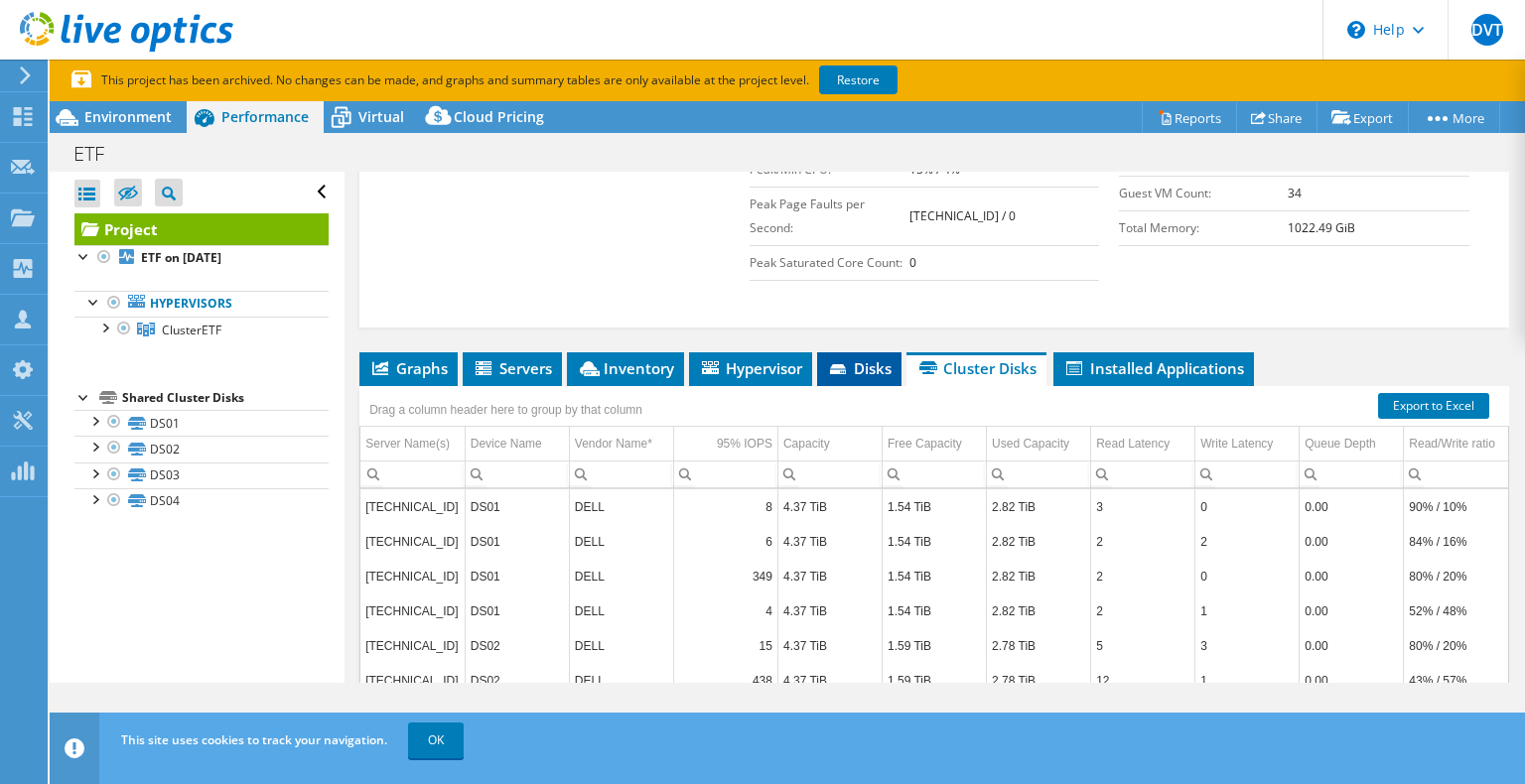 click on "Disks" at bounding box center [859, 368] 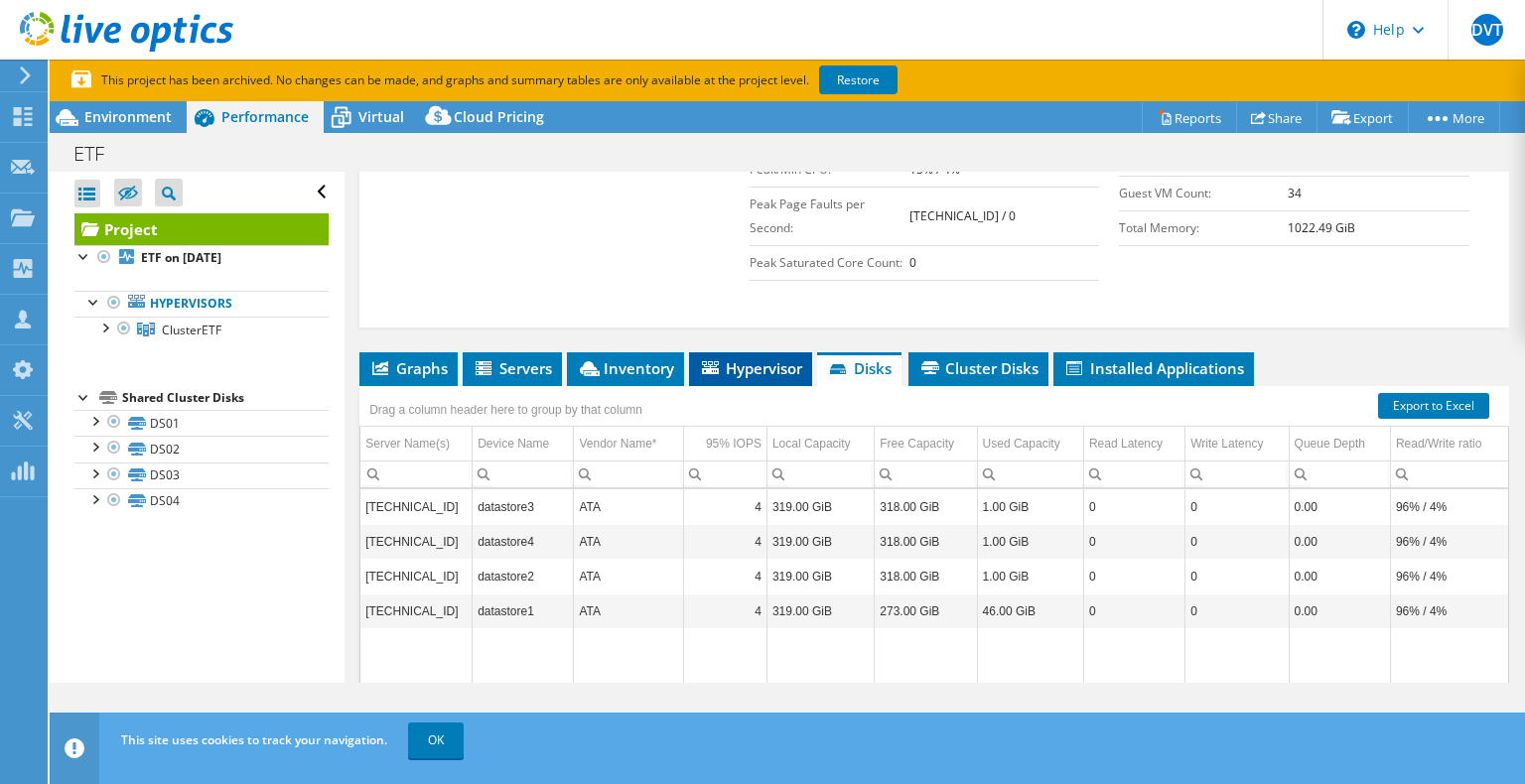 click on "Hypervisor" at bounding box center [751, 368] 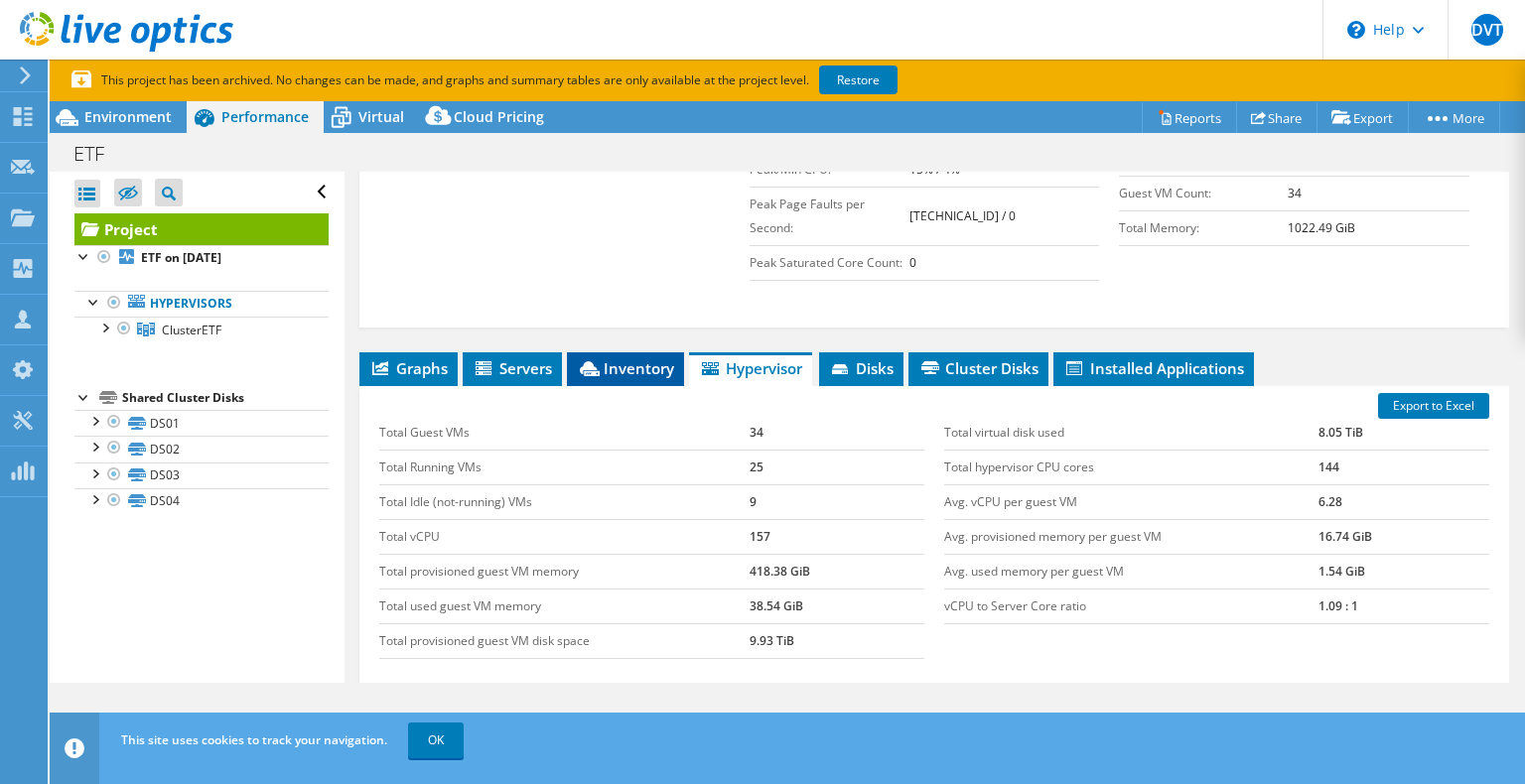 click on "Inventory" at bounding box center [625, 368] 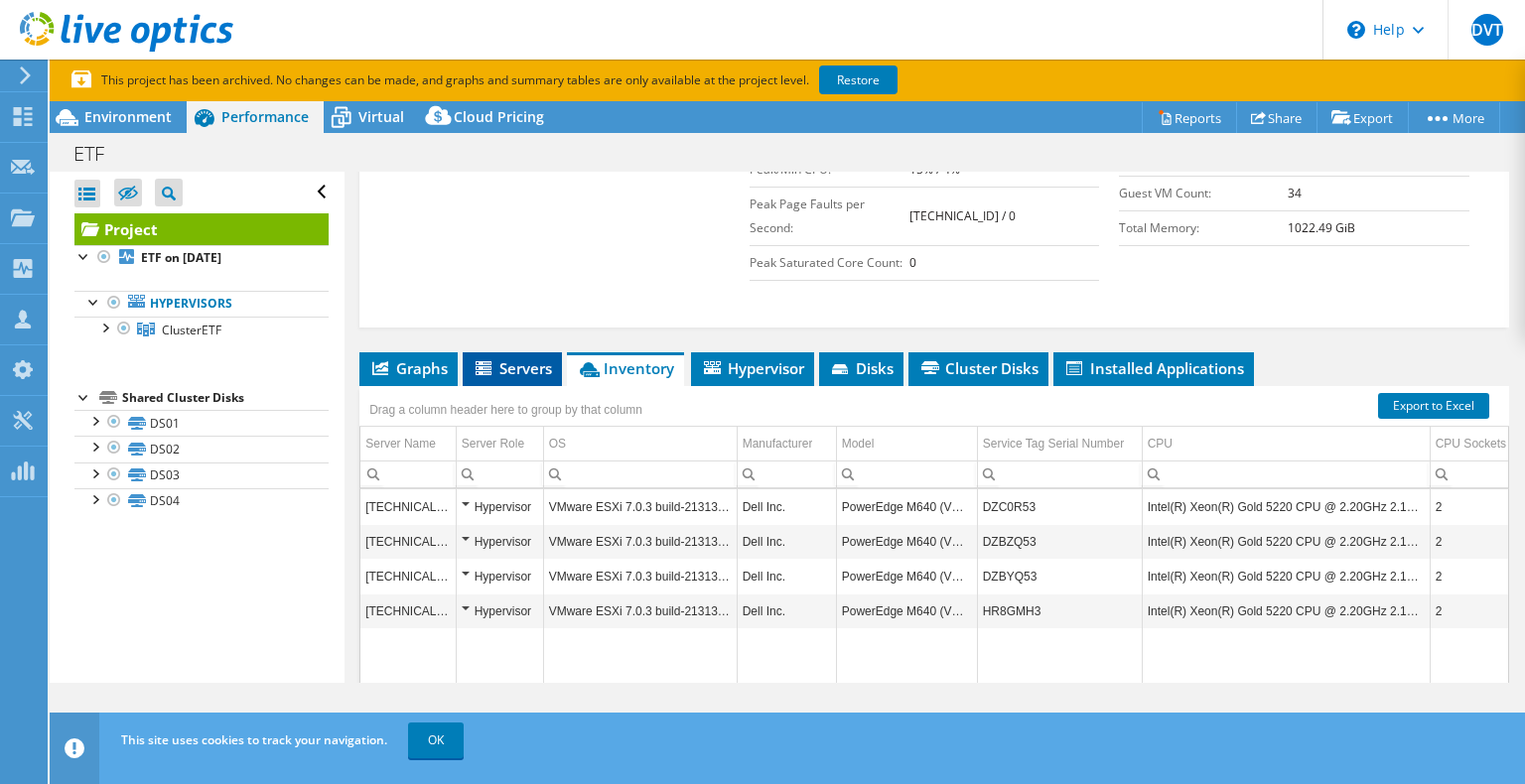 click on "Servers" at bounding box center (512, 368) 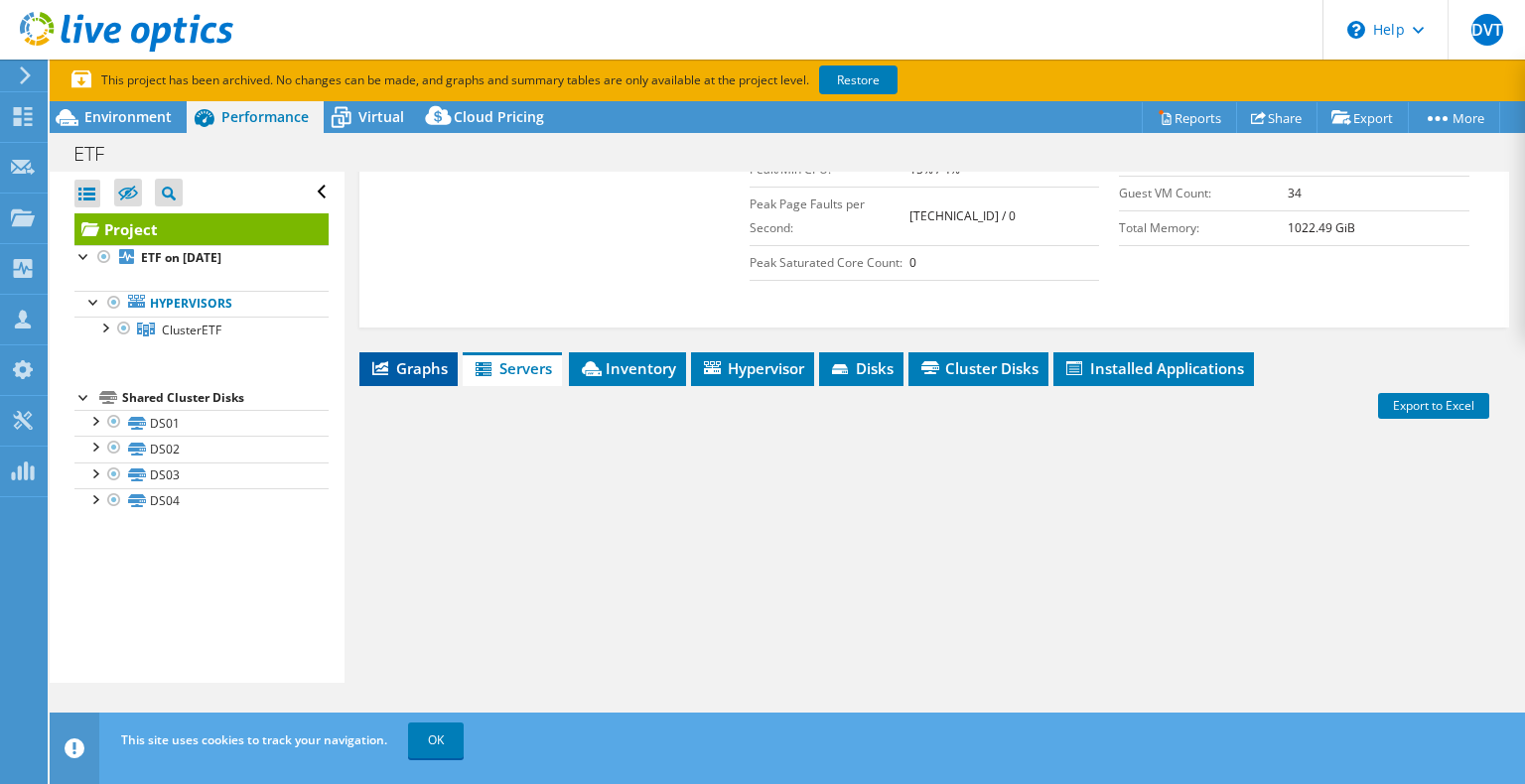 click on "Graphs" at bounding box center [408, 368] 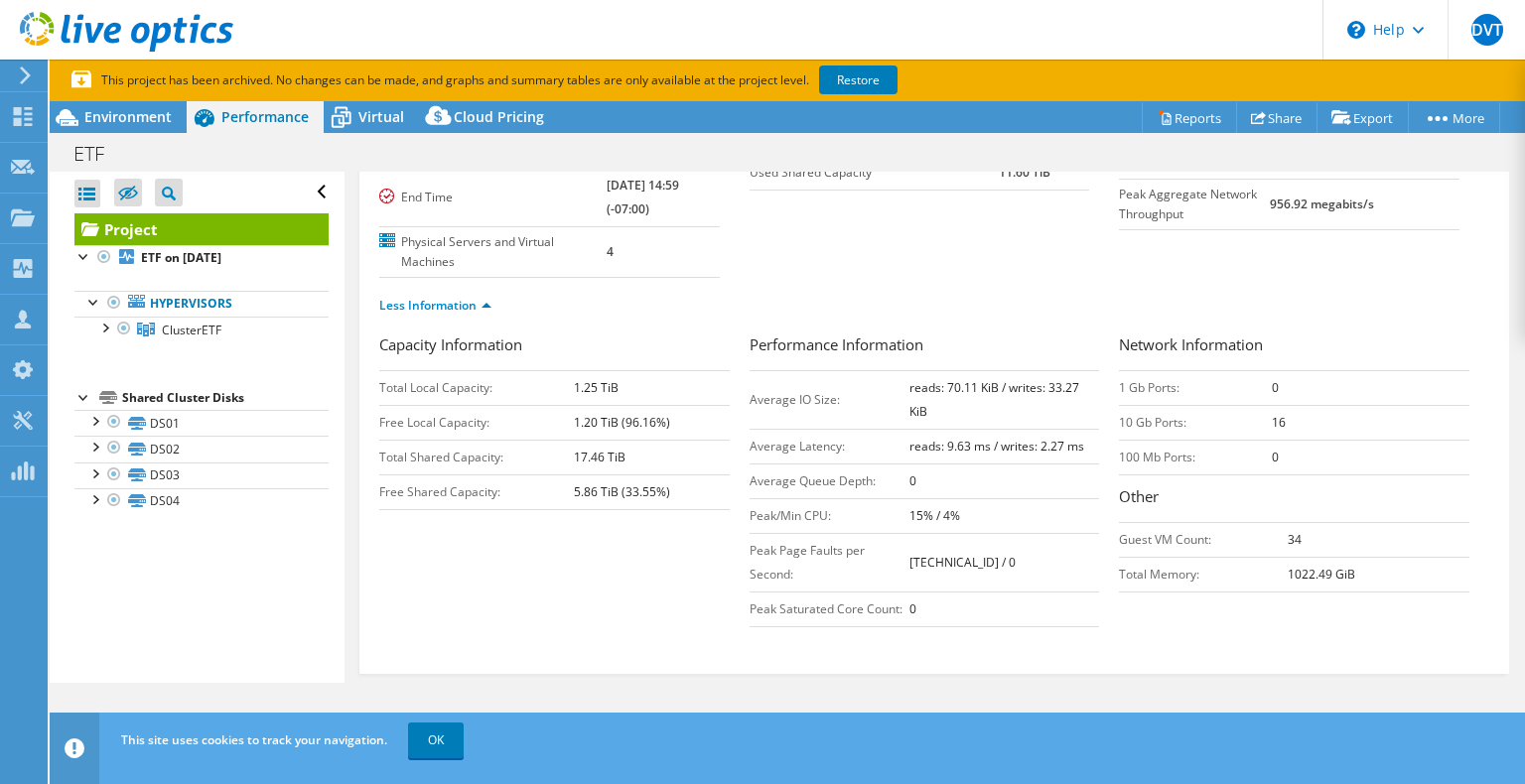 scroll, scrollTop: 0, scrollLeft: 0, axis: both 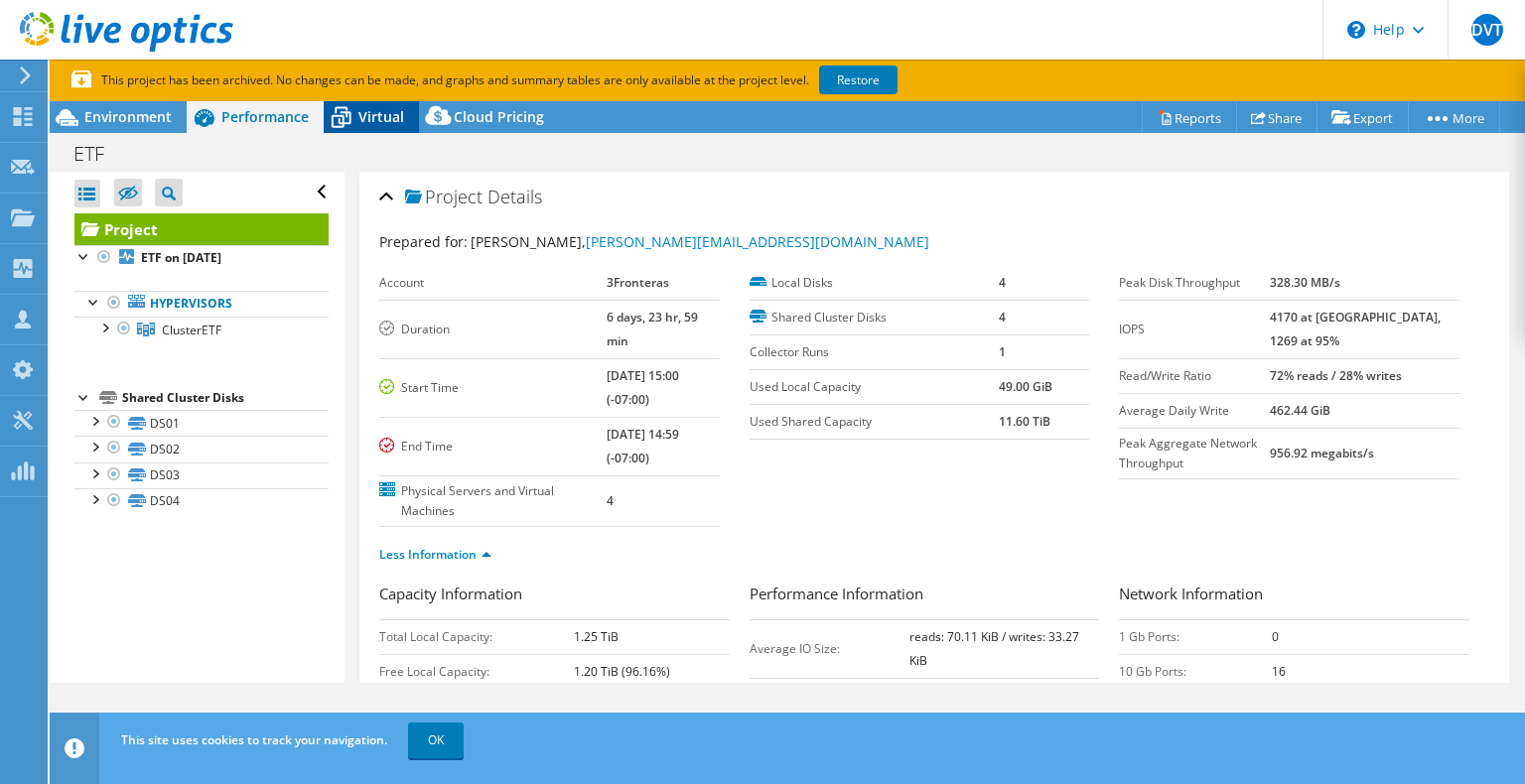 click on "Virtual" at bounding box center (381, 116) 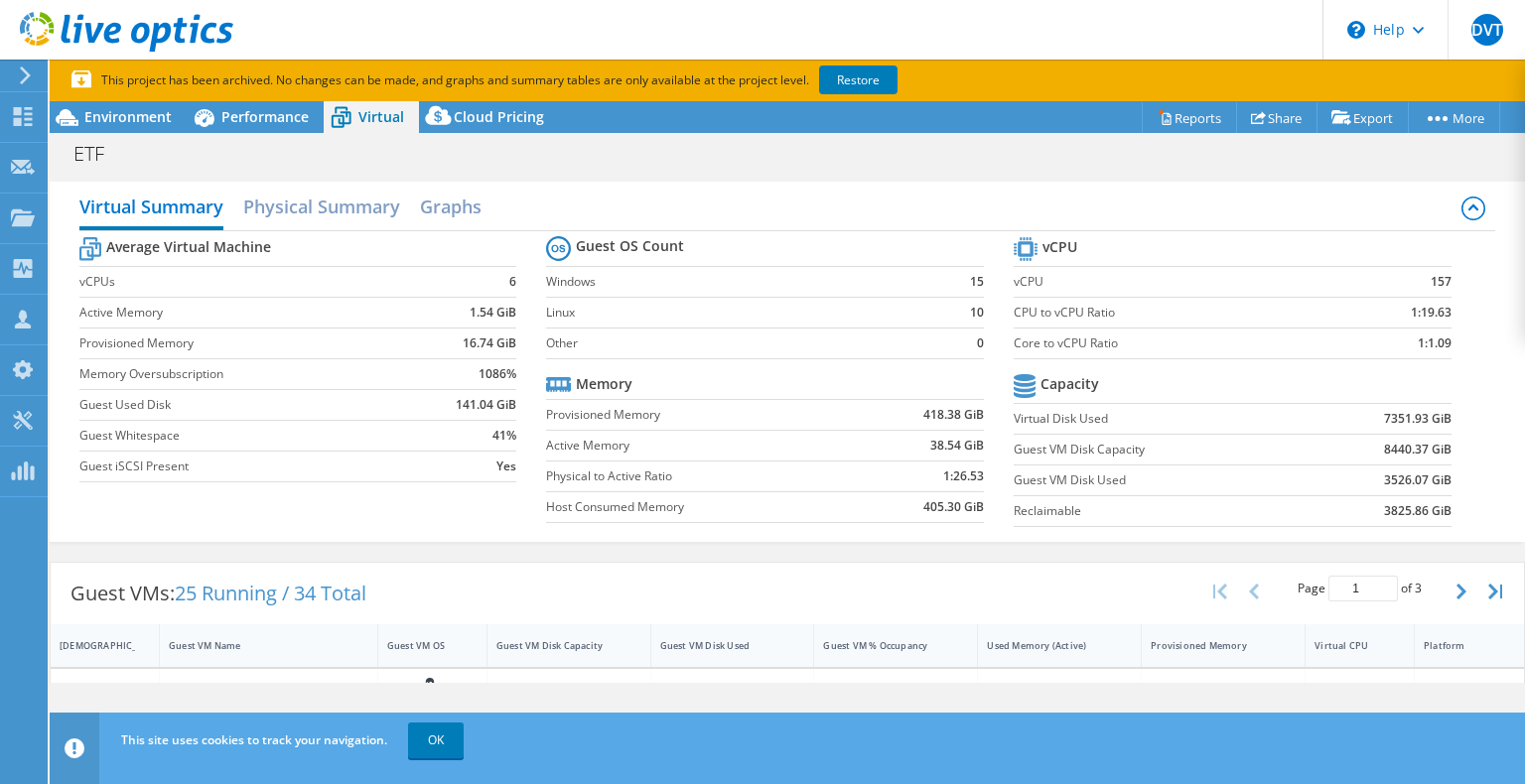 click on "Guest VMs:  25 Running / 34 Total Page   1   of   3 5 rows 10 rows 20 rows 25 rows 50 rows 100 rows" at bounding box center [787, 593] 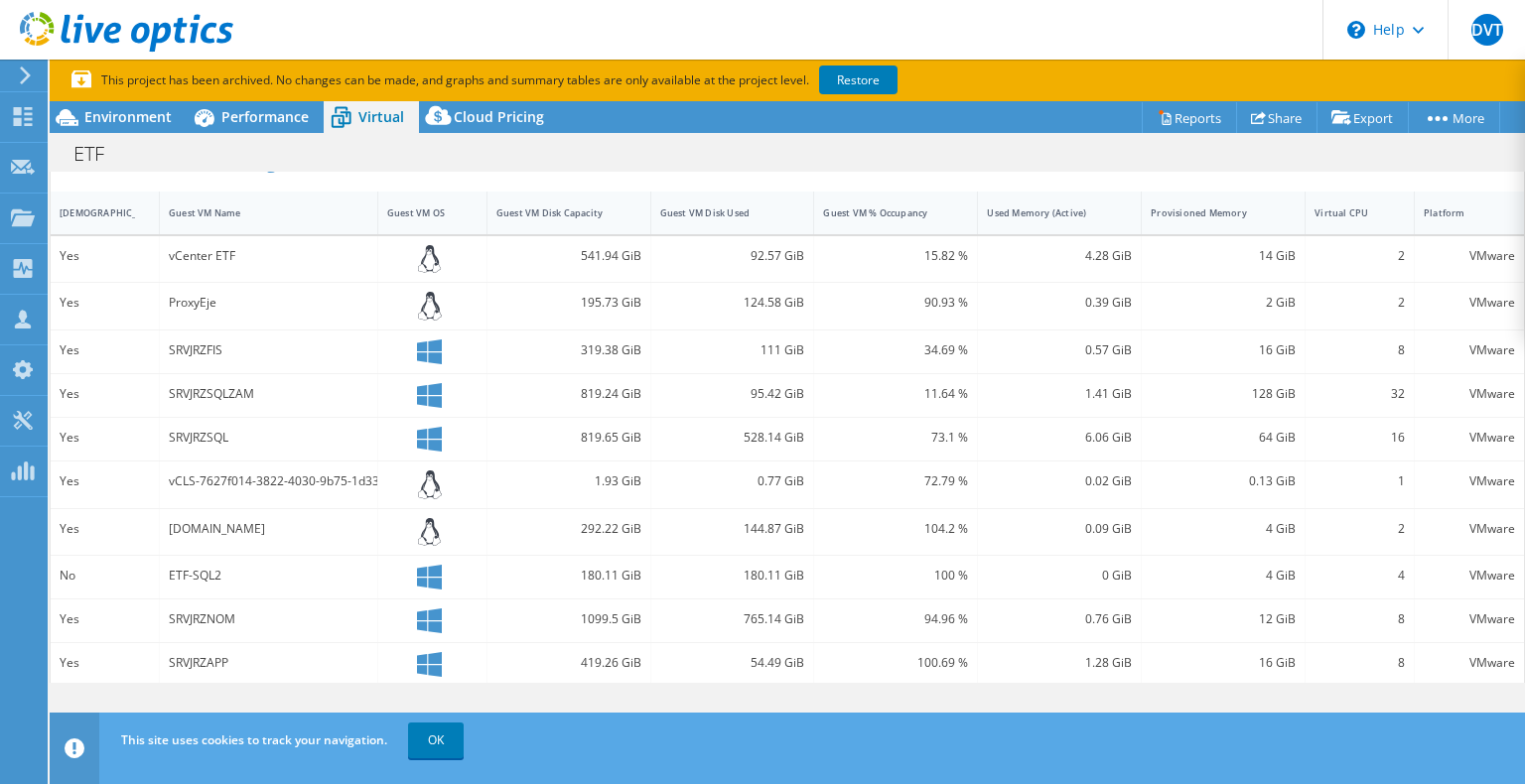 scroll, scrollTop: 437, scrollLeft: 0, axis: vertical 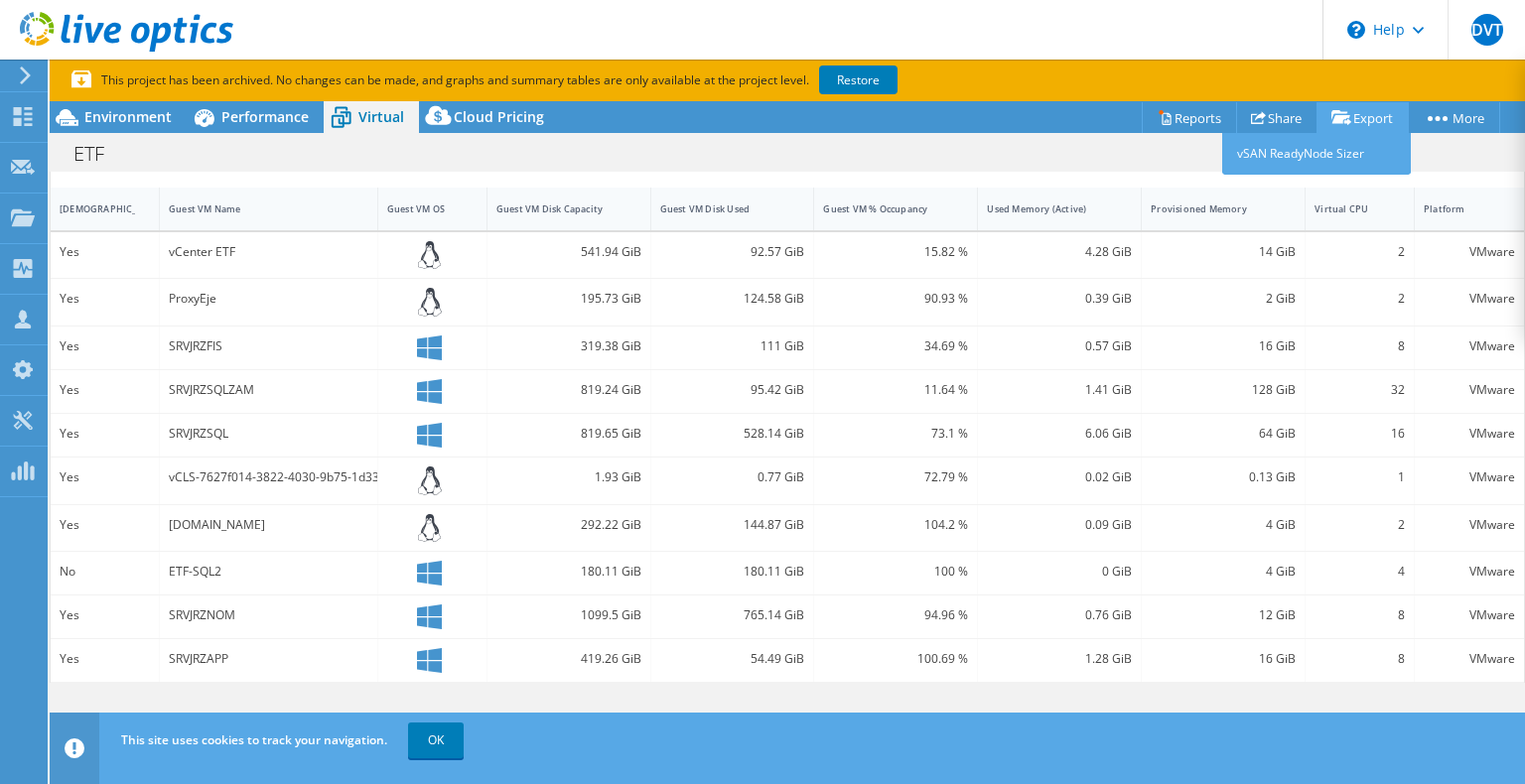 click on "Export" at bounding box center (1362, 117) 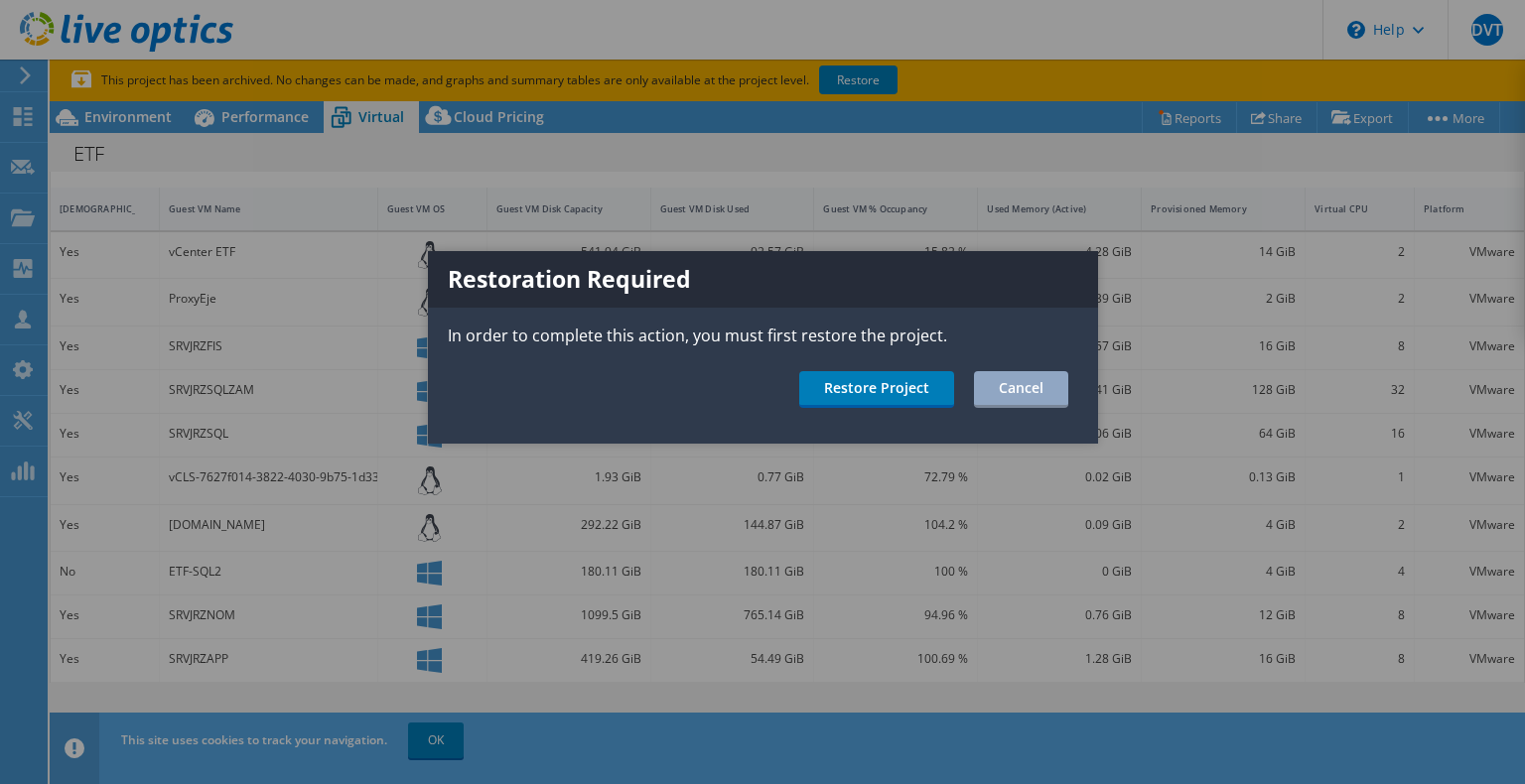 click at bounding box center (762, 392) 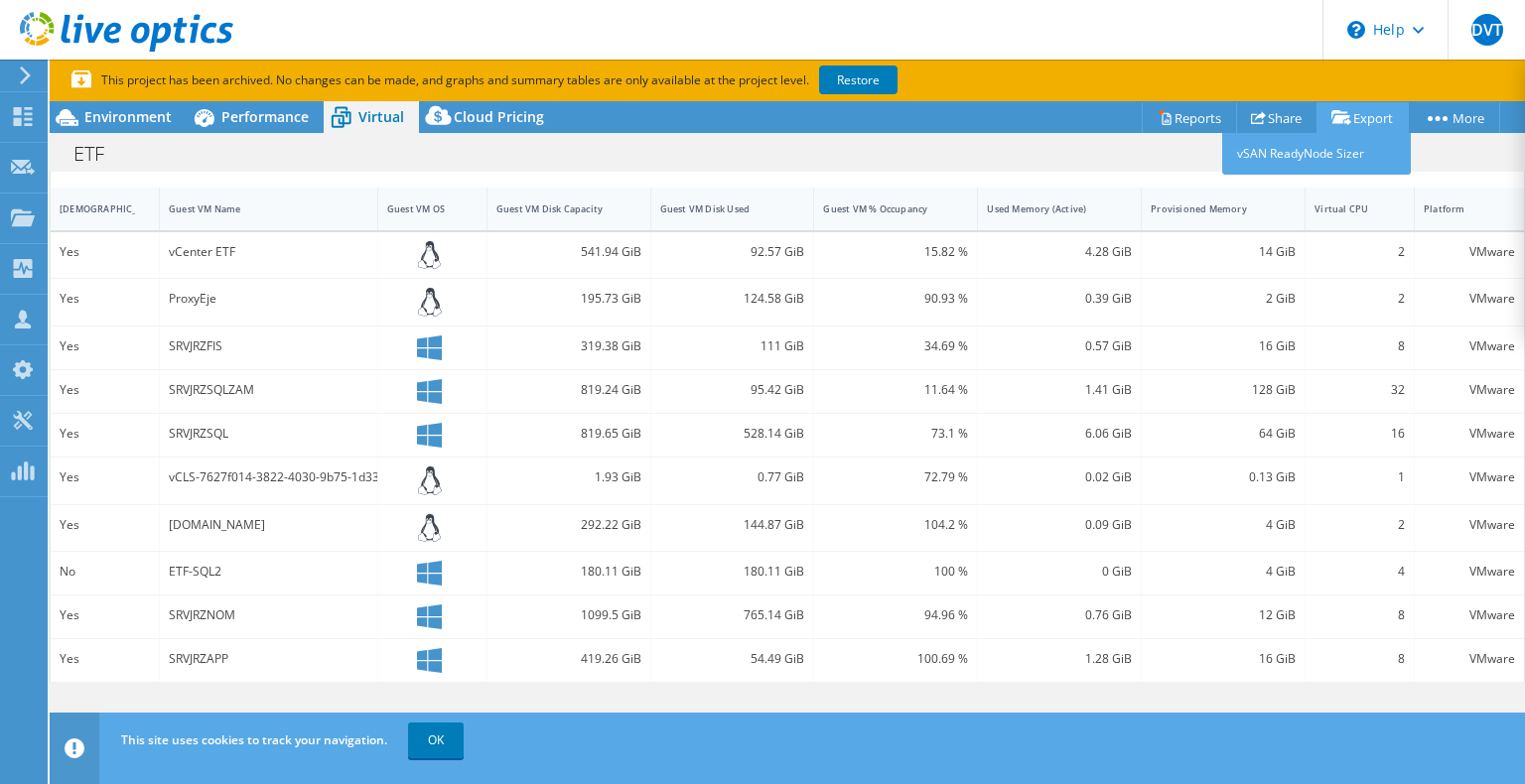 click on "Export" at bounding box center (1362, 117) 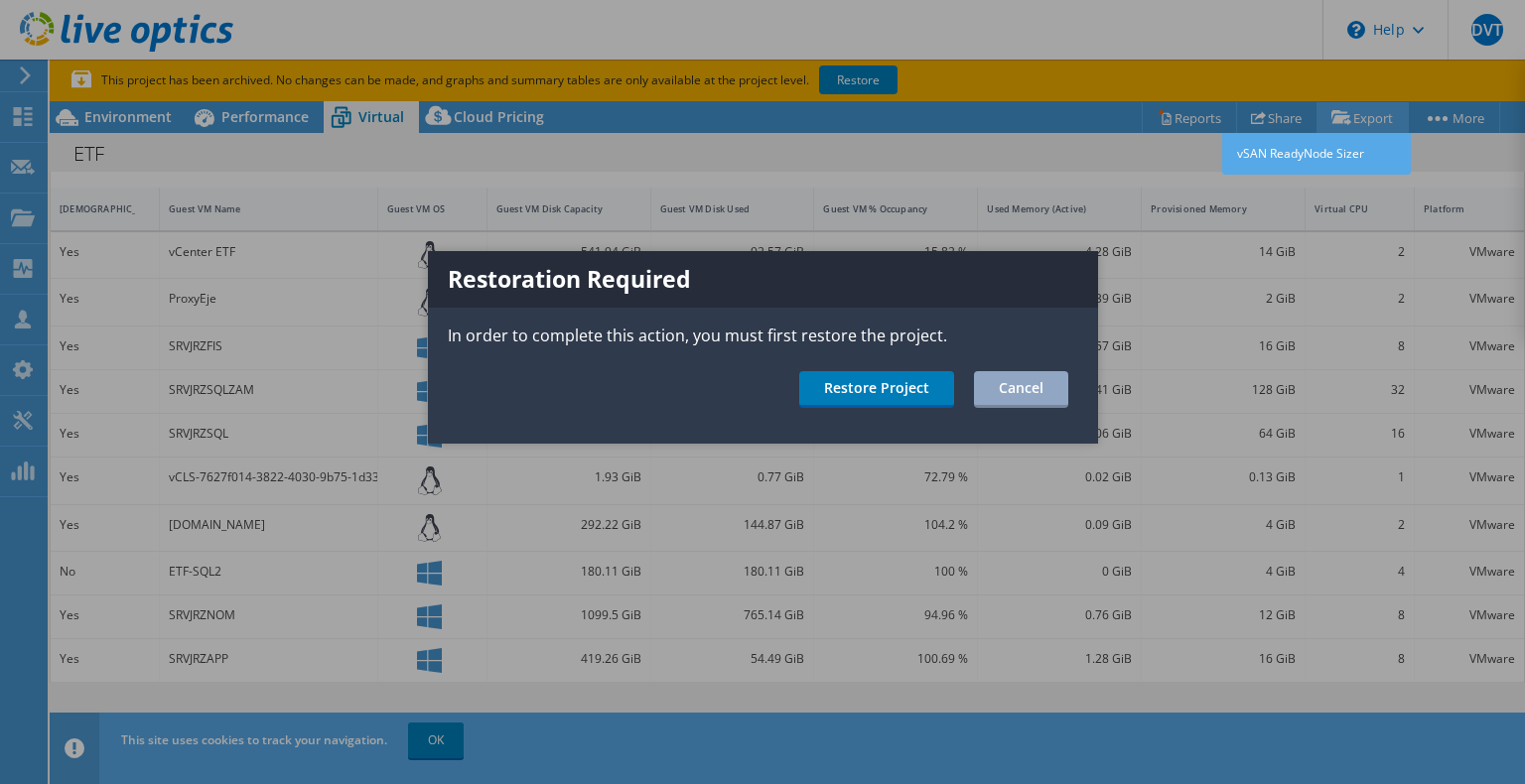 click at bounding box center [762, 392] 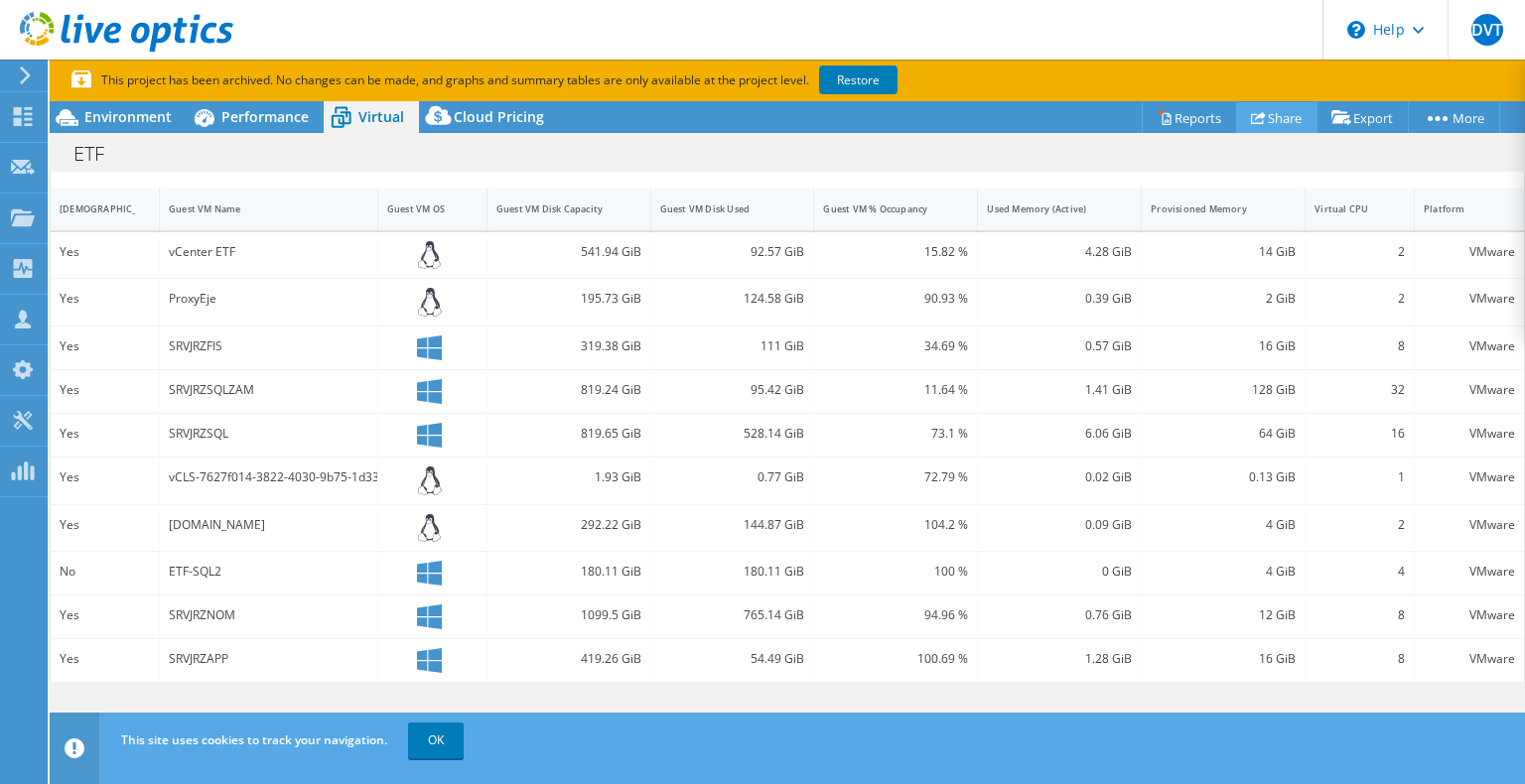 click 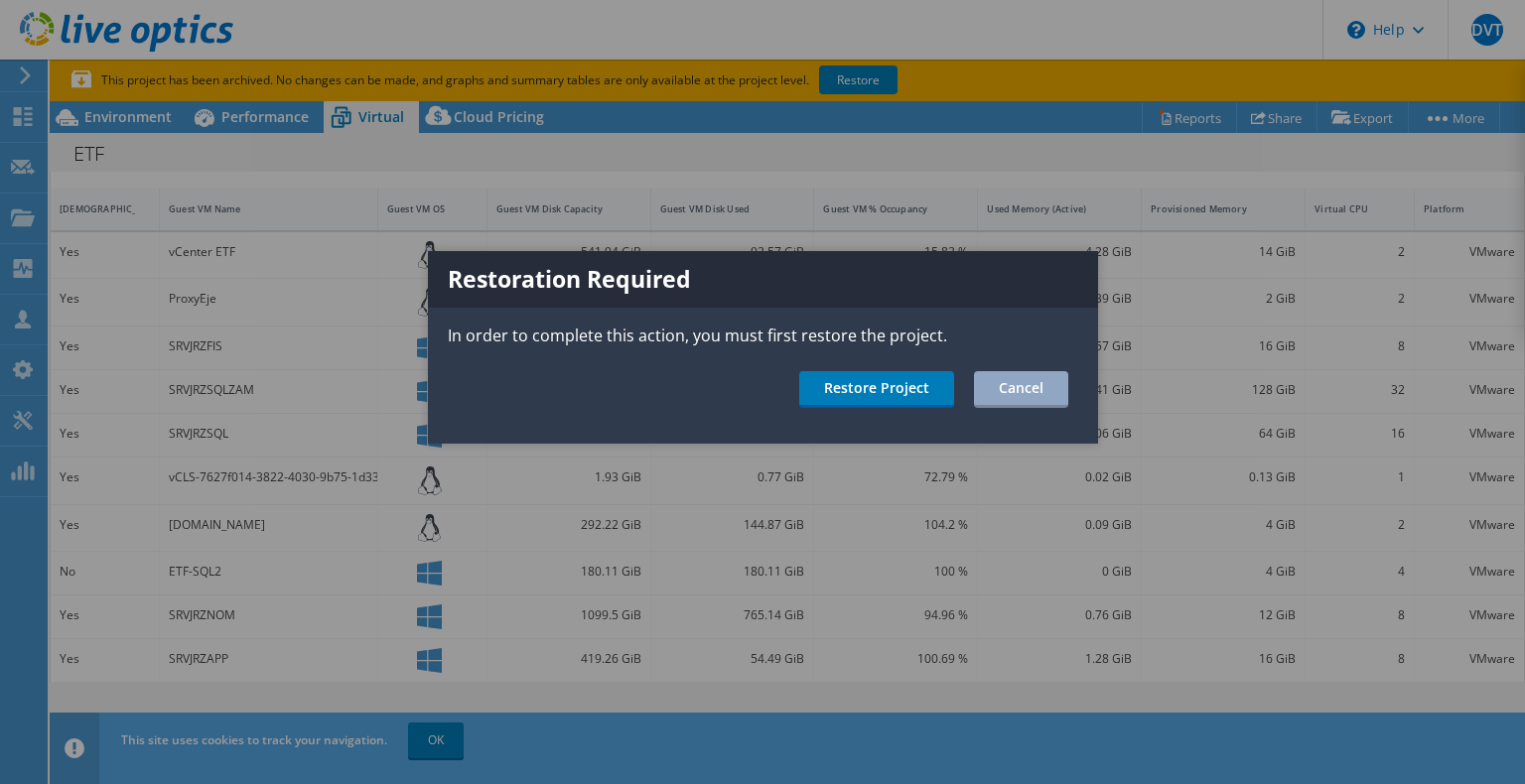 click on "Restoration Required In order to complete this action, you must first restore the project. Restore Project Cancel" at bounding box center [762, 347] 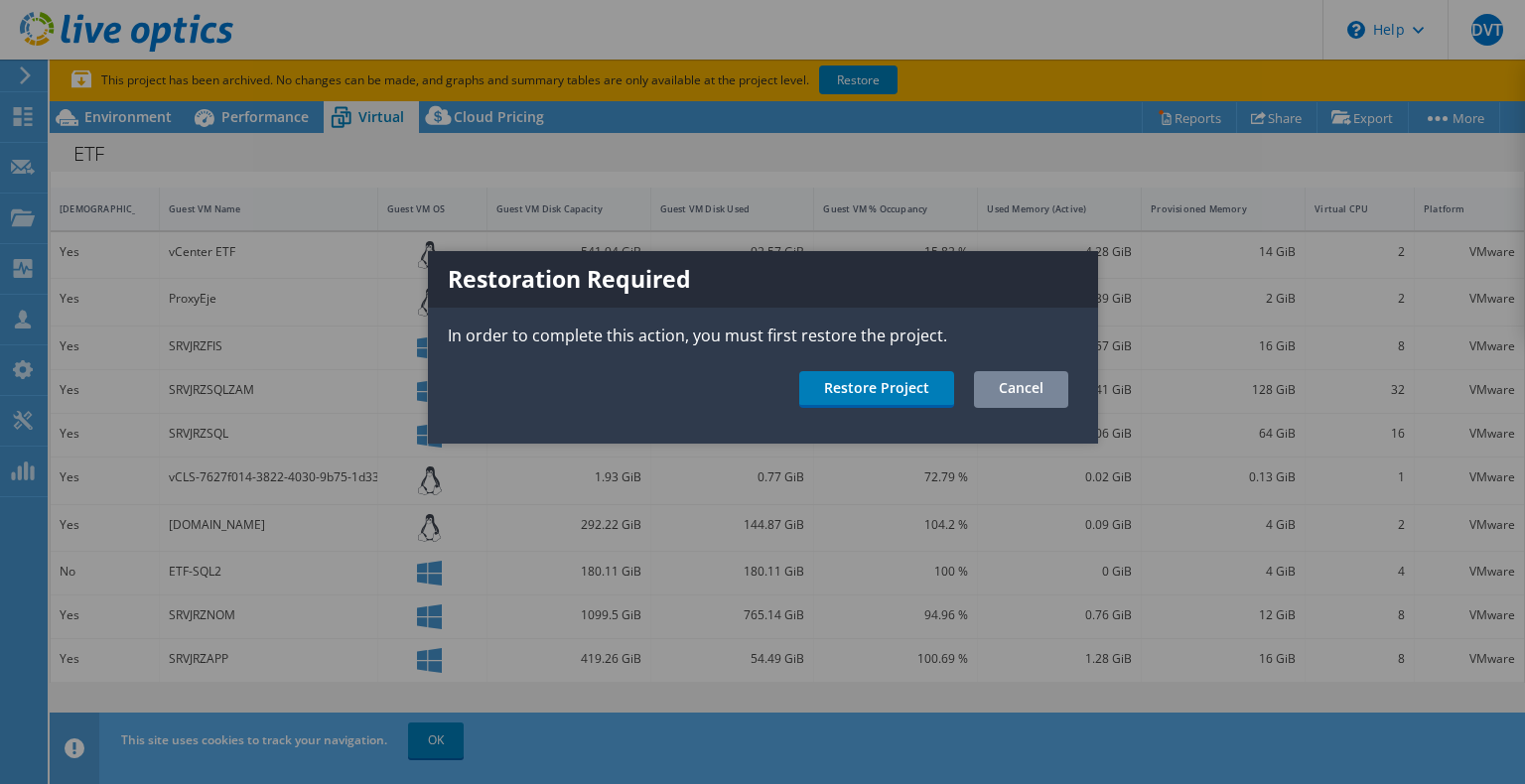 click on "Cancel" at bounding box center (1021, 389) 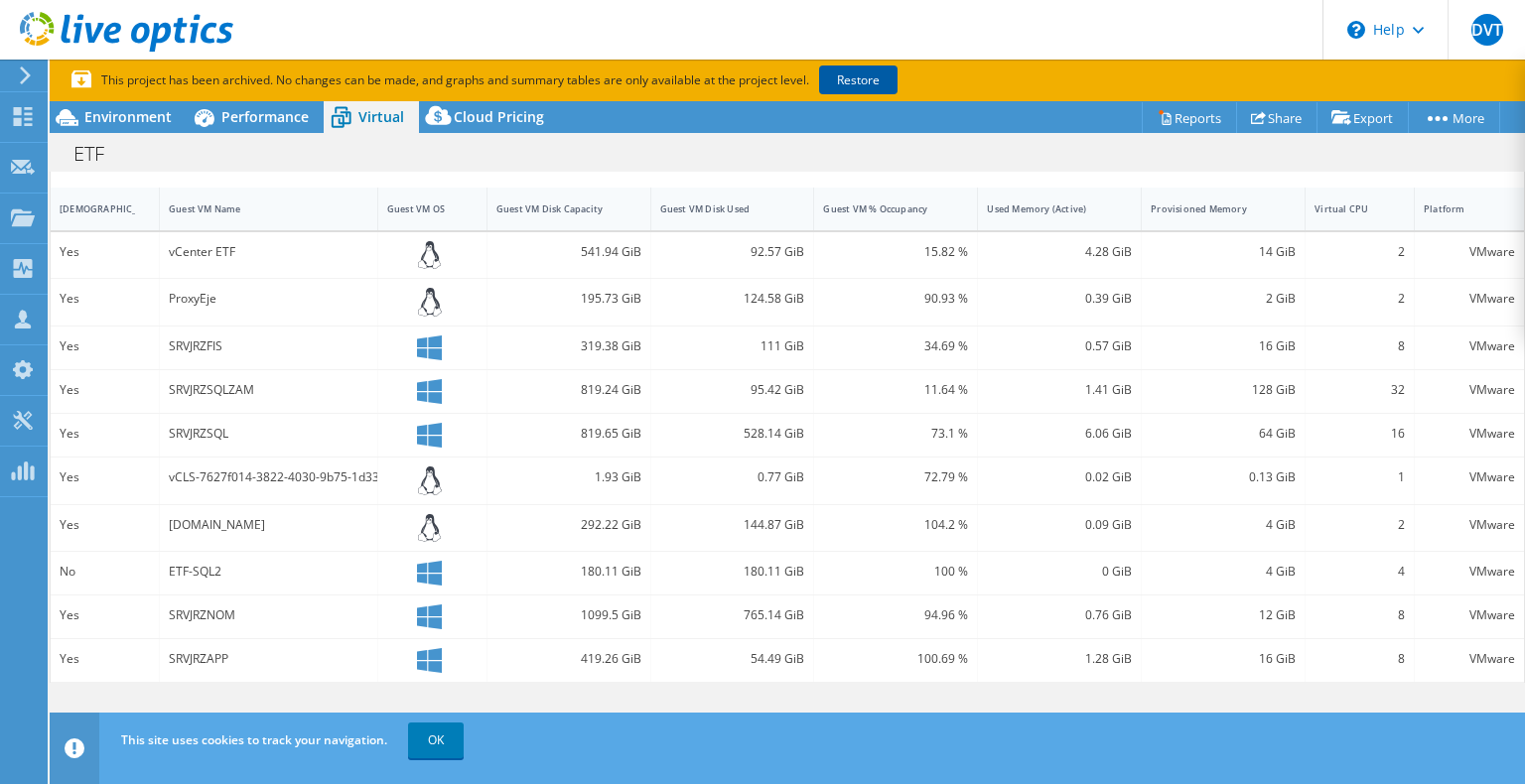 click on "Restore" at bounding box center (858, 79) 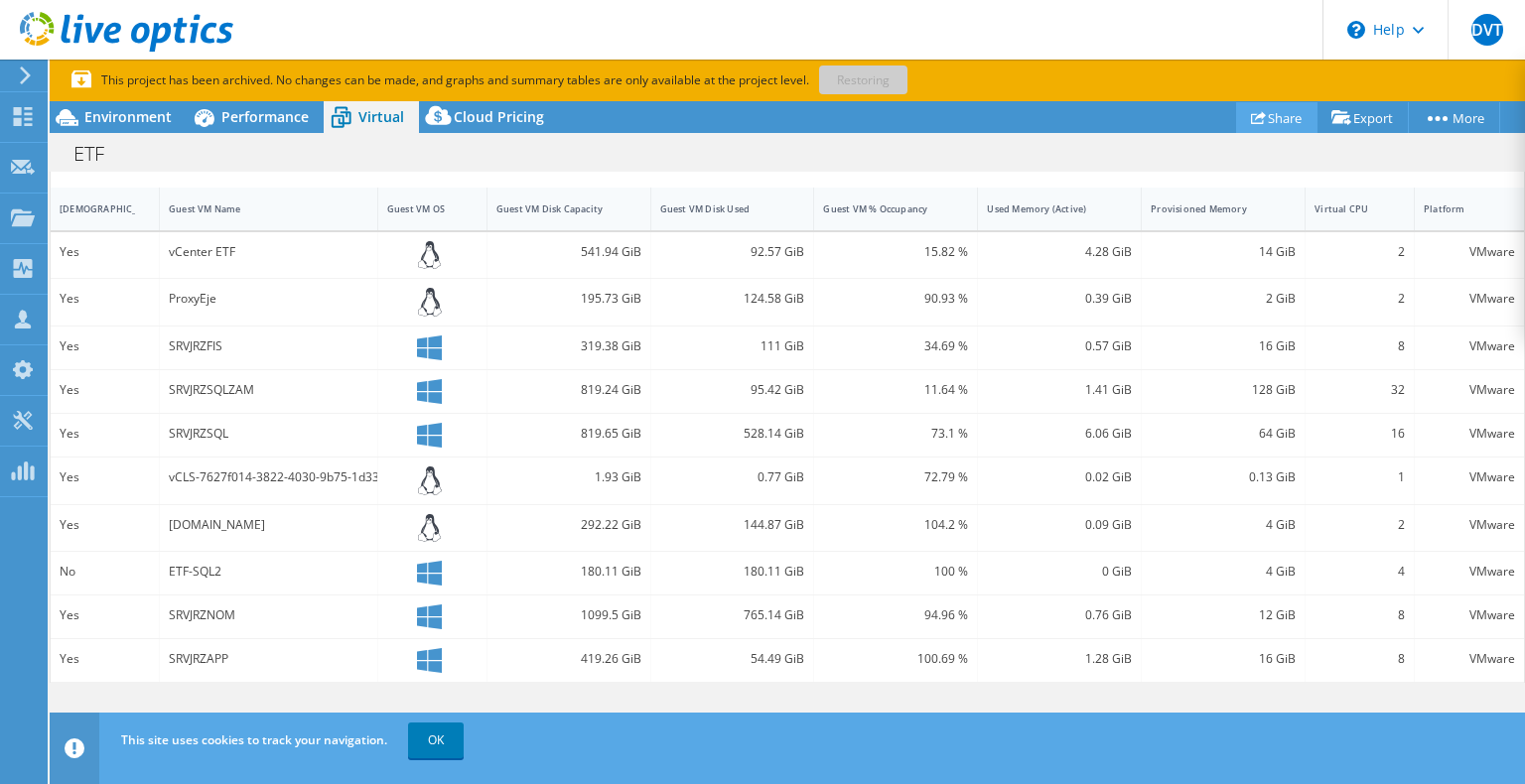 click on "Share" at bounding box center (1277, 117) 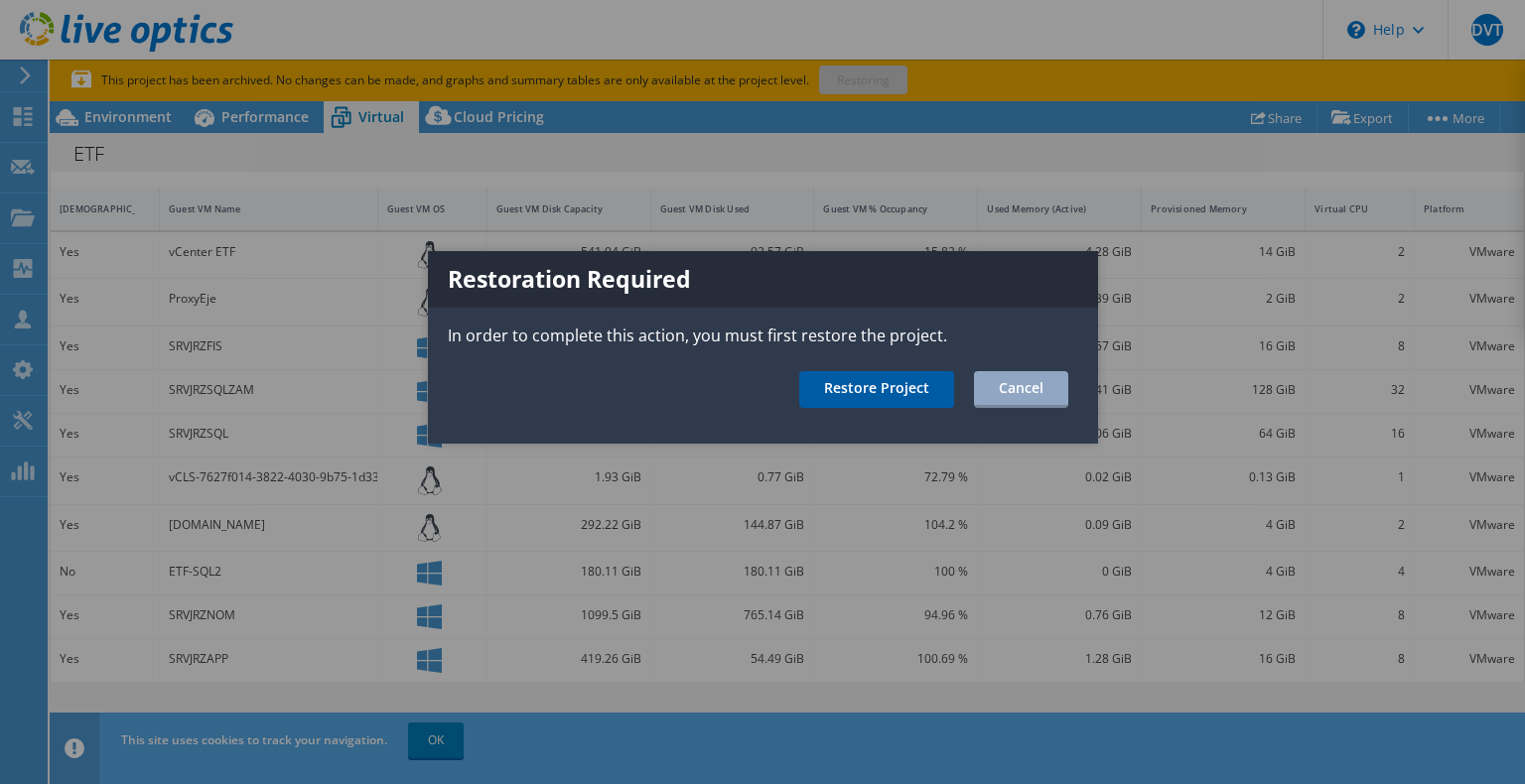 click on "Restore Project" at bounding box center [877, 389] 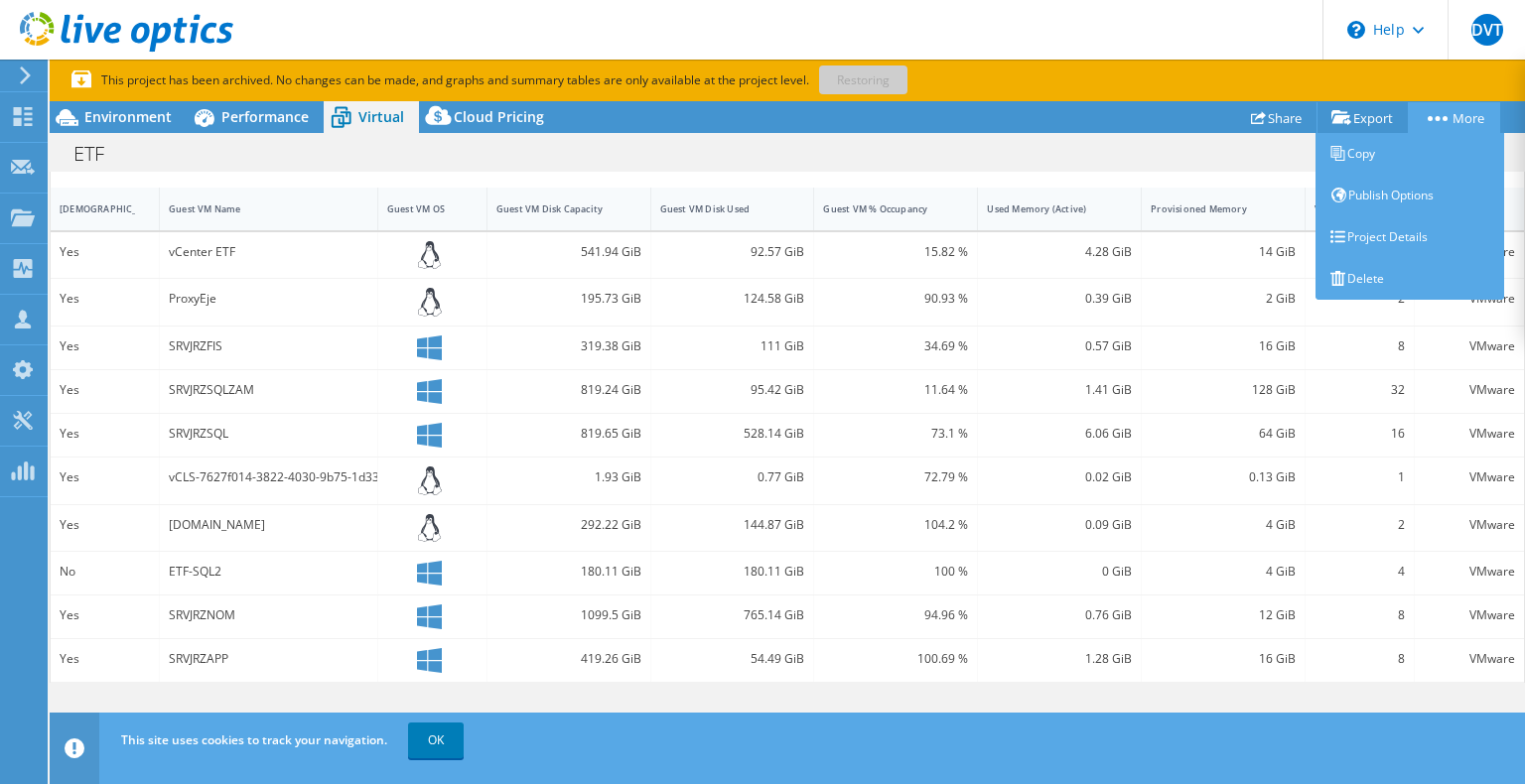 click on "More" at bounding box center [1454, 117] 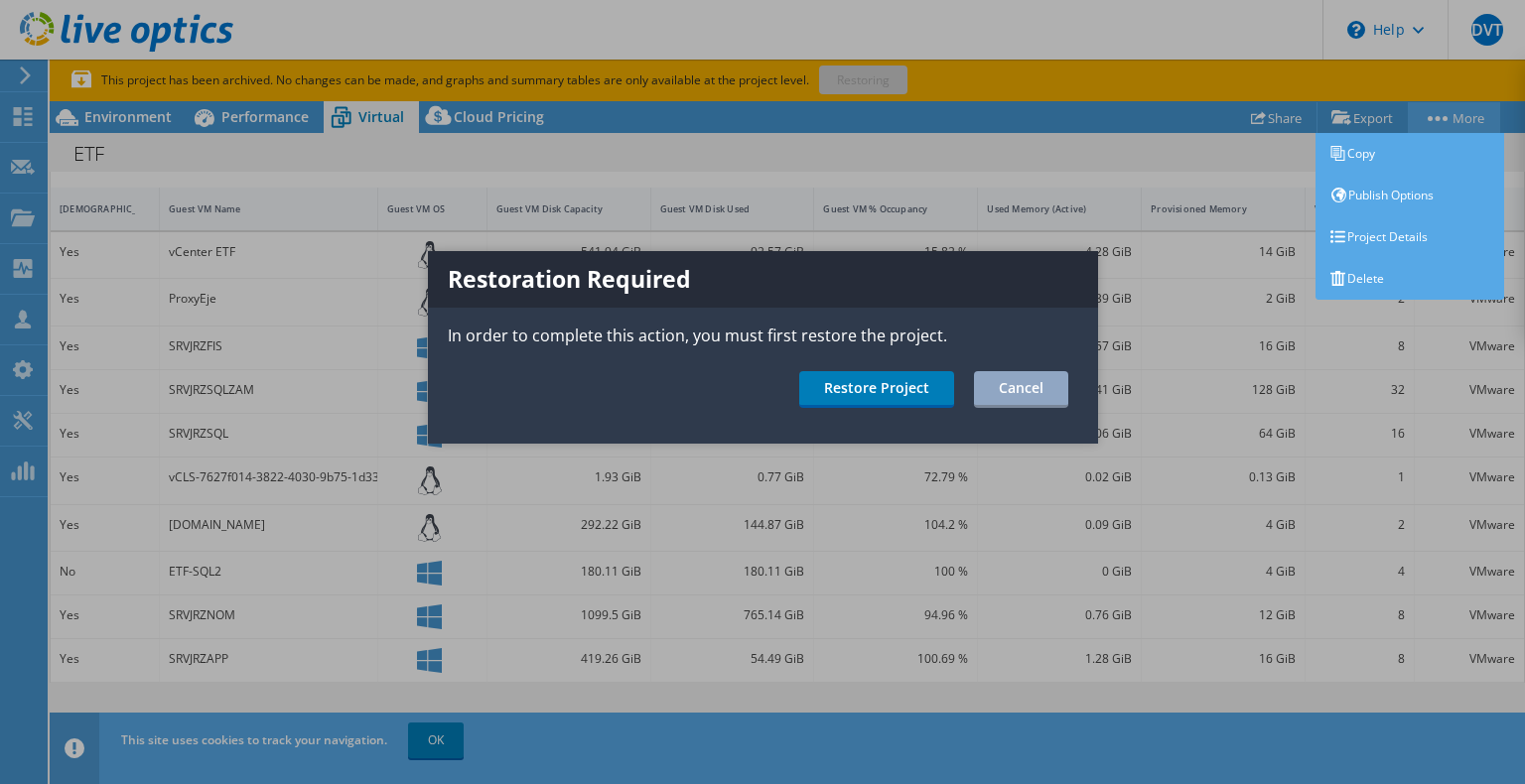 click at bounding box center [762, 392] 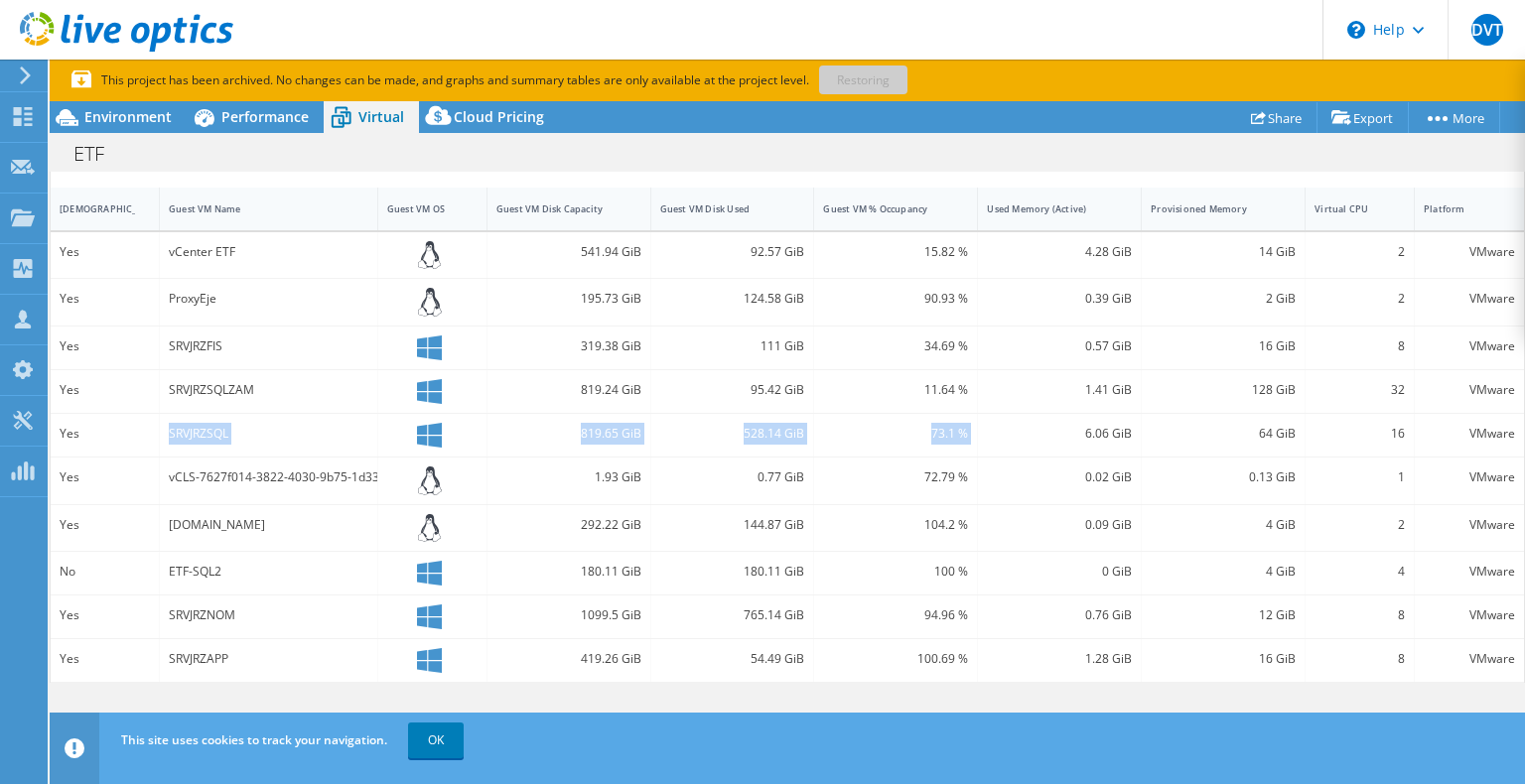 drag, startPoint x: 121, startPoint y: 429, endPoint x: 1026, endPoint y: 445, distance: 905.1414 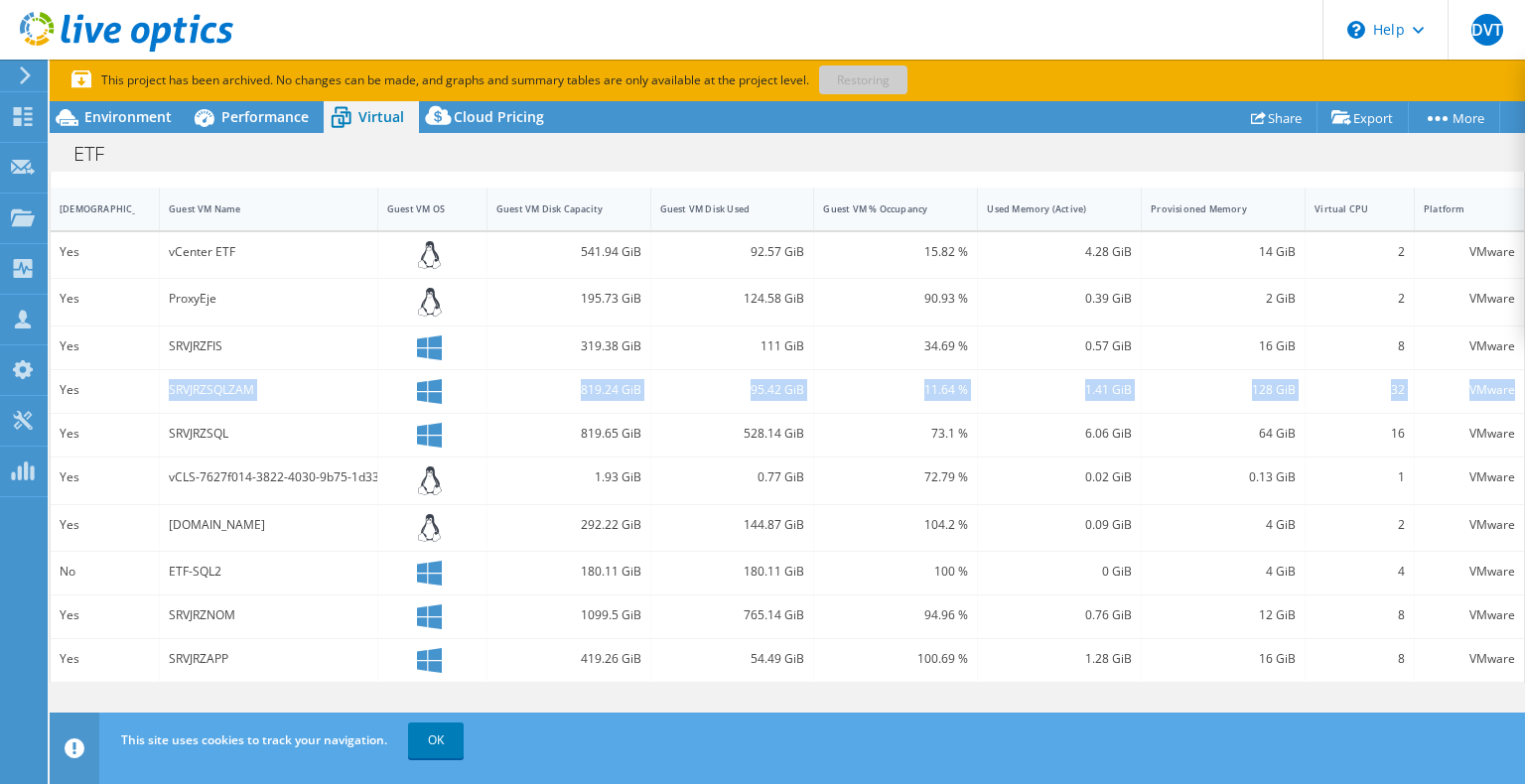 drag, startPoint x: 159, startPoint y: 383, endPoint x: 1505, endPoint y: 386, distance: 1346.0033 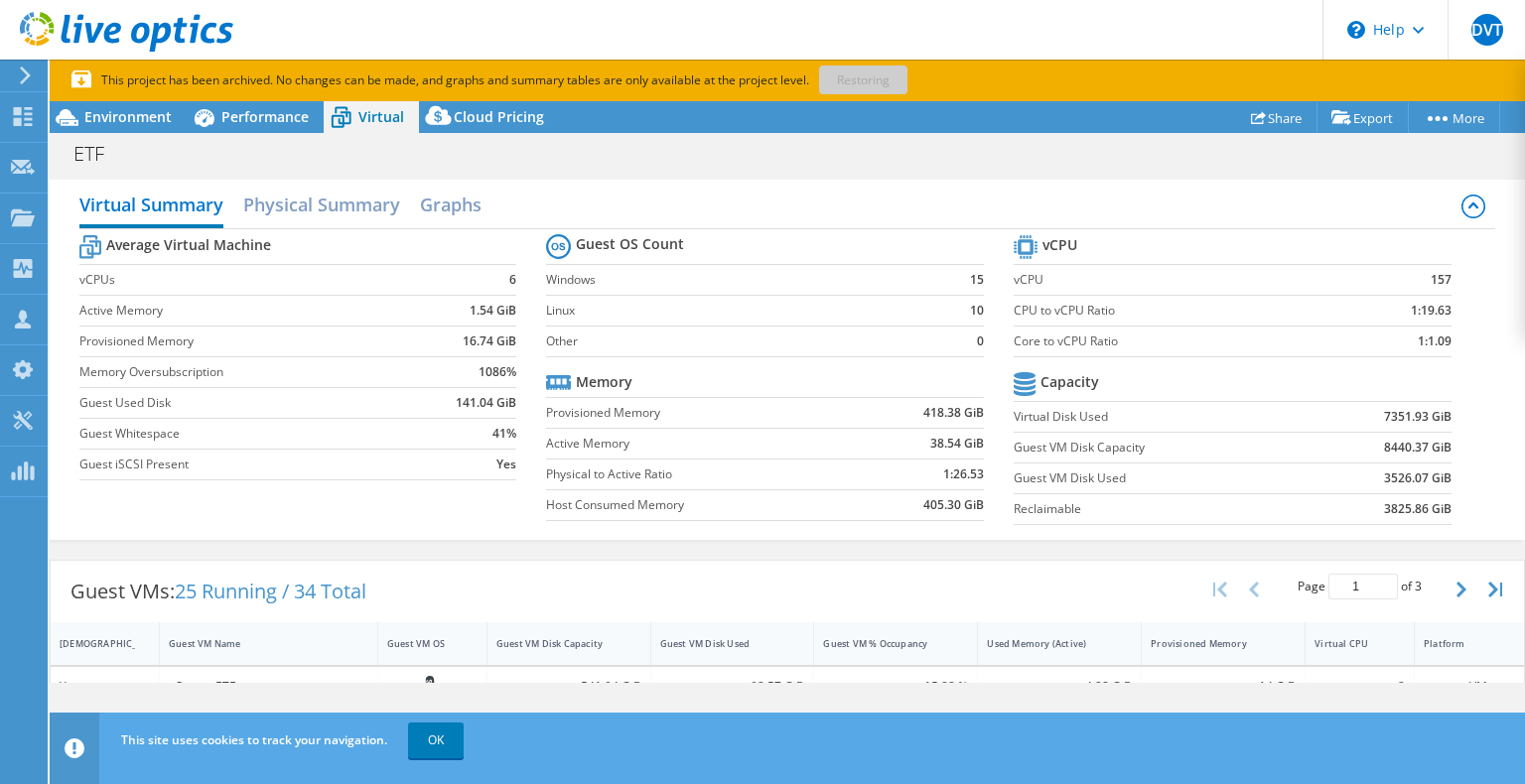 scroll, scrollTop: 0, scrollLeft: 0, axis: both 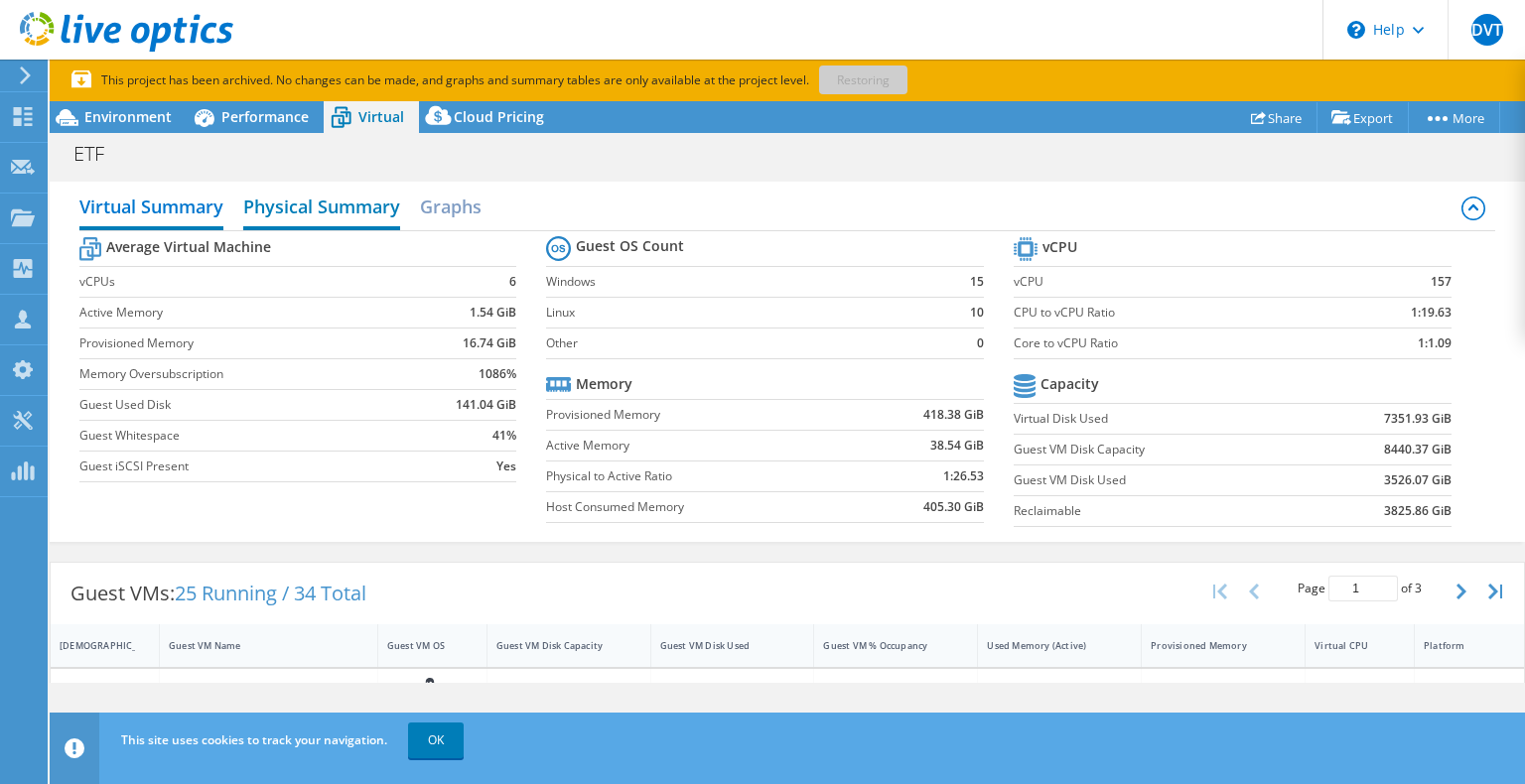 click on "Physical Summary" at bounding box center (322, 208) 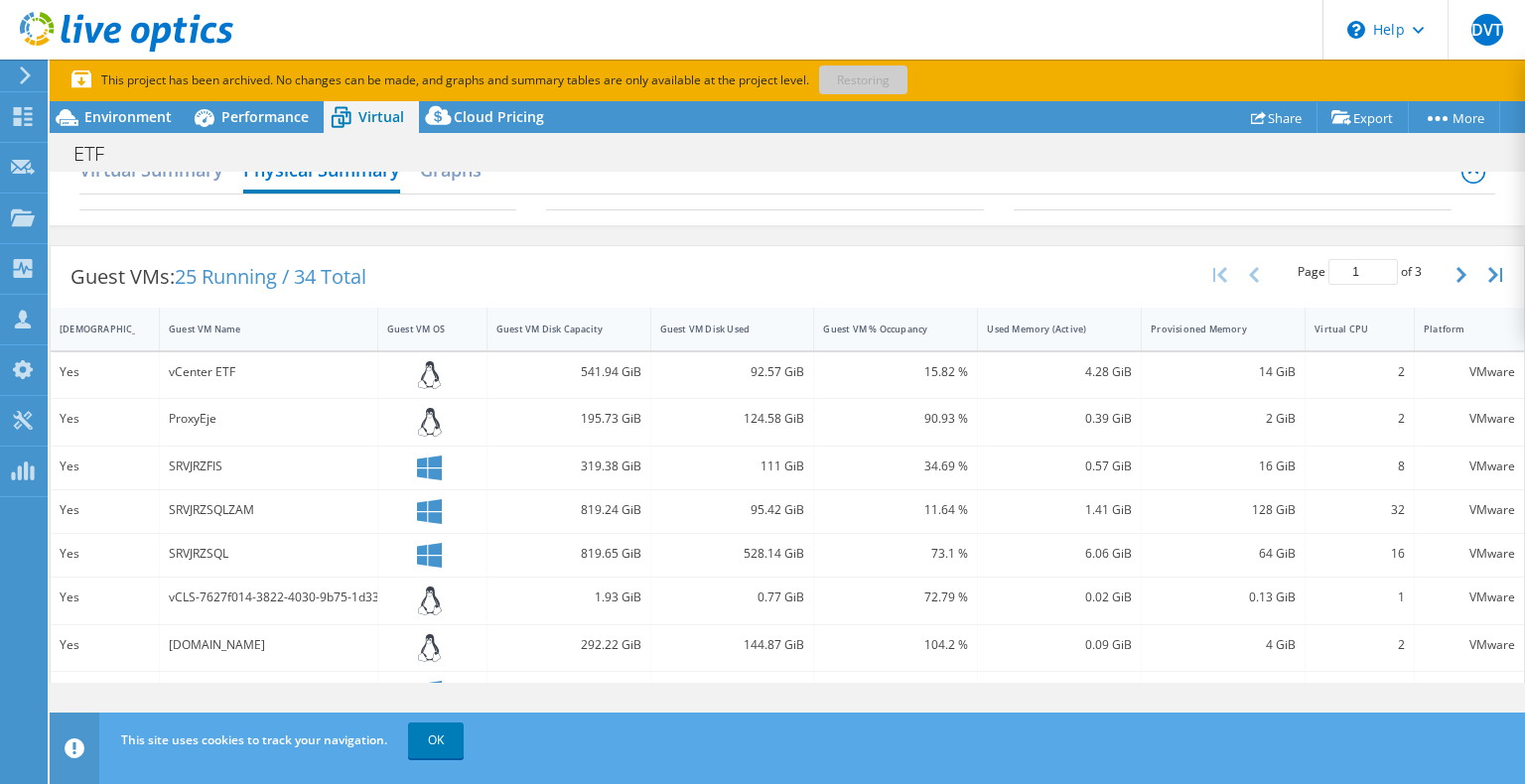 scroll, scrollTop: 34, scrollLeft: 0, axis: vertical 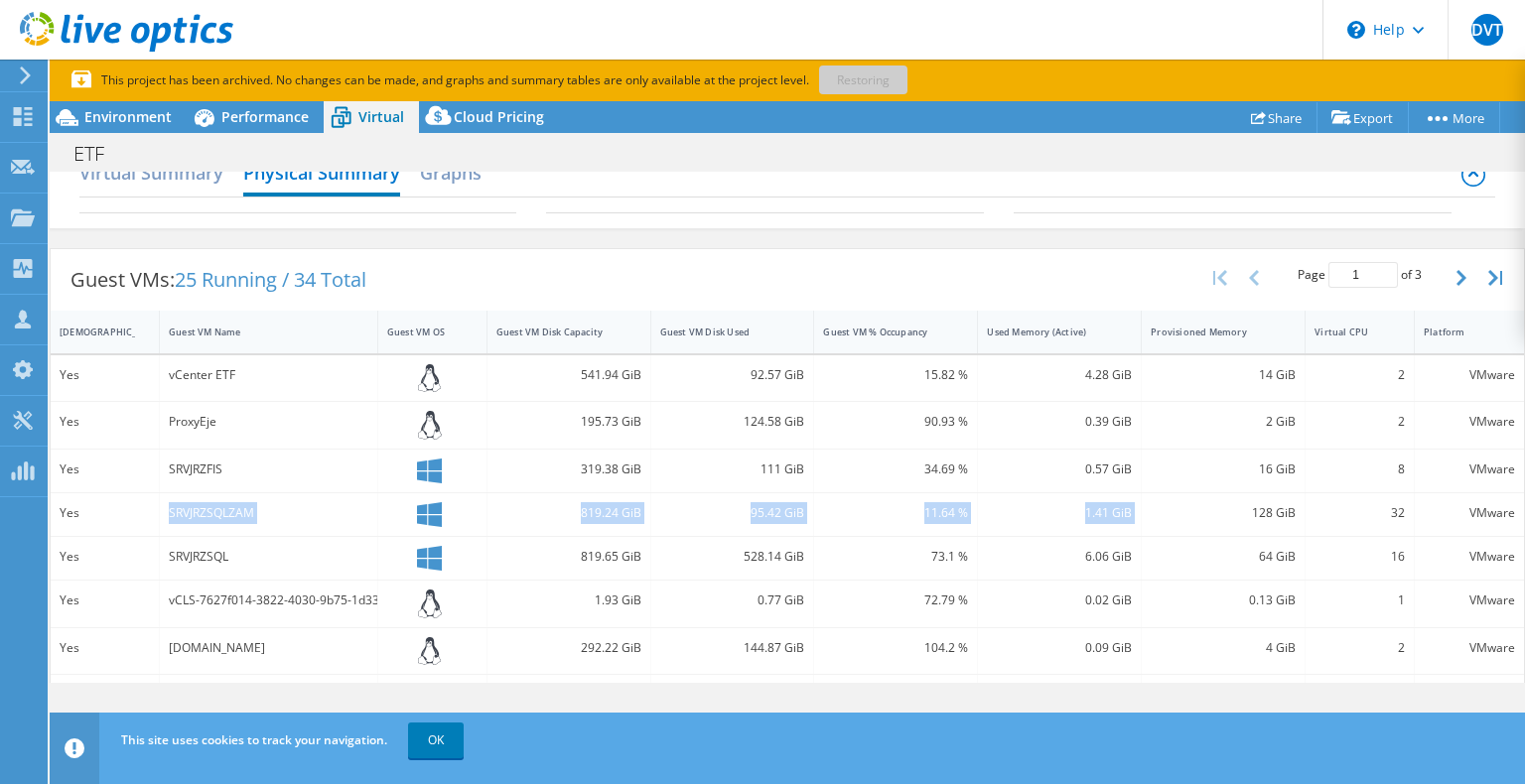 drag, startPoint x: 164, startPoint y: 510, endPoint x: 1213, endPoint y: 494, distance: 1049.122 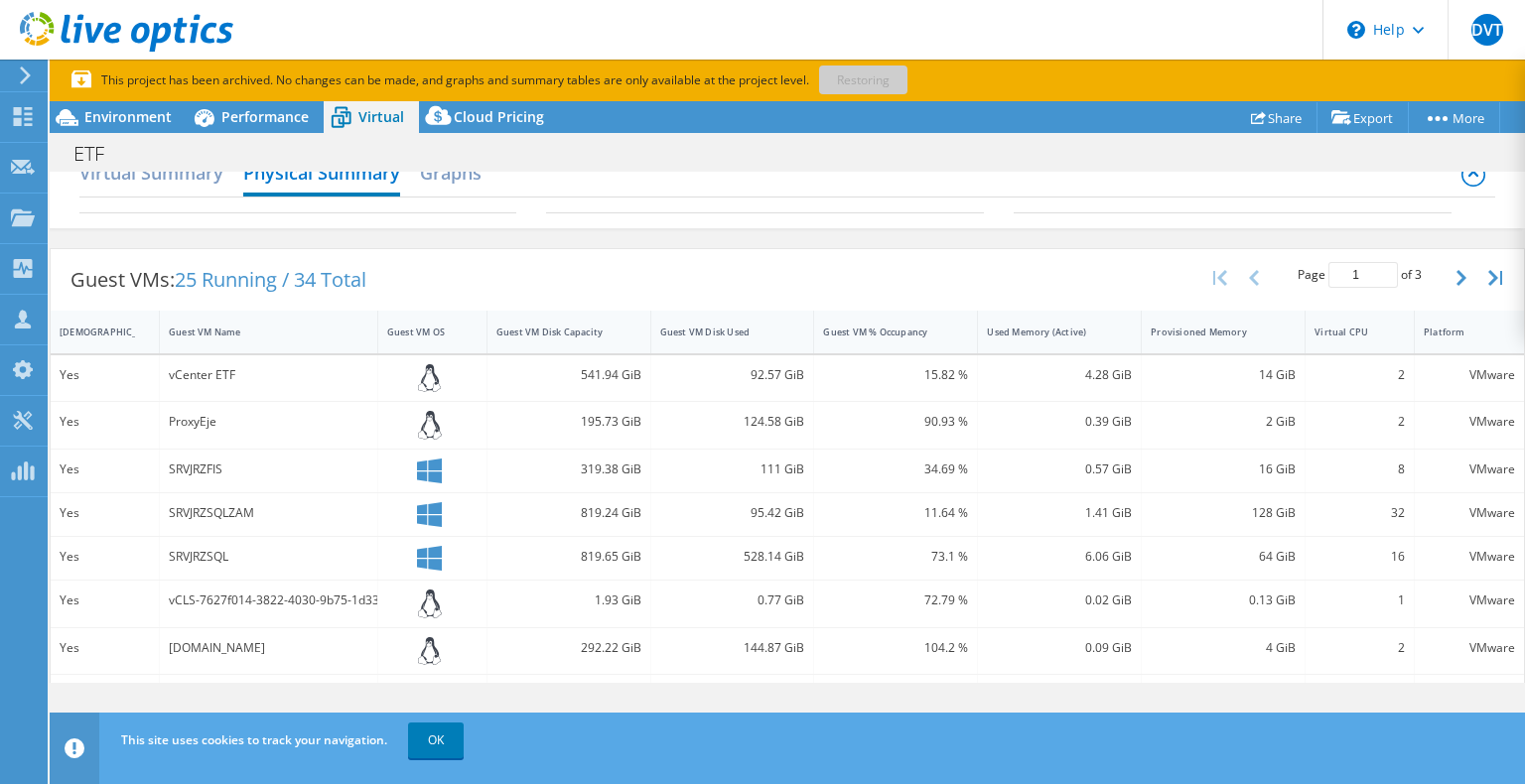 click on "128 GiB" at bounding box center (1223, 513) 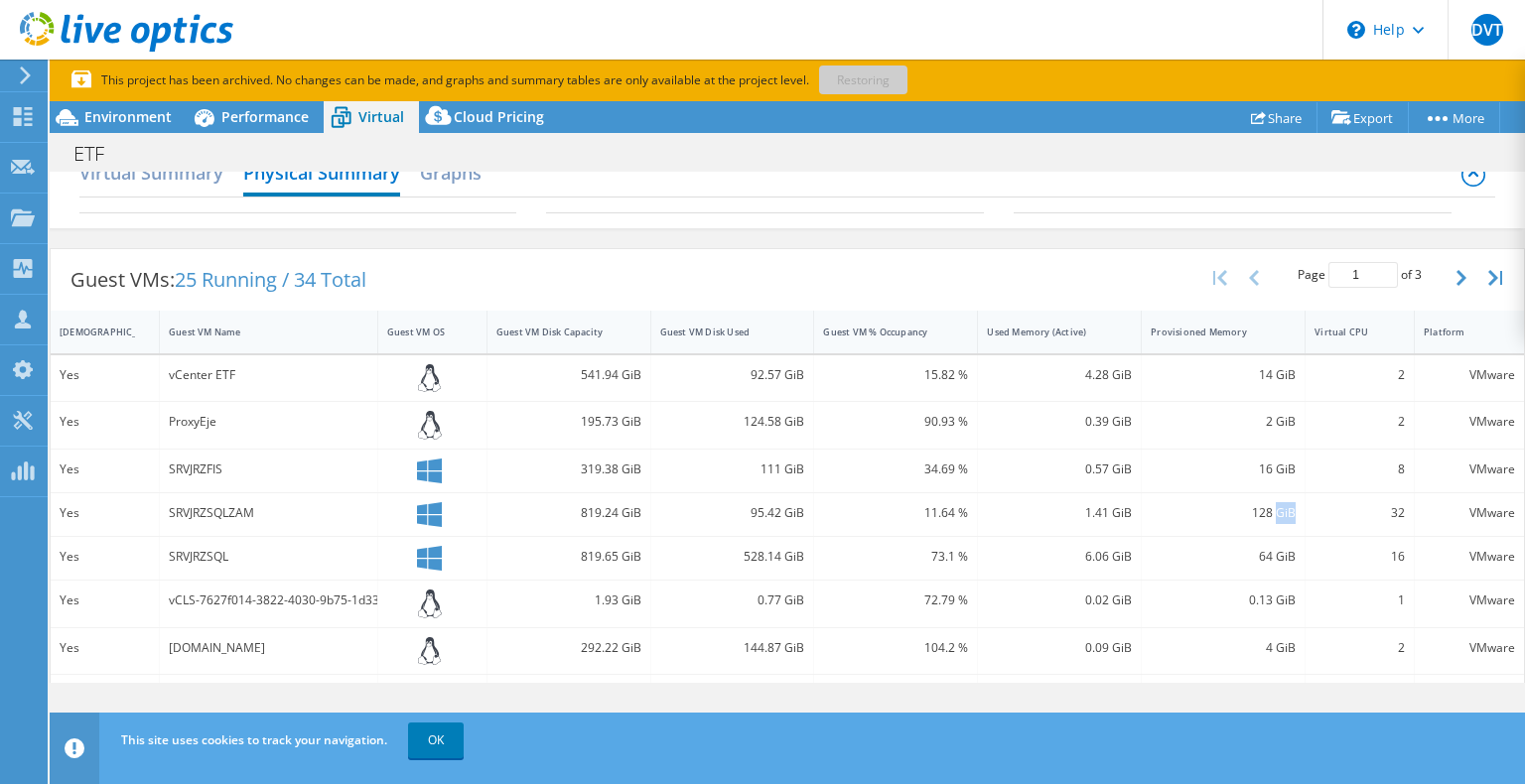 click on "128 GiB" at bounding box center (1223, 513) 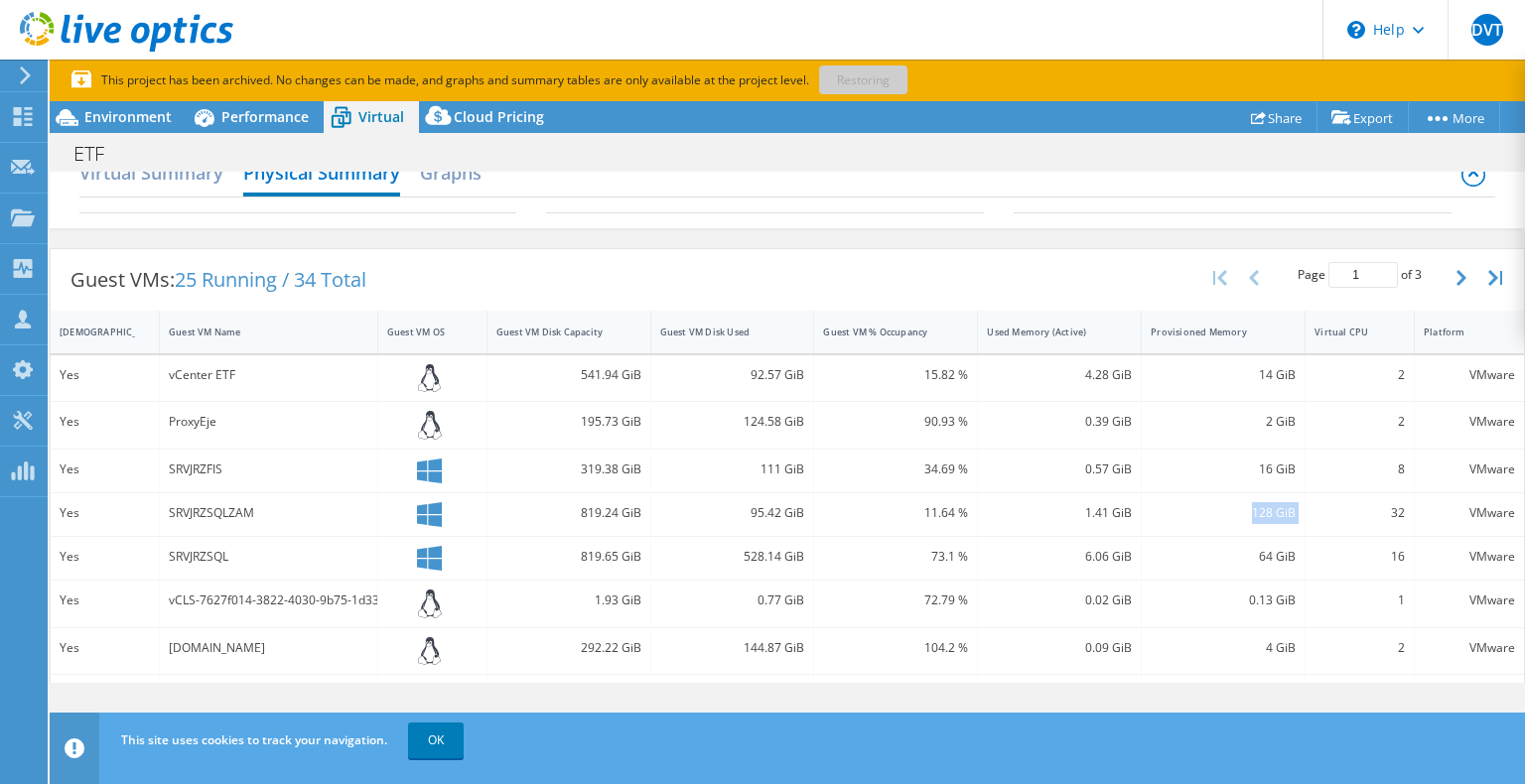 click on "128 GiB" at bounding box center [1223, 513] 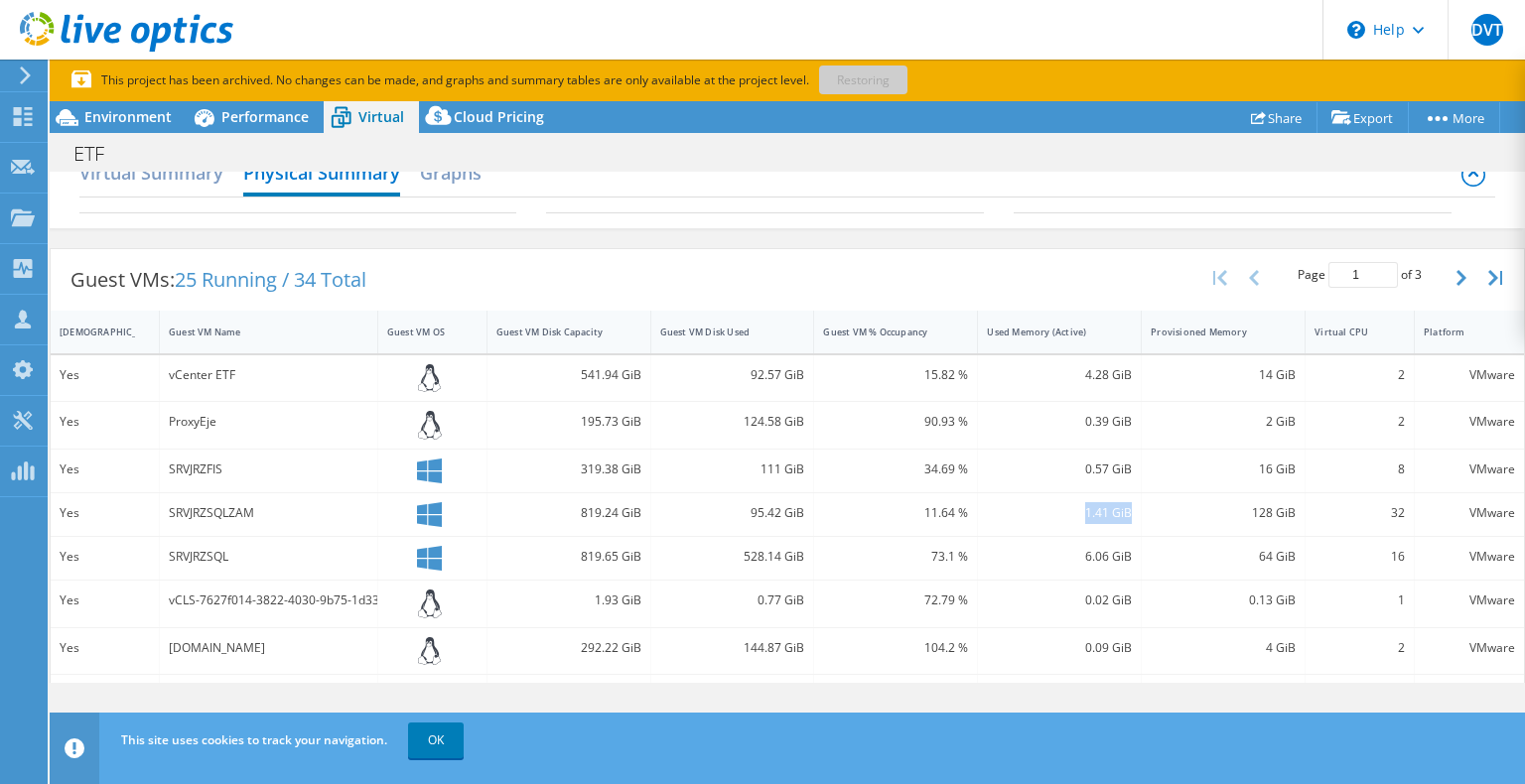 drag, startPoint x: 1124, startPoint y: 505, endPoint x: 1044, endPoint y: 520, distance: 81.394103 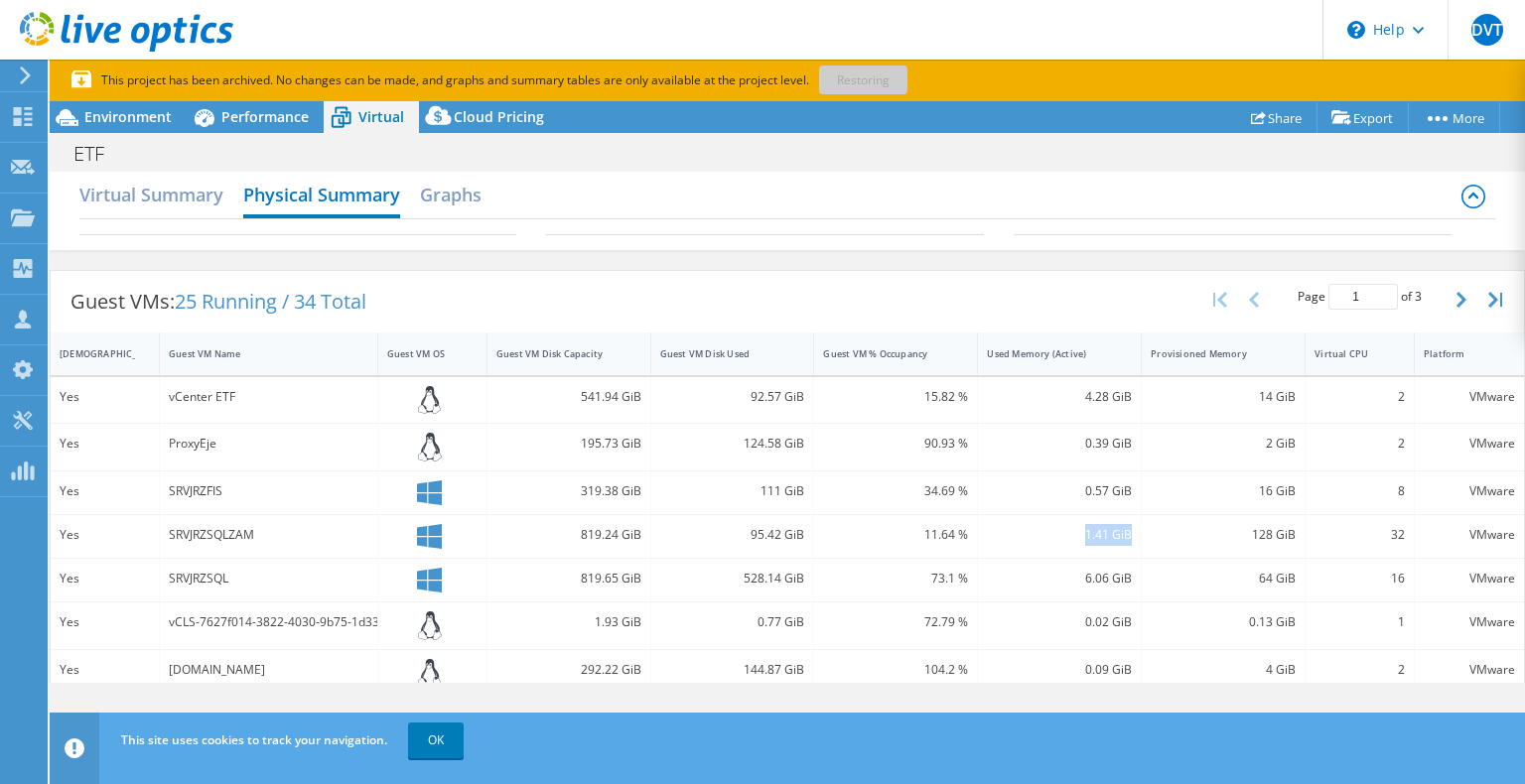 scroll, scrollTop: 0, scrollLeft: 0, axis: both 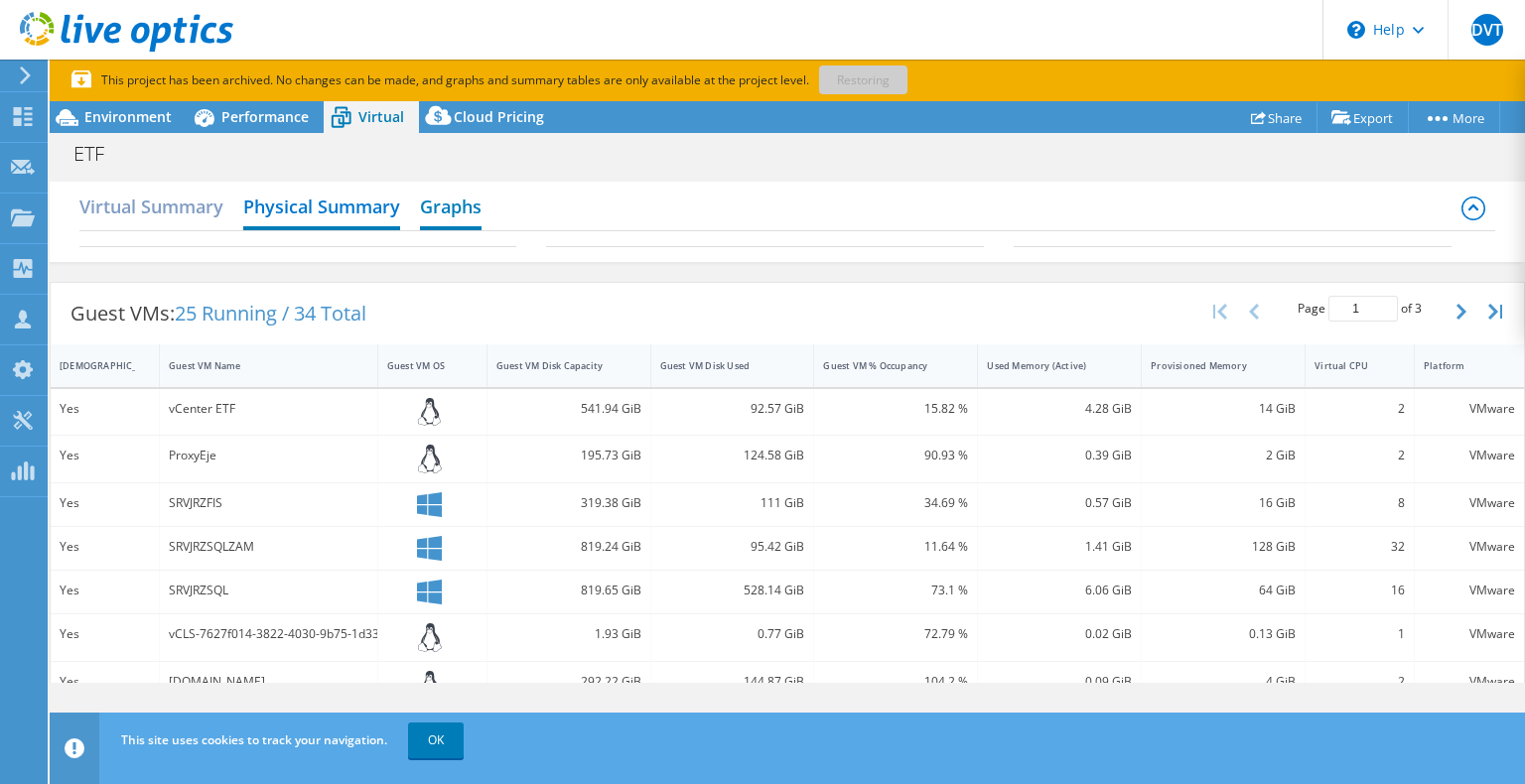 click on "Graphs" at bounding box center (451, 208) 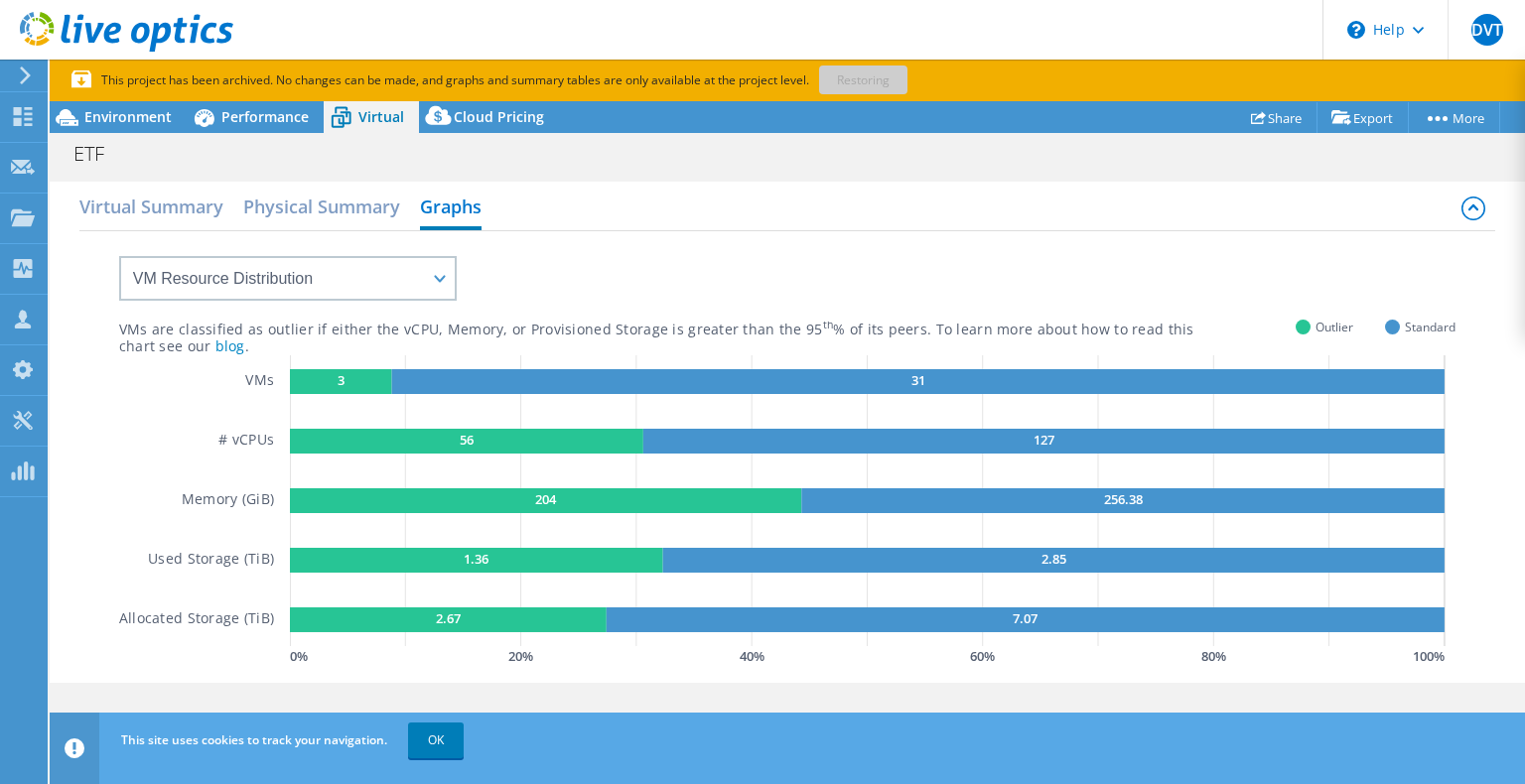 click on "VMs # vCPUs Memory (GiB) Used Storage (TiB) Allocated Storage (TiB)" at bounding box center (205, 513) 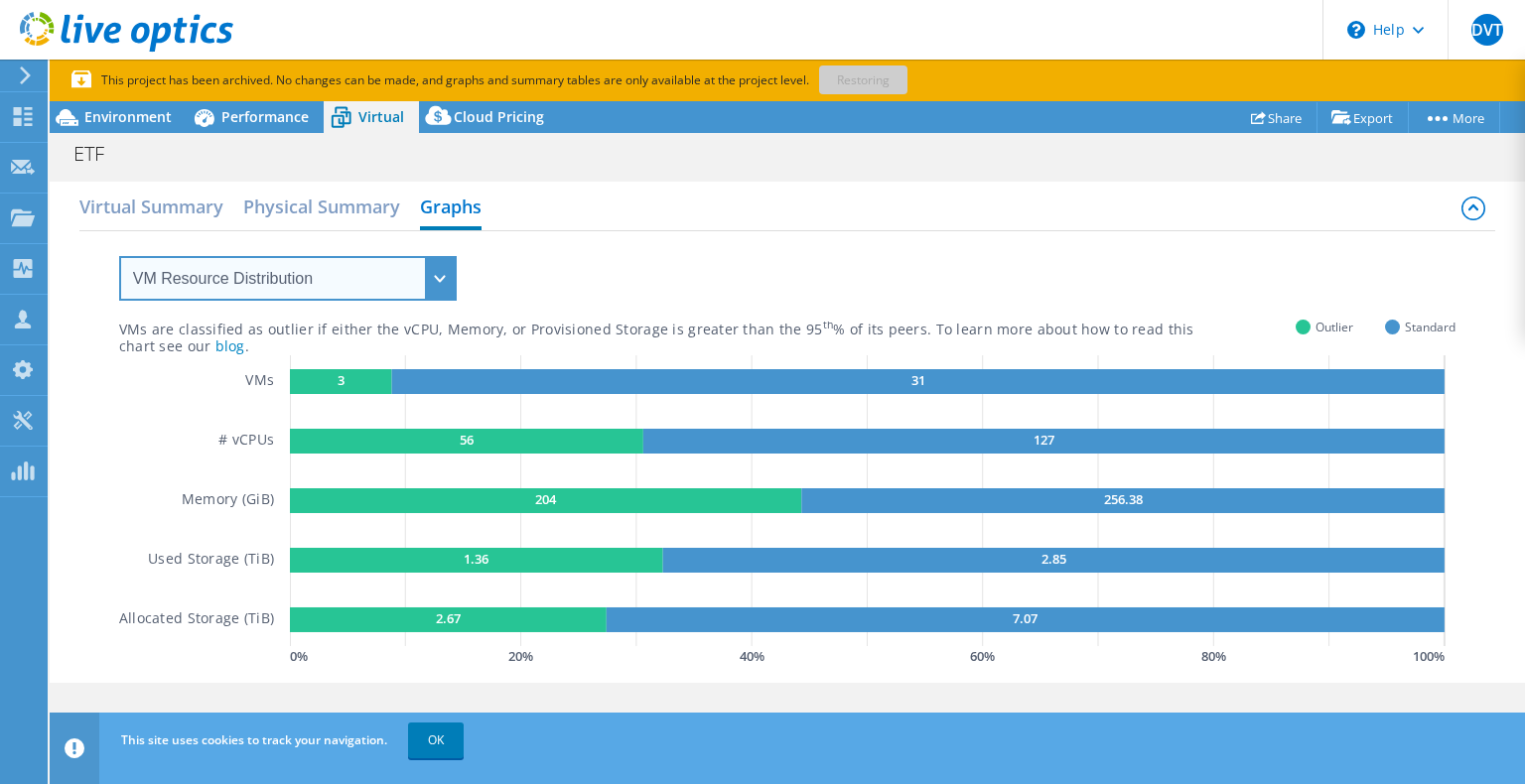 click on "VM Resource Distribution Provisioning Contrast Over Provisioning" at bounding box center [288, 278] 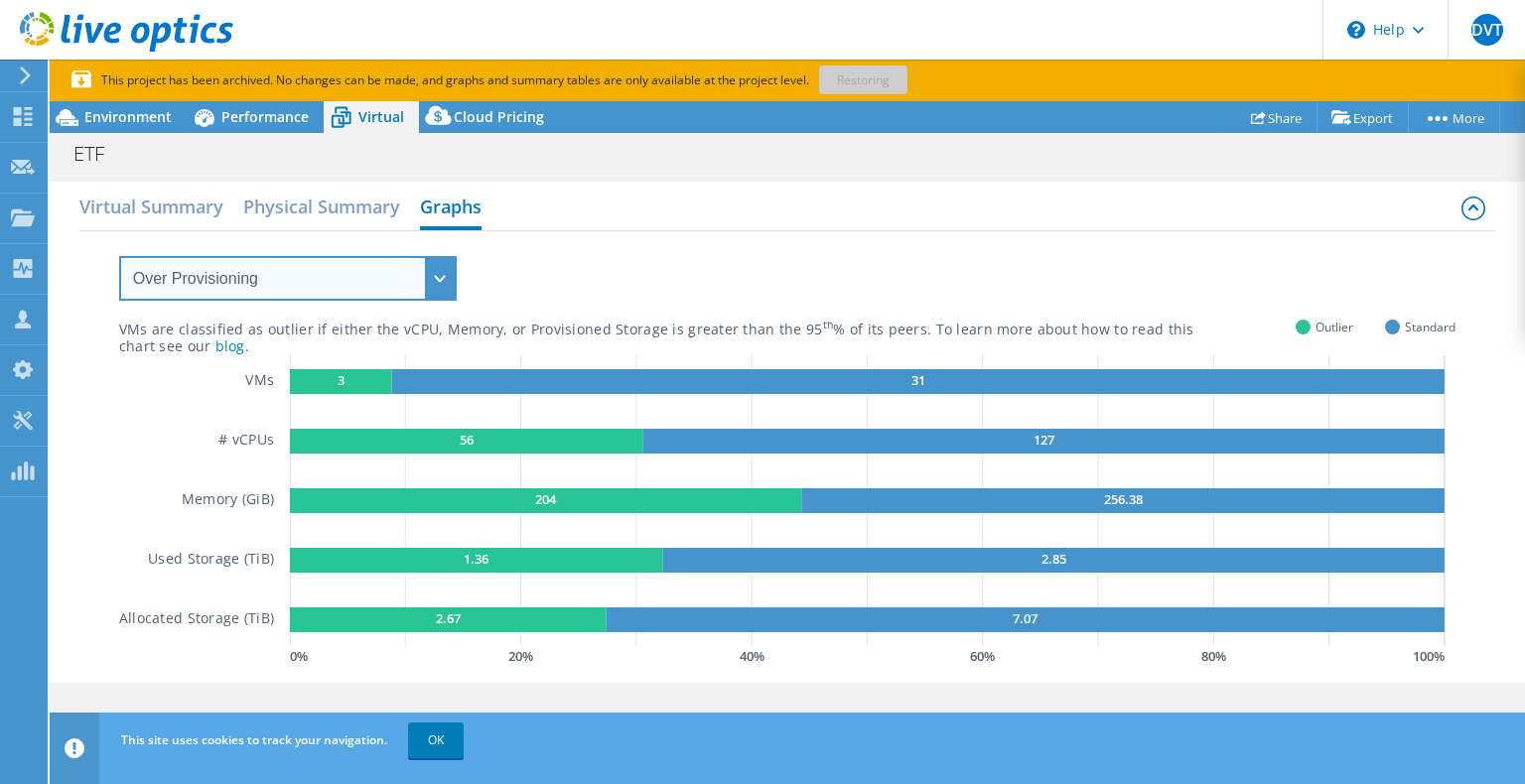 click on "VM Resource Distribution Provisioning Contrast Over Provisioning" at bounding box center [288, 278] 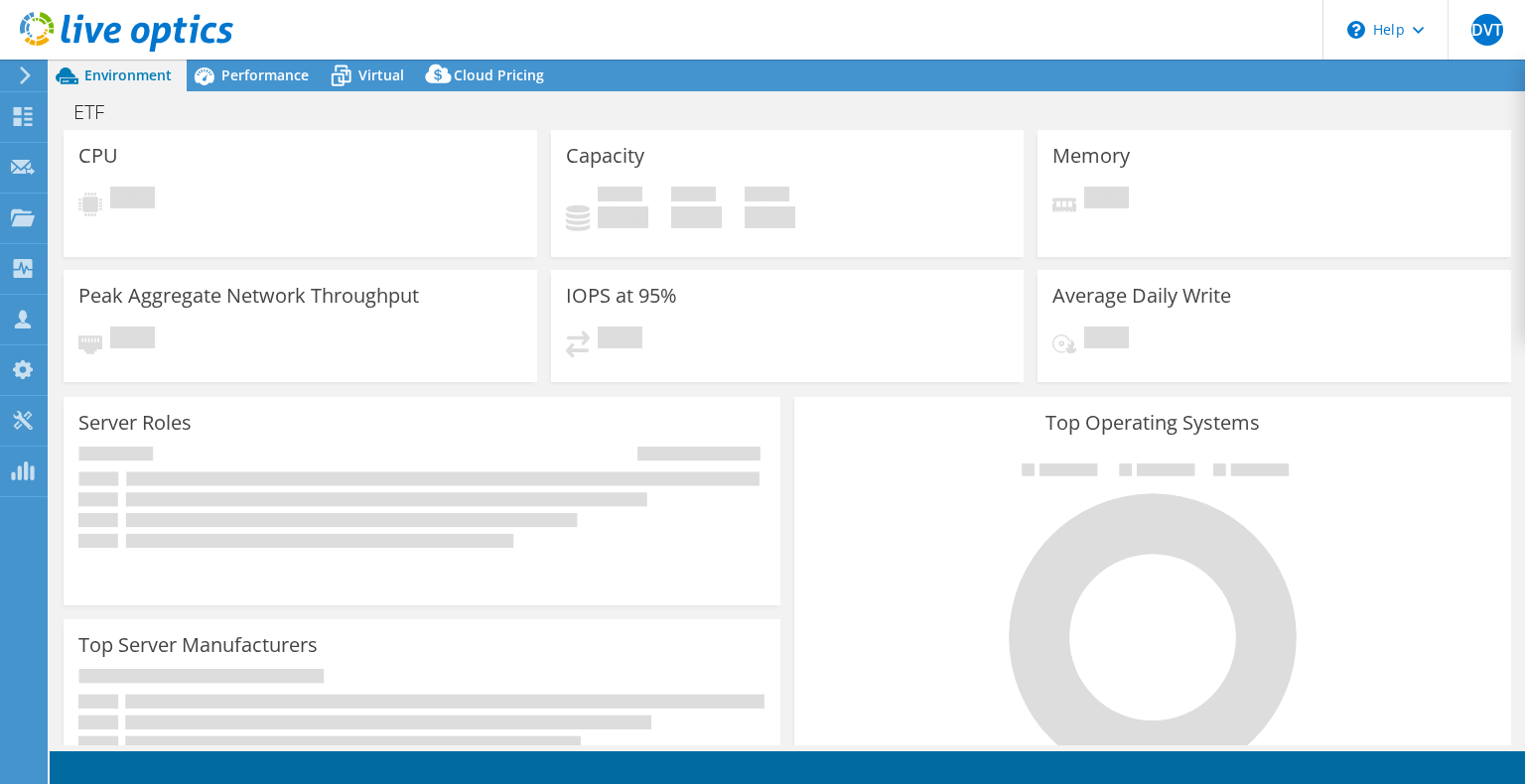 scroll, scrollTop: 0, scrollLeft: 0, axis: both 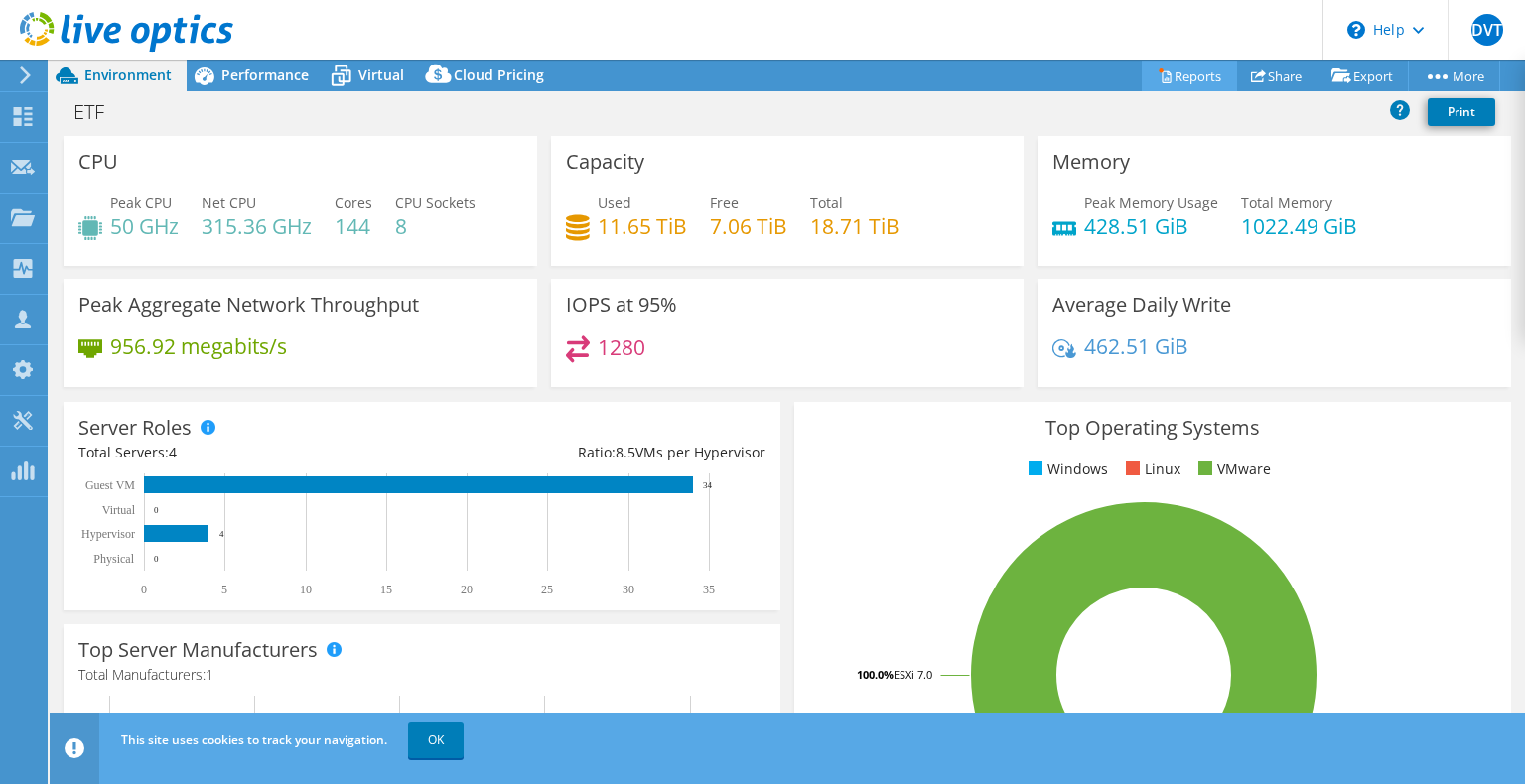 click on "Reports" at bounding box center [1189, 75] 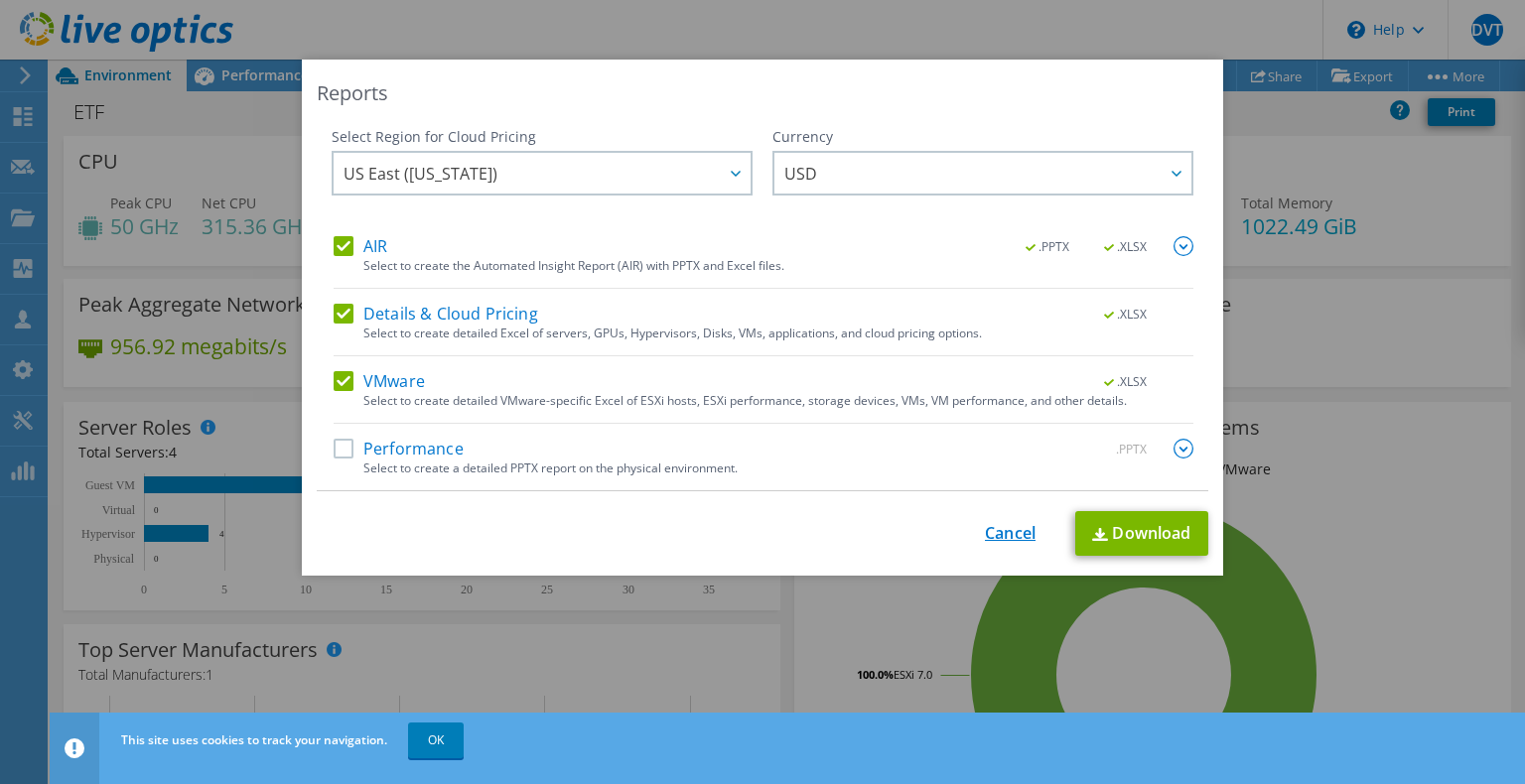 click on "Cancel" at bounding box center (1010, 533) 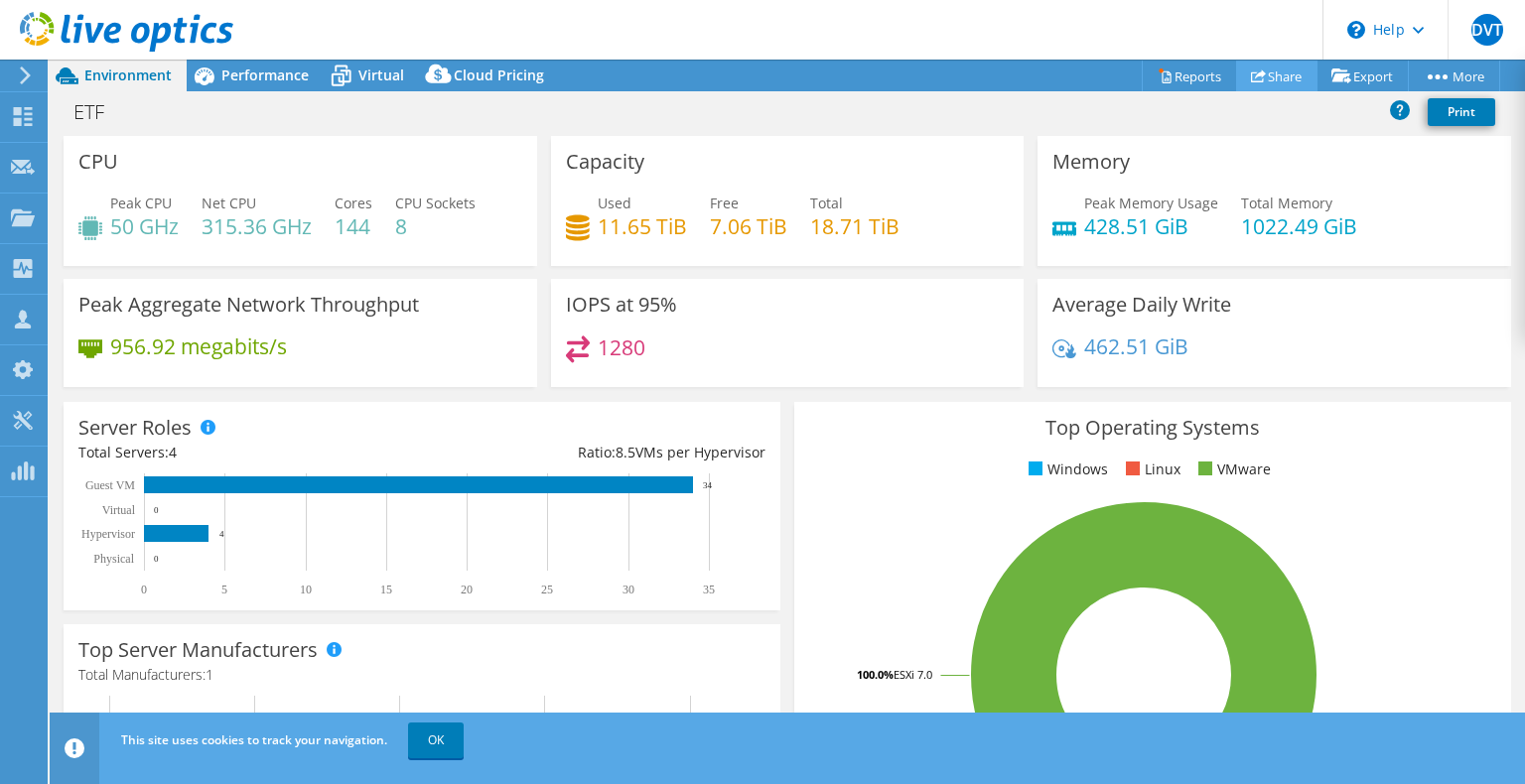 click on "Share" at bounding box center [1277, 75] 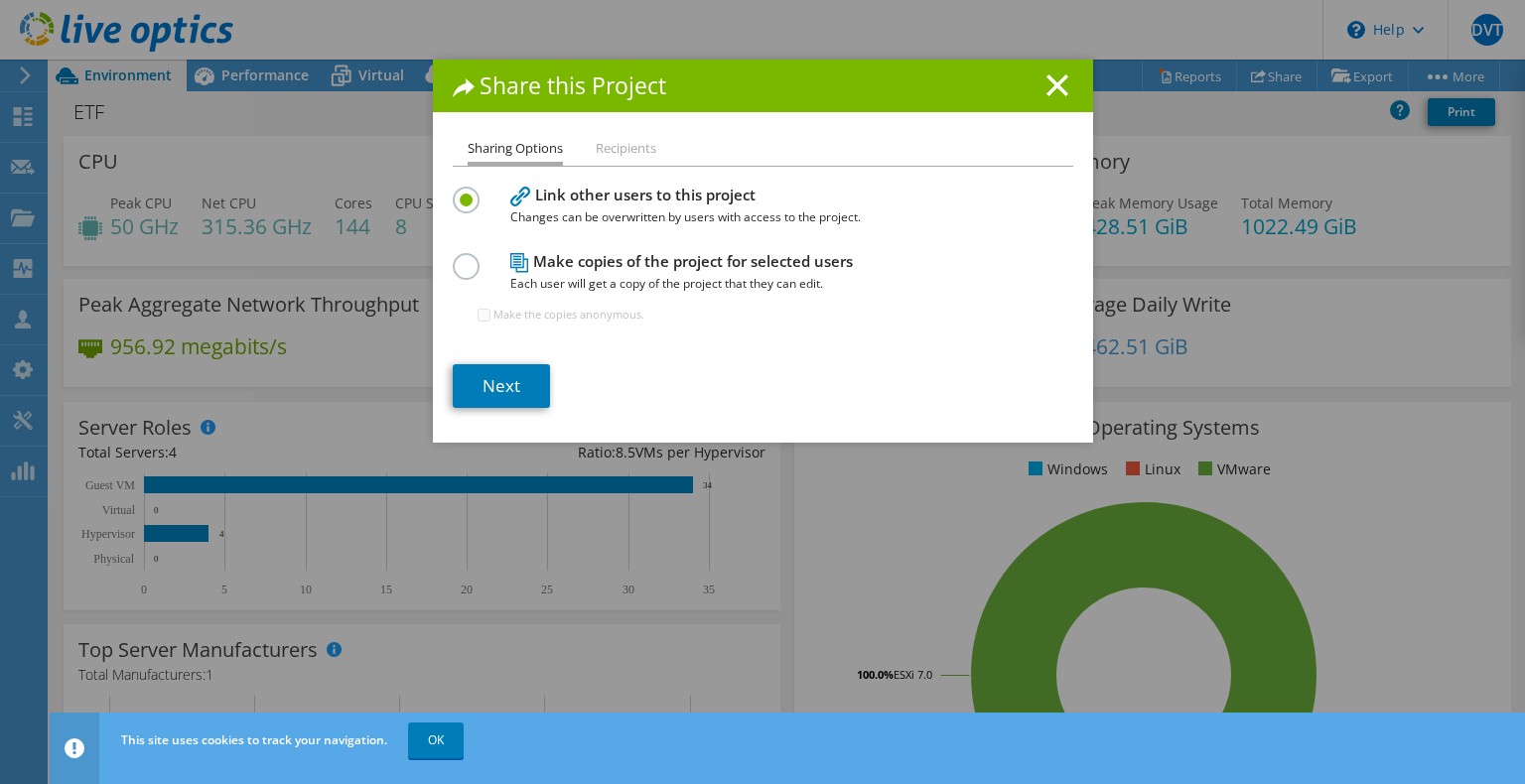 click on "Recipients" at bounding box center (625, 149) 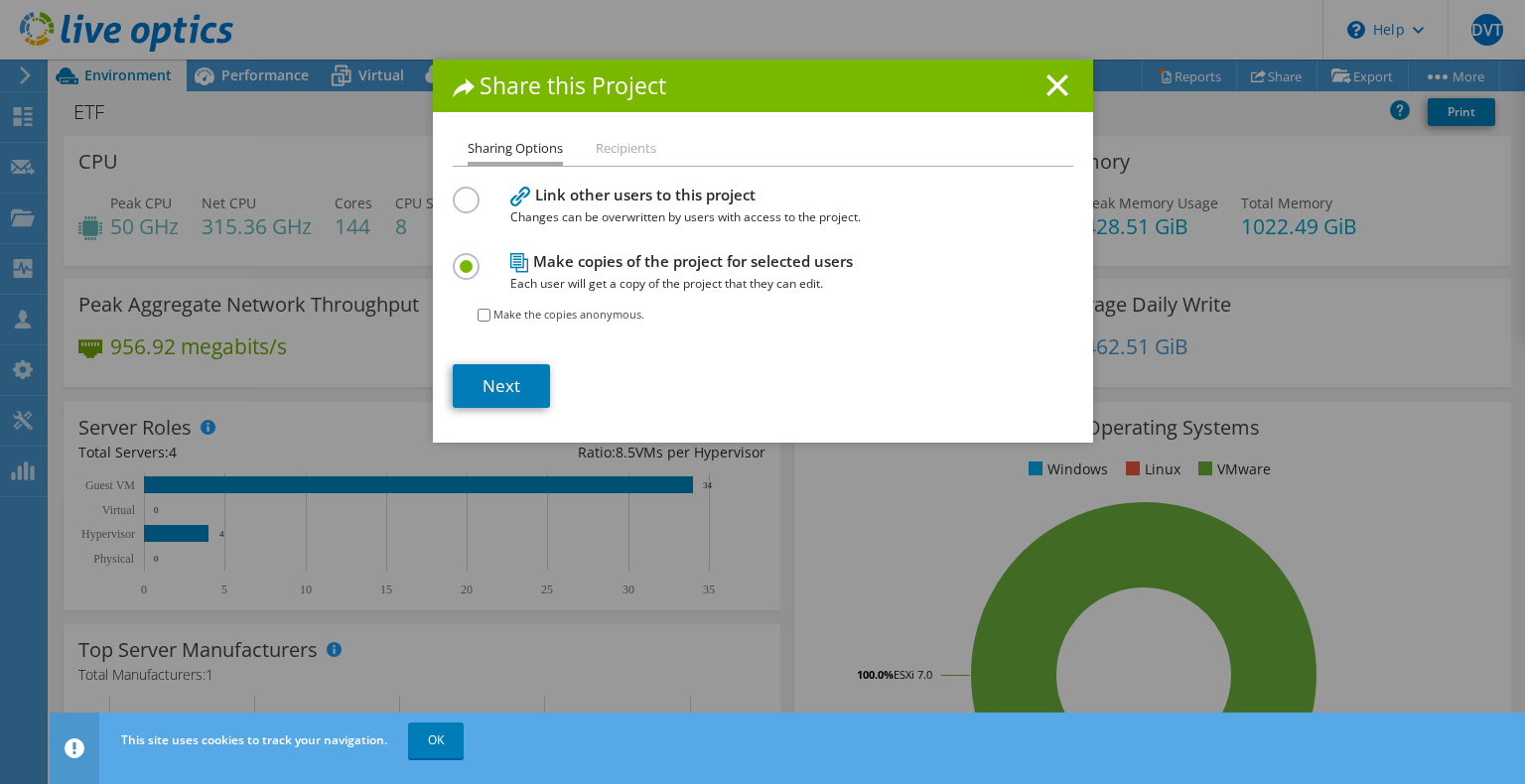 click at bounding box center [470, 189] 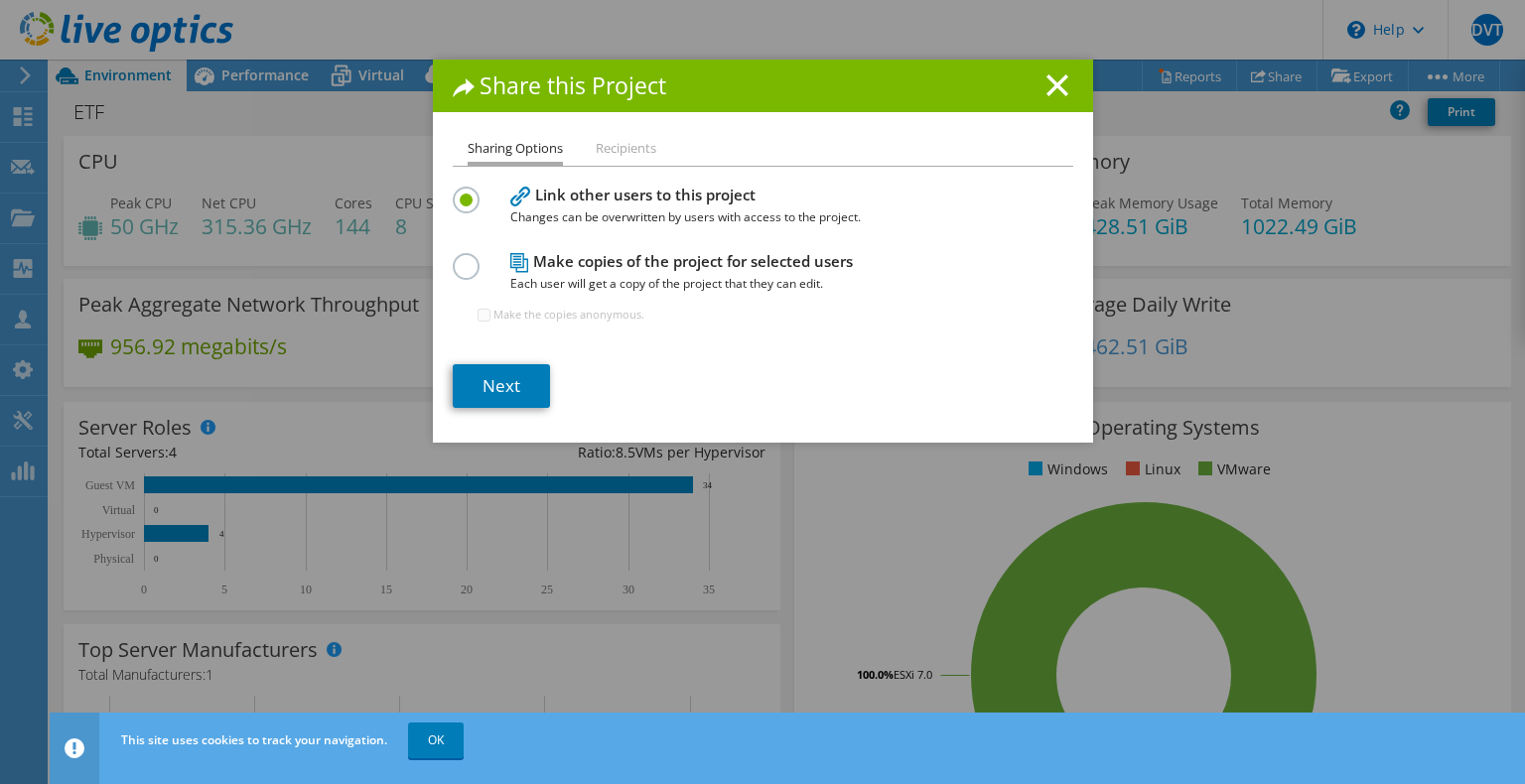 click on "Recipients" at bounding box center [625, 149] 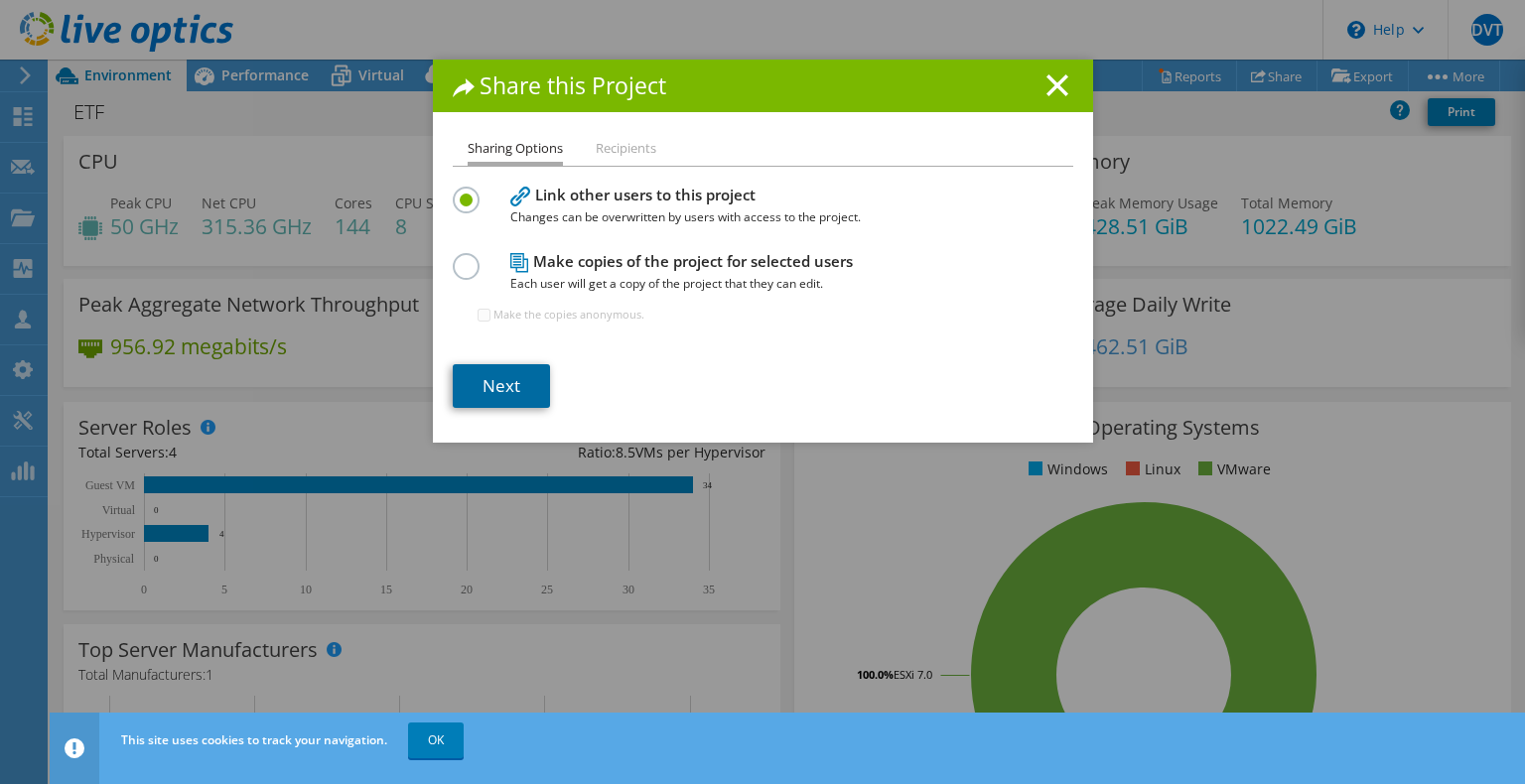 click on "Next" at bounding box center [501, 386] 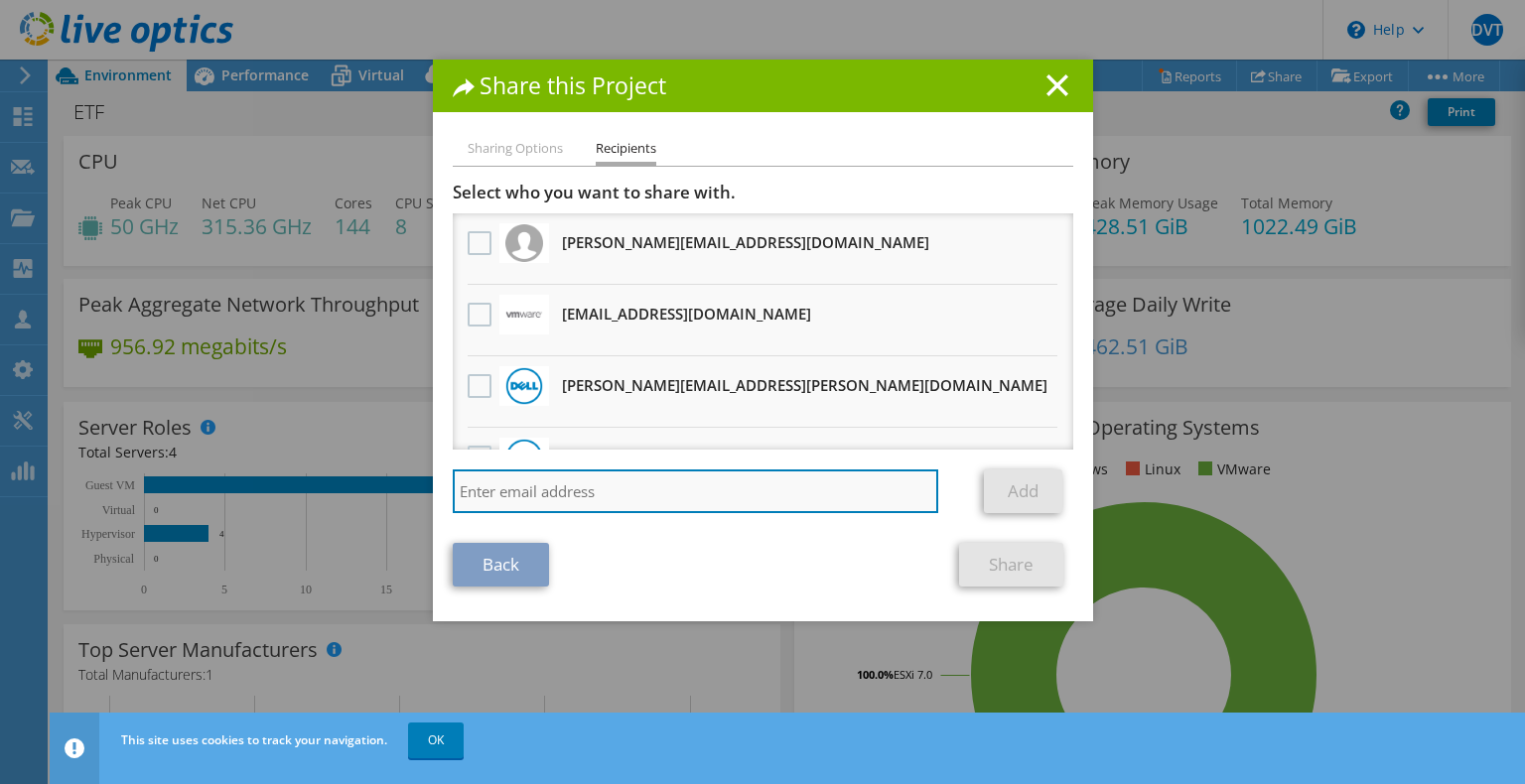 click at bounding box center (696, 491) 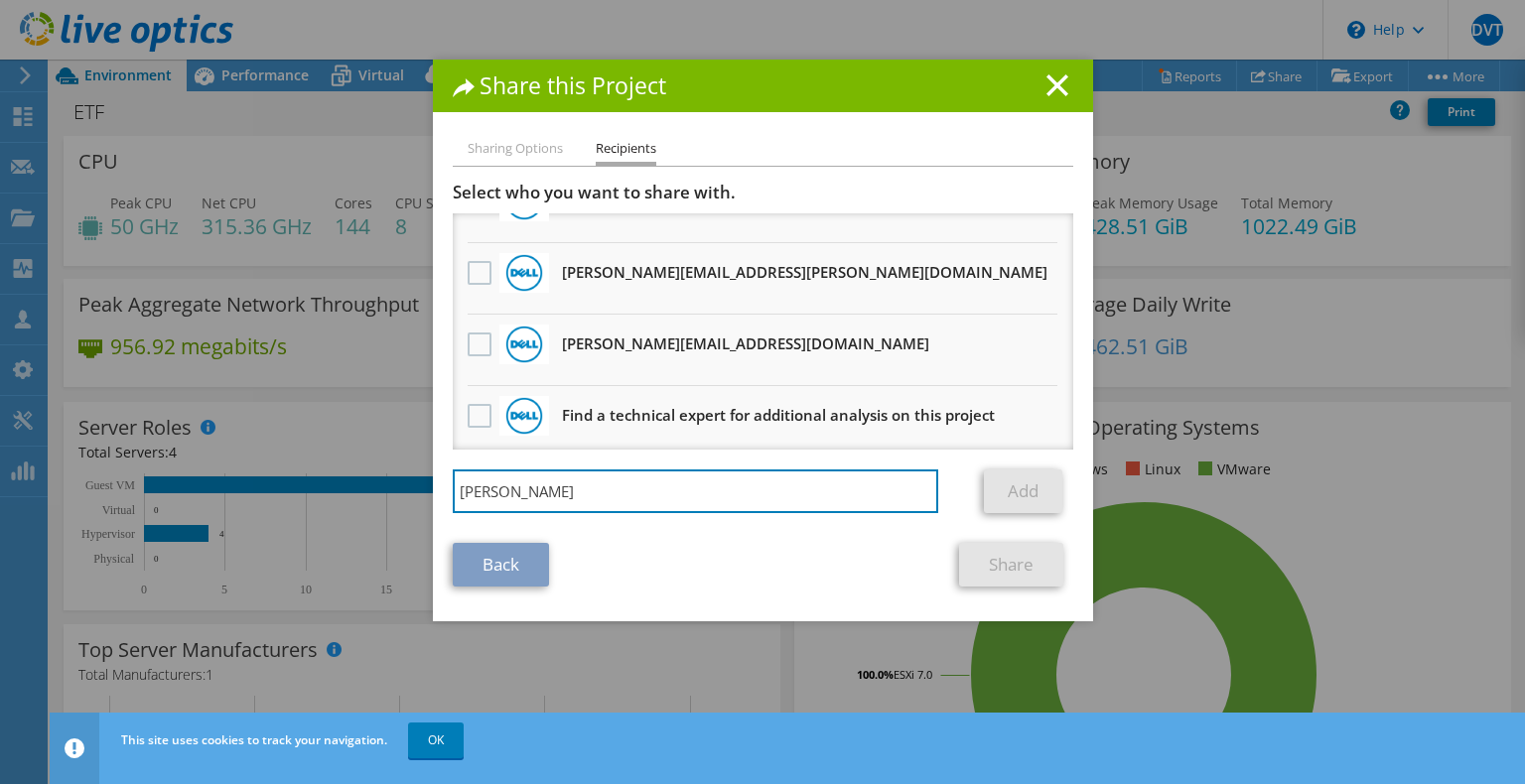 scroll, scrollTop: 0, scrollLeft: 0, axis: both 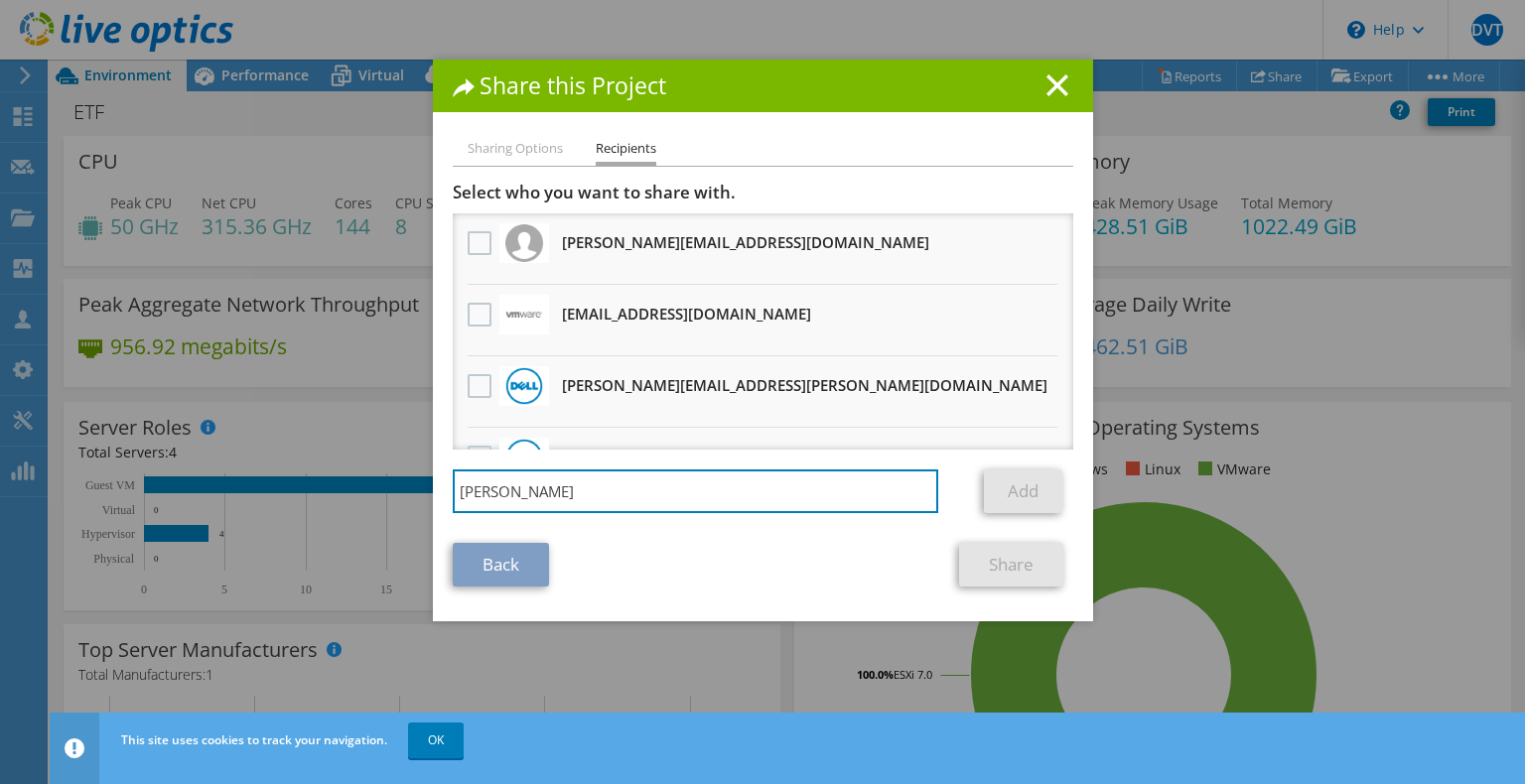 type on "franci" 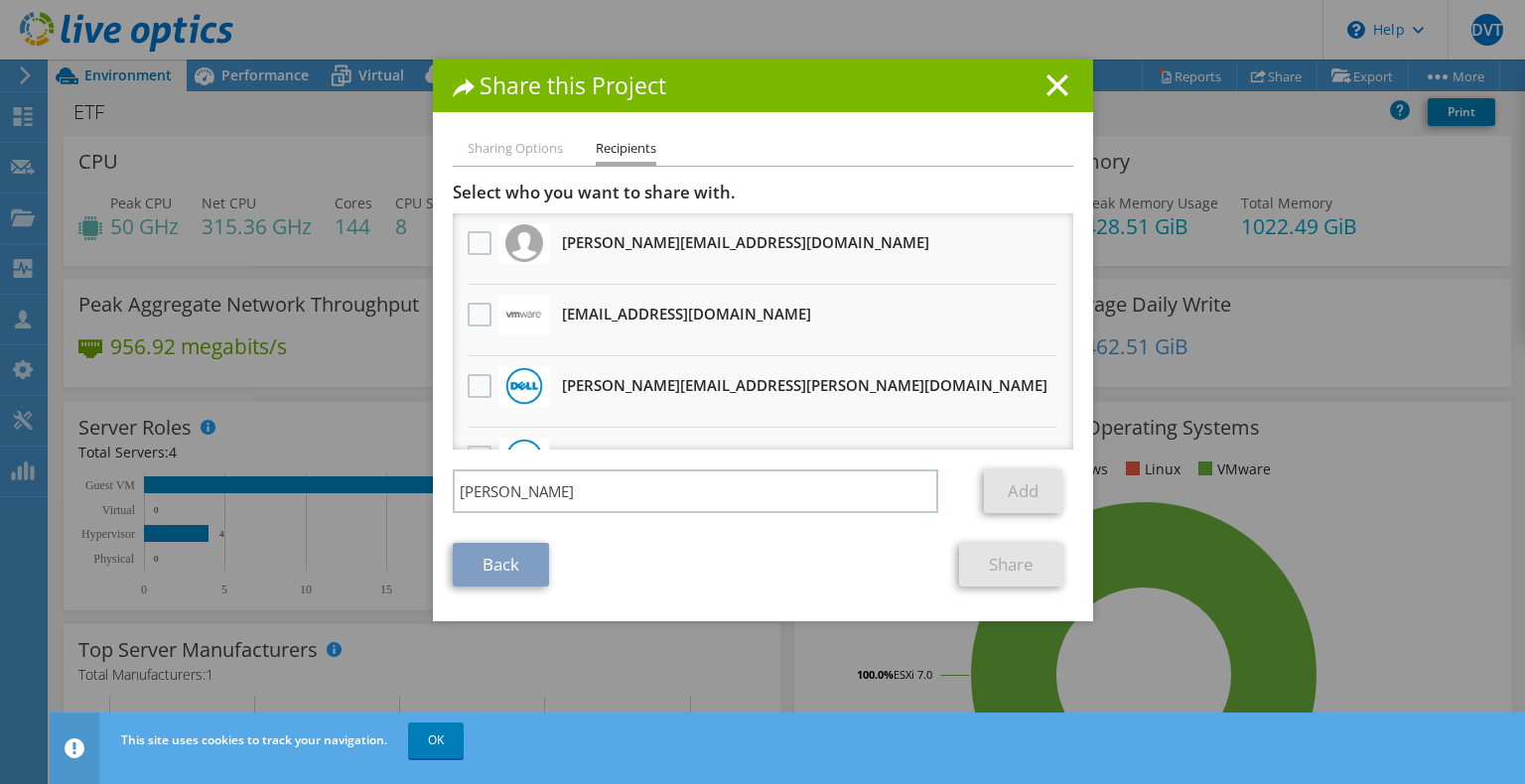 click on "Sharing Options" at bounding box center (515, 149) 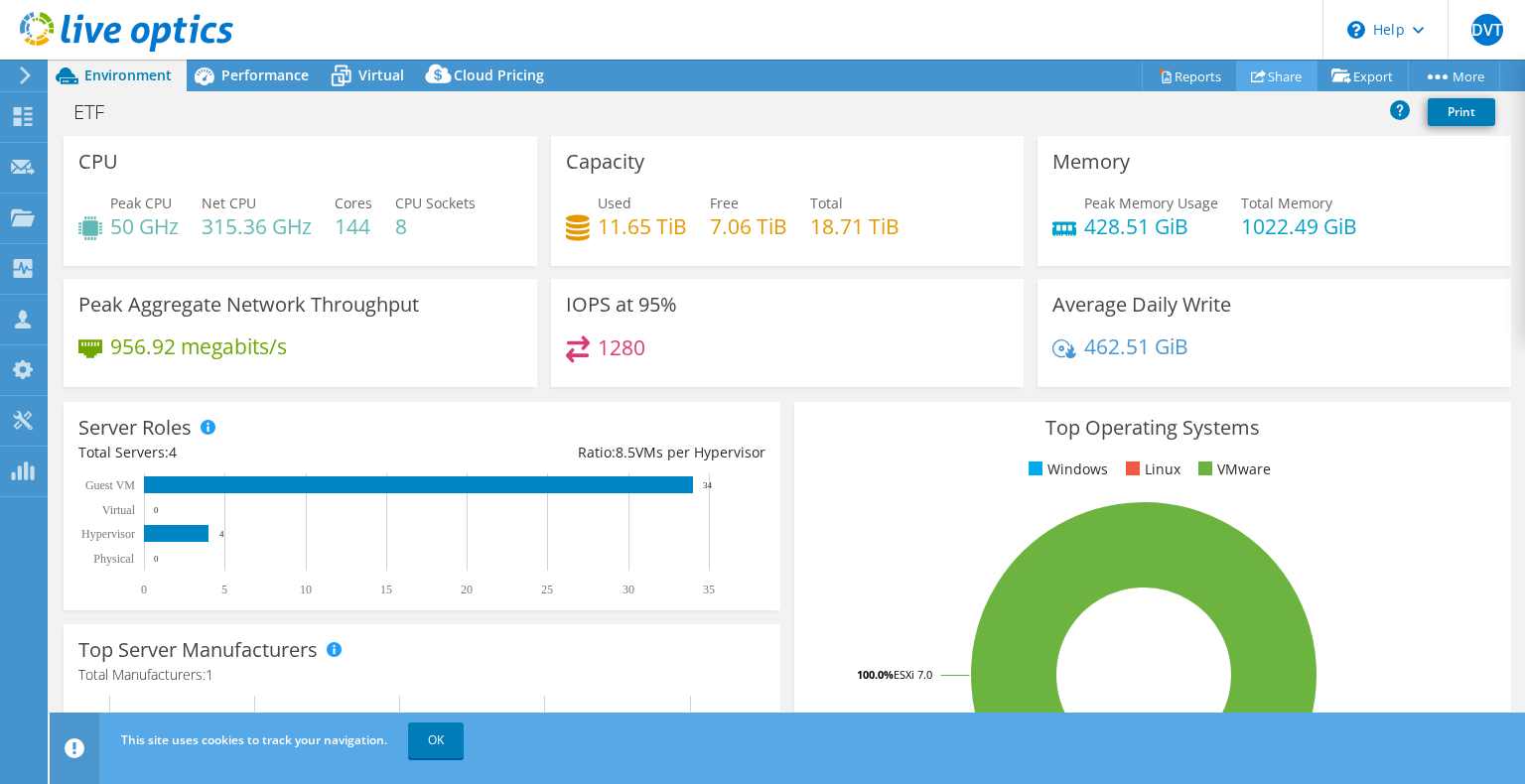 click on "Share" at bounding box center [1277, 75] 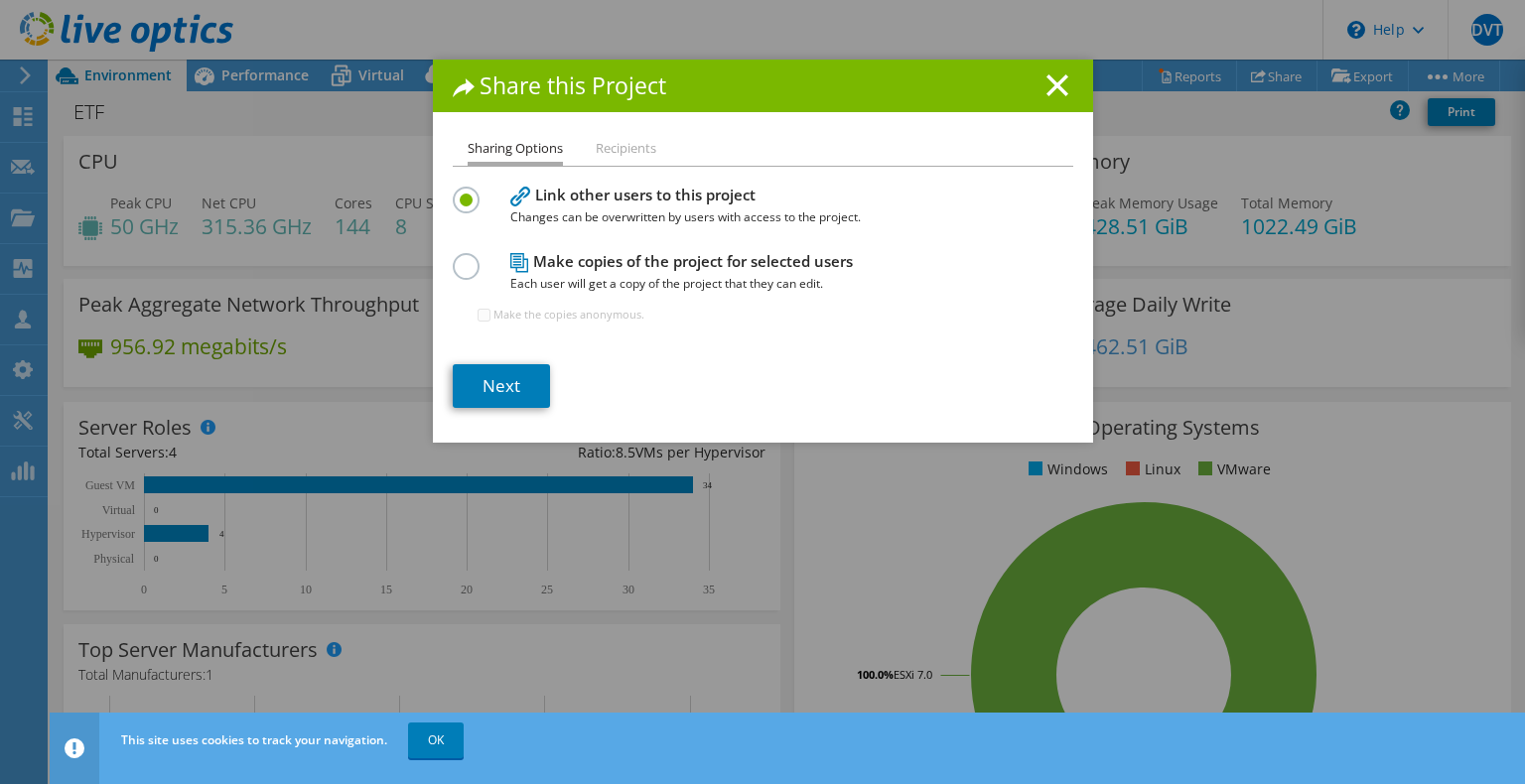 click on "Make copies of the project for selected users
Each user will get a copy of the project that they can edit." at bounding box center [759, 272] 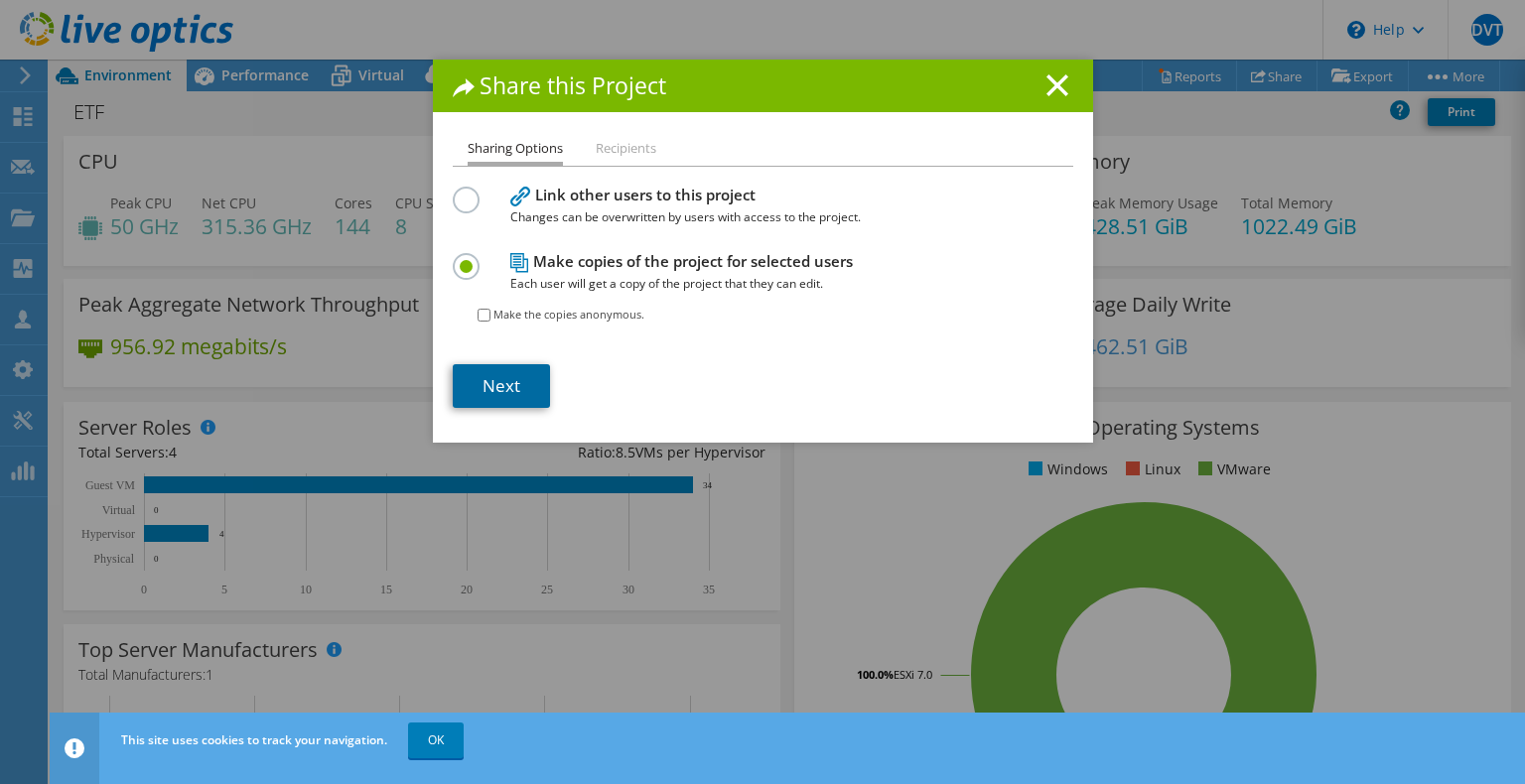 click on "Next" at bounding box center [501, 386] 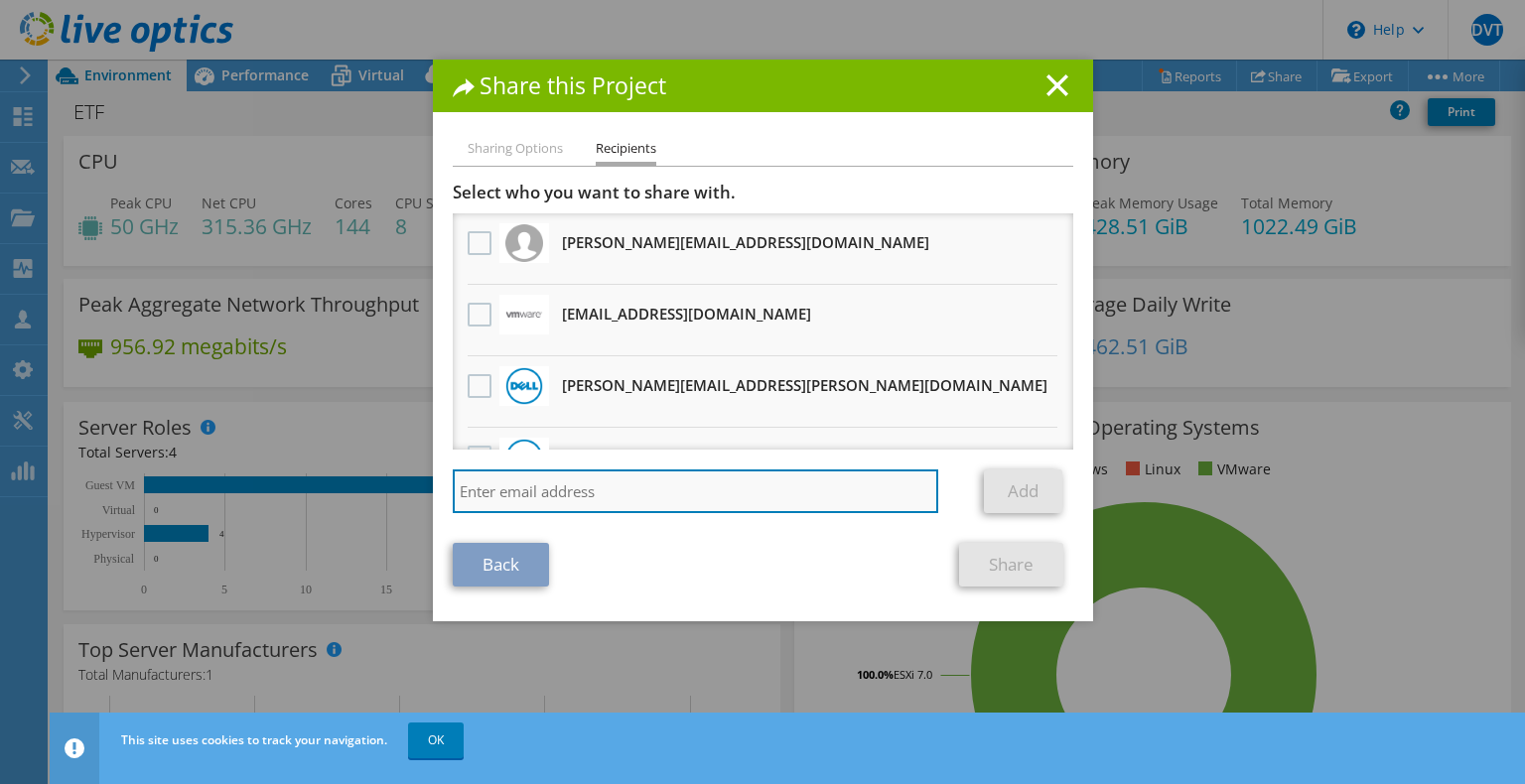 click at bounding box center (696, 491) 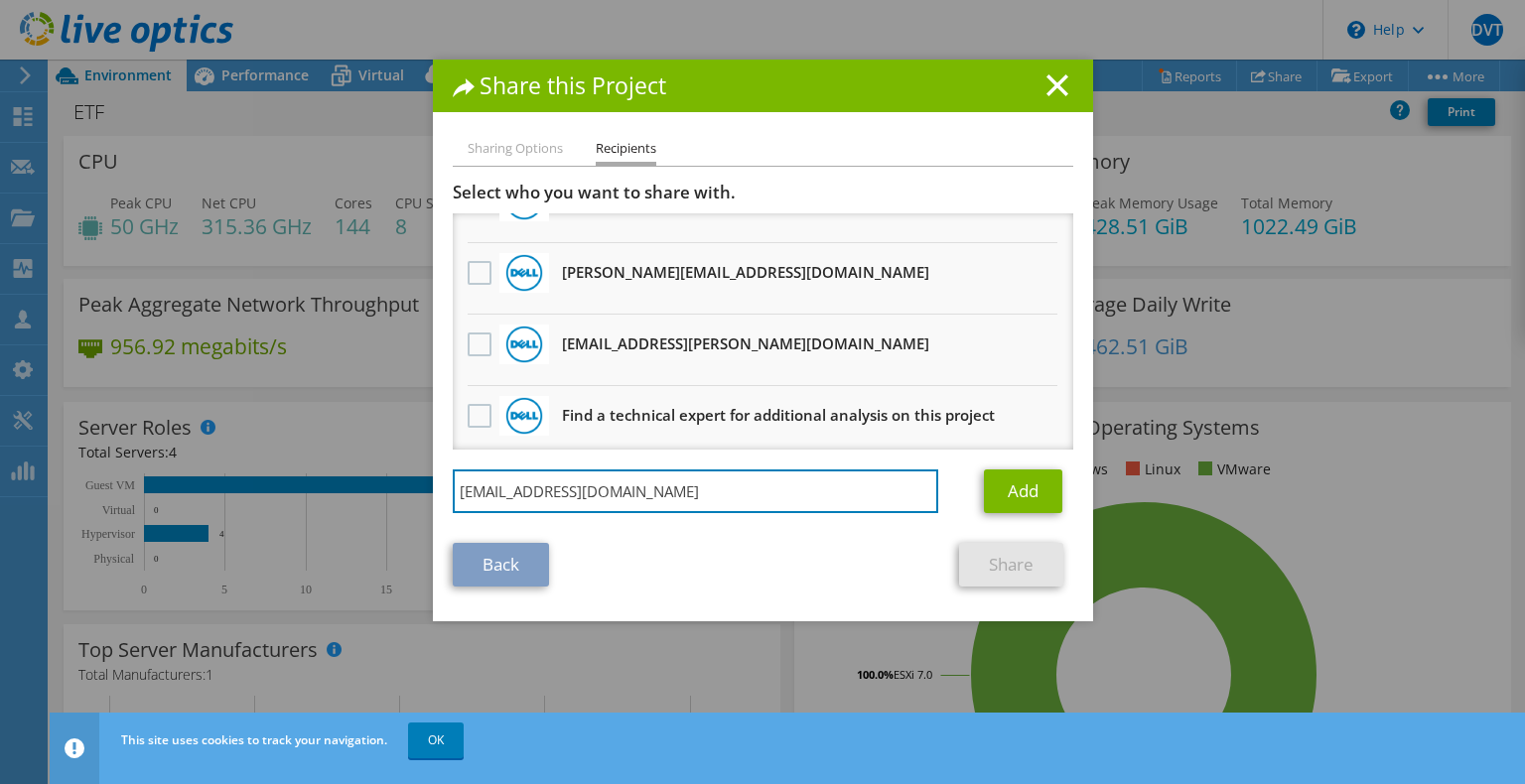 scroll, scrollTop: 0, scrollLeft: 0, axis: both 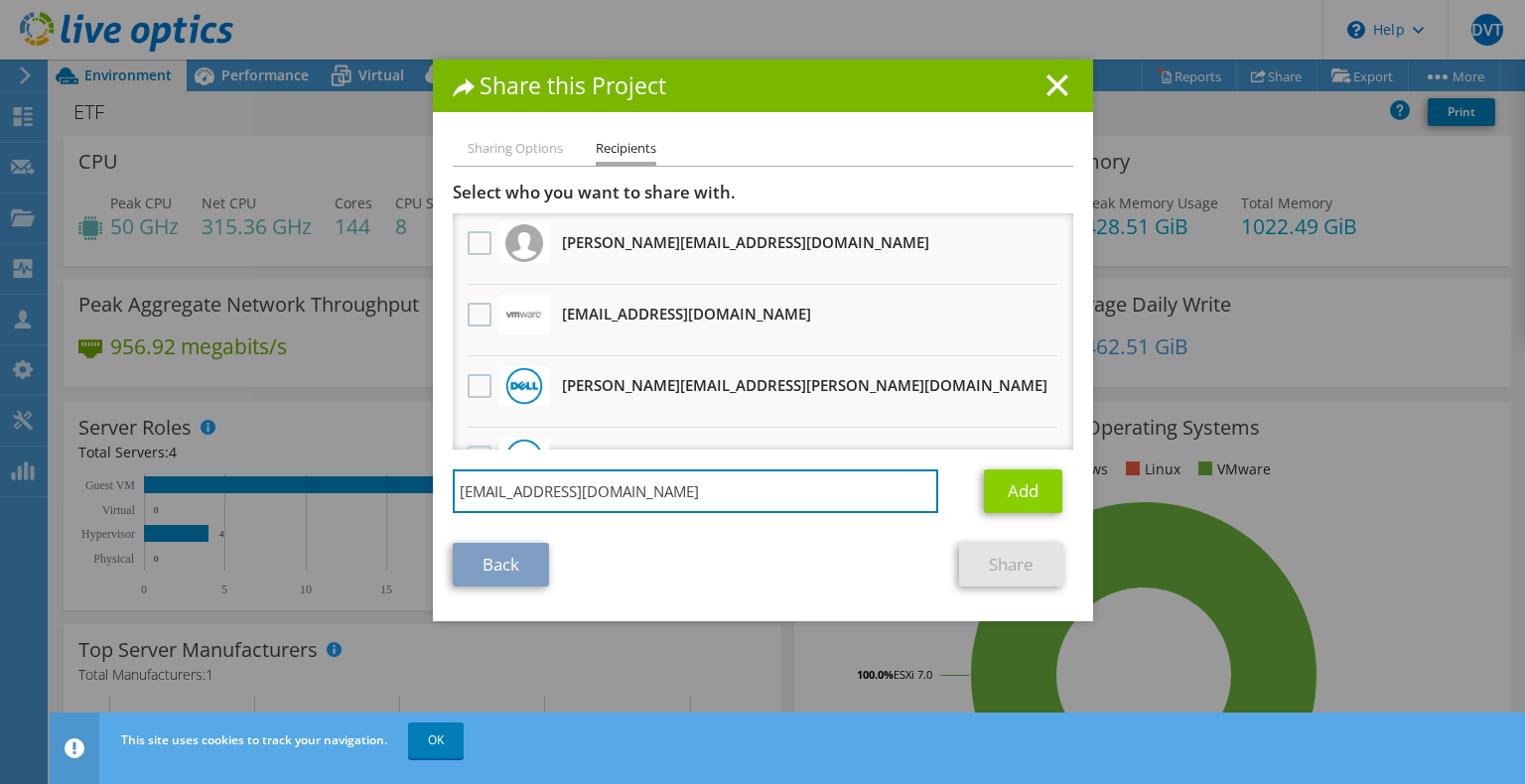 type on "faguilar@sertei.com" 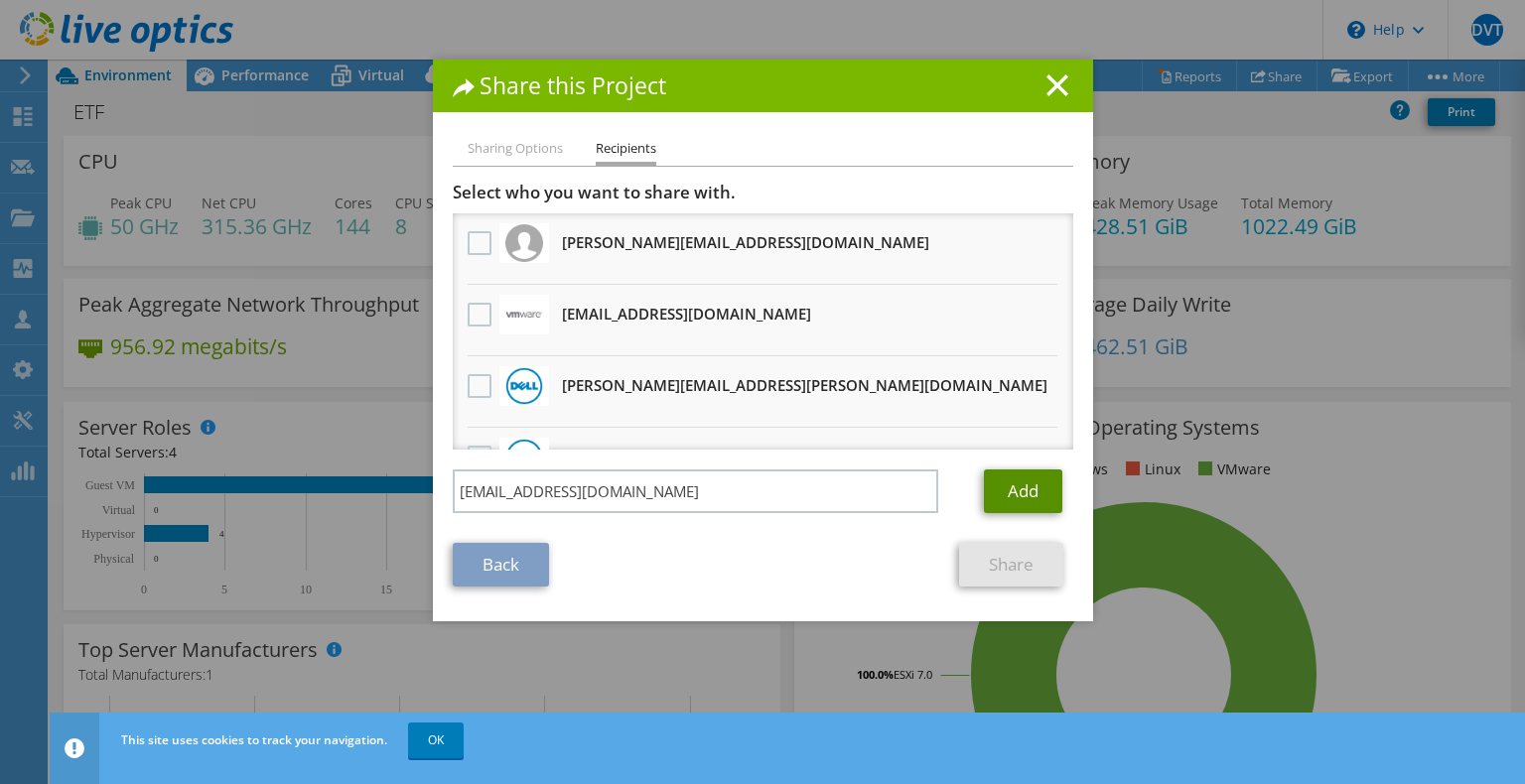 click on "Add" at bounding box center (1023, 491) 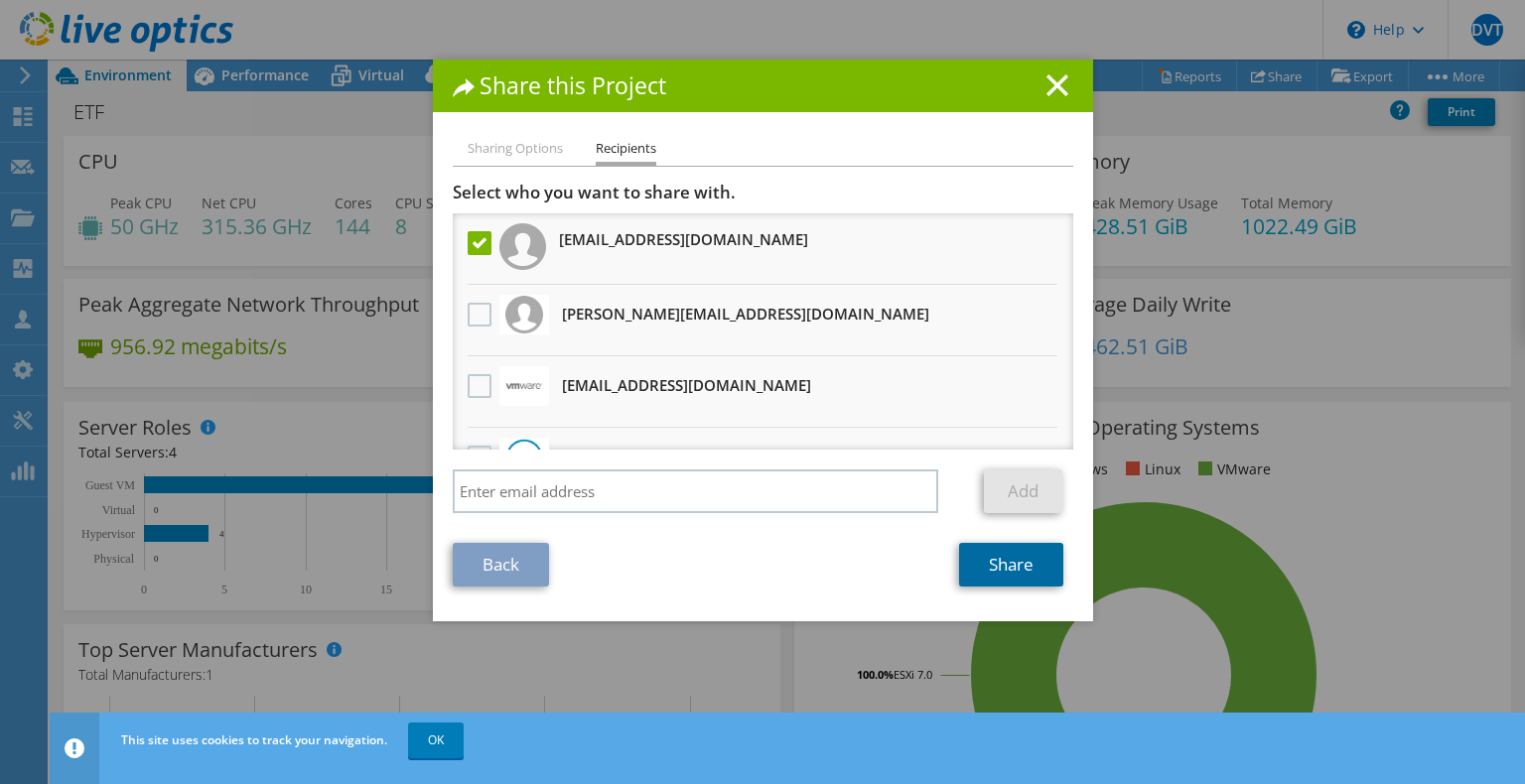 click on "Share" at bounding box center [1011, 565] 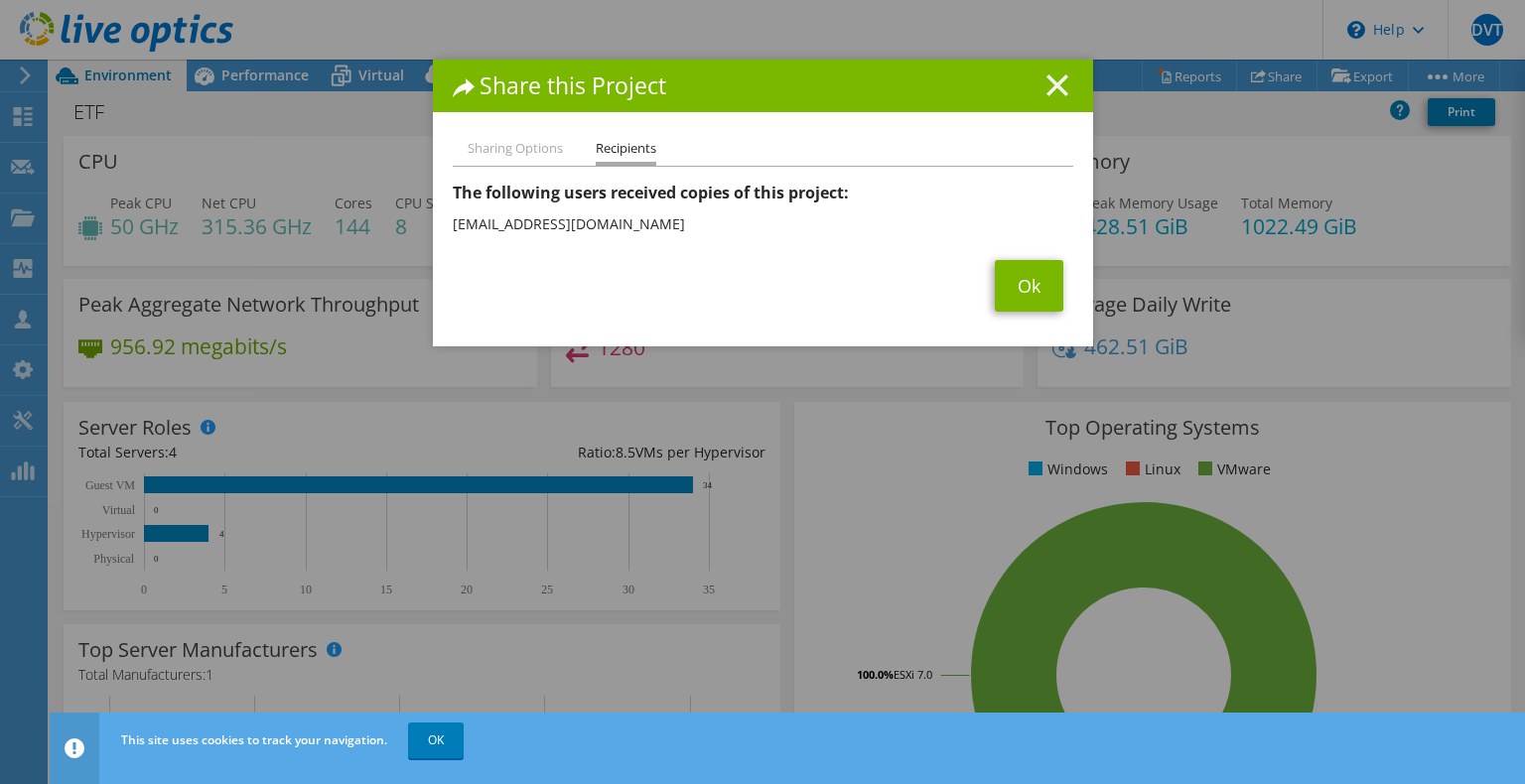 click 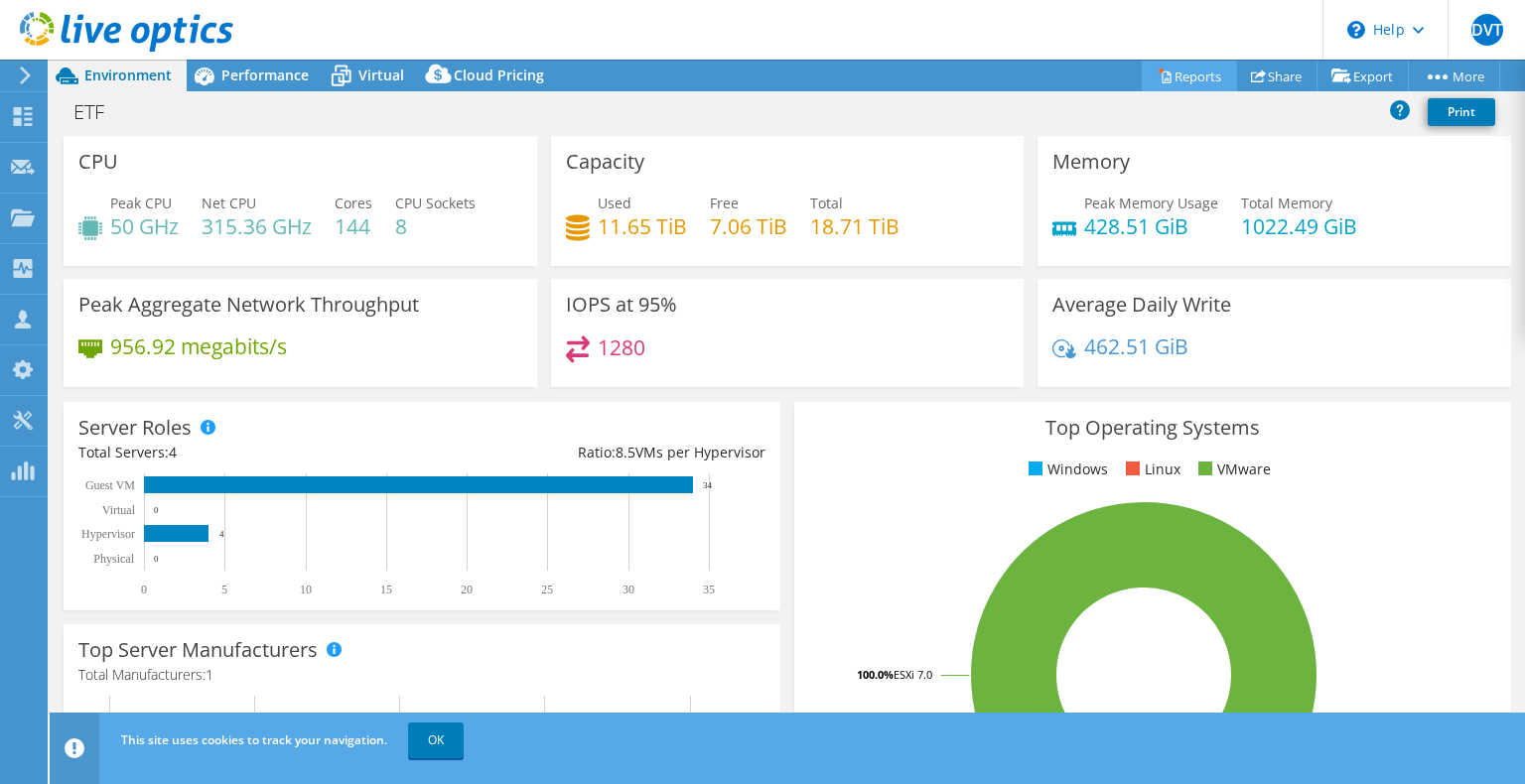 click on "Reports" at bounding box center [1189, 75] 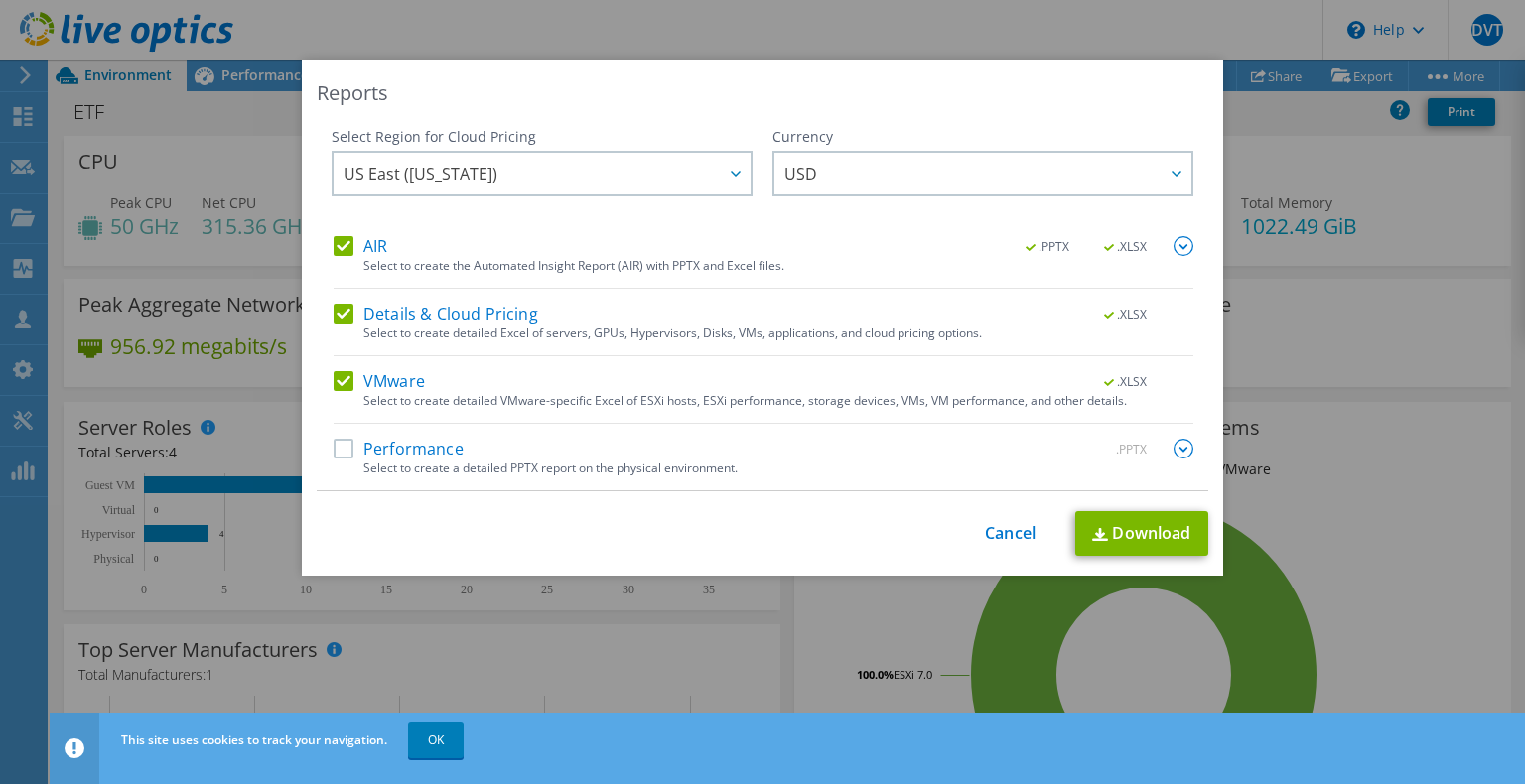 click on ".PPTX" at bounding box center [1137, 450] 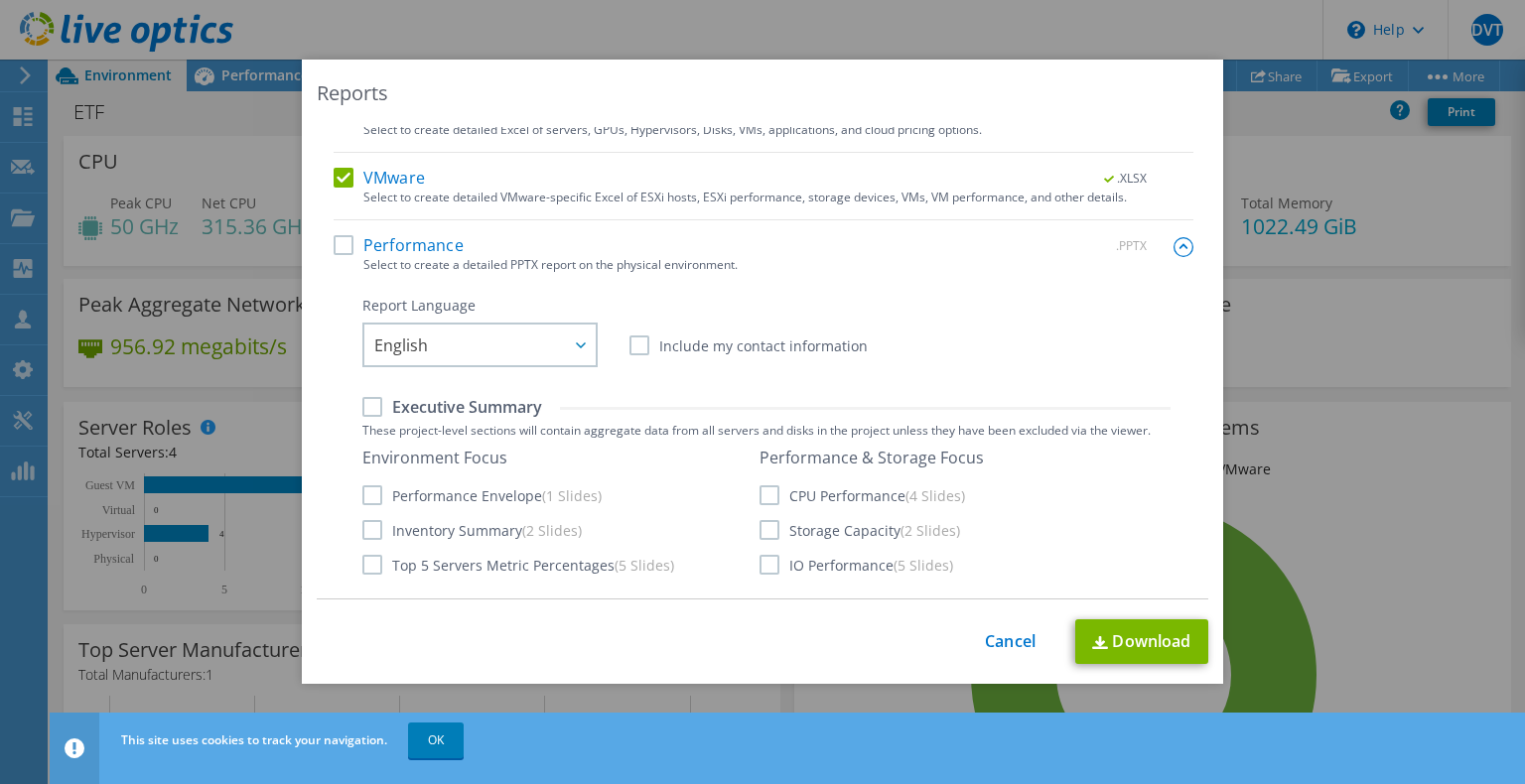 scroll, scrollTop: 243, scrollLeft: 0, axis: vertical 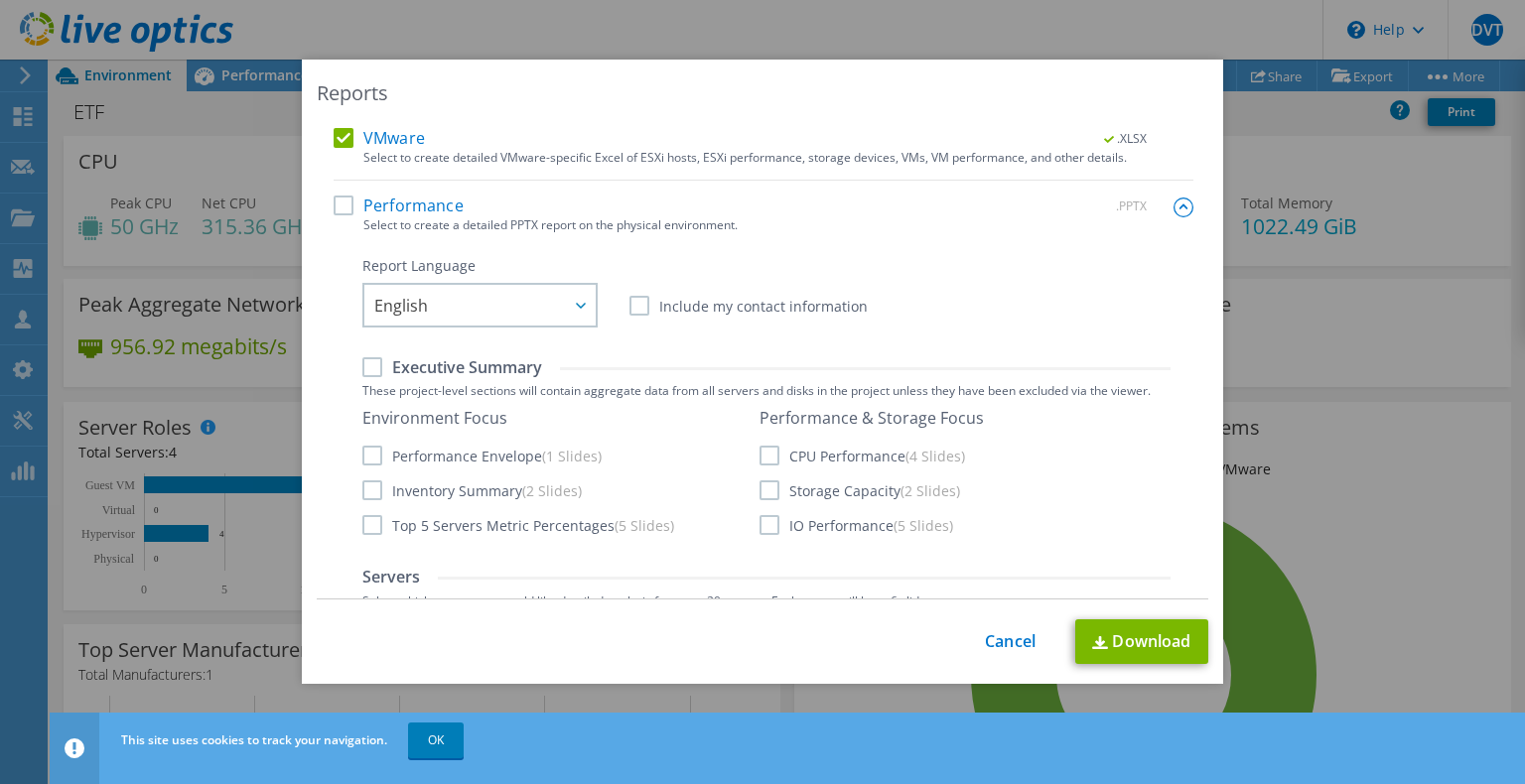 click on "Performance" at bounding box center (398, 205) 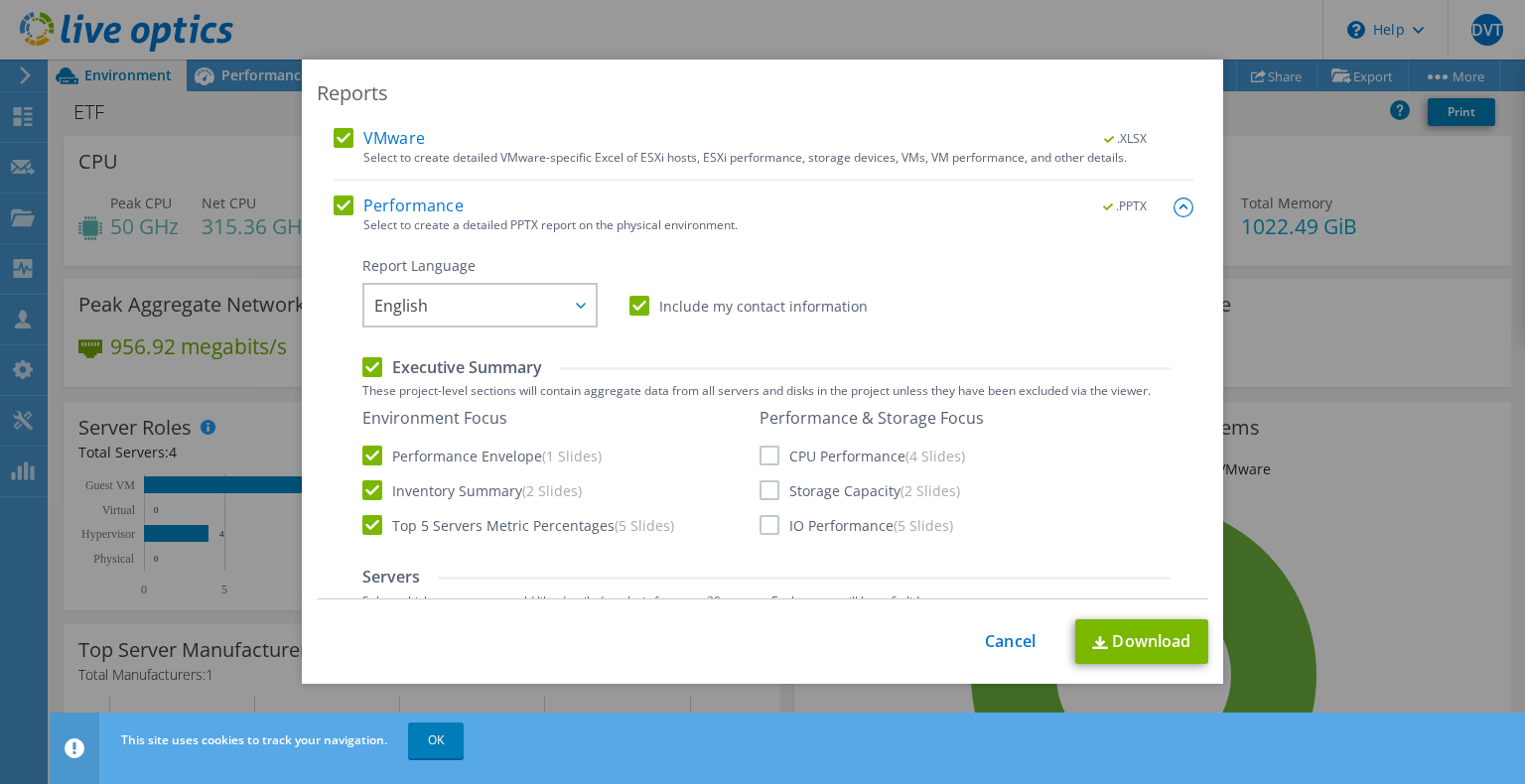 scroll, scrollTop: 0, scrollLeft: 0, axis: both 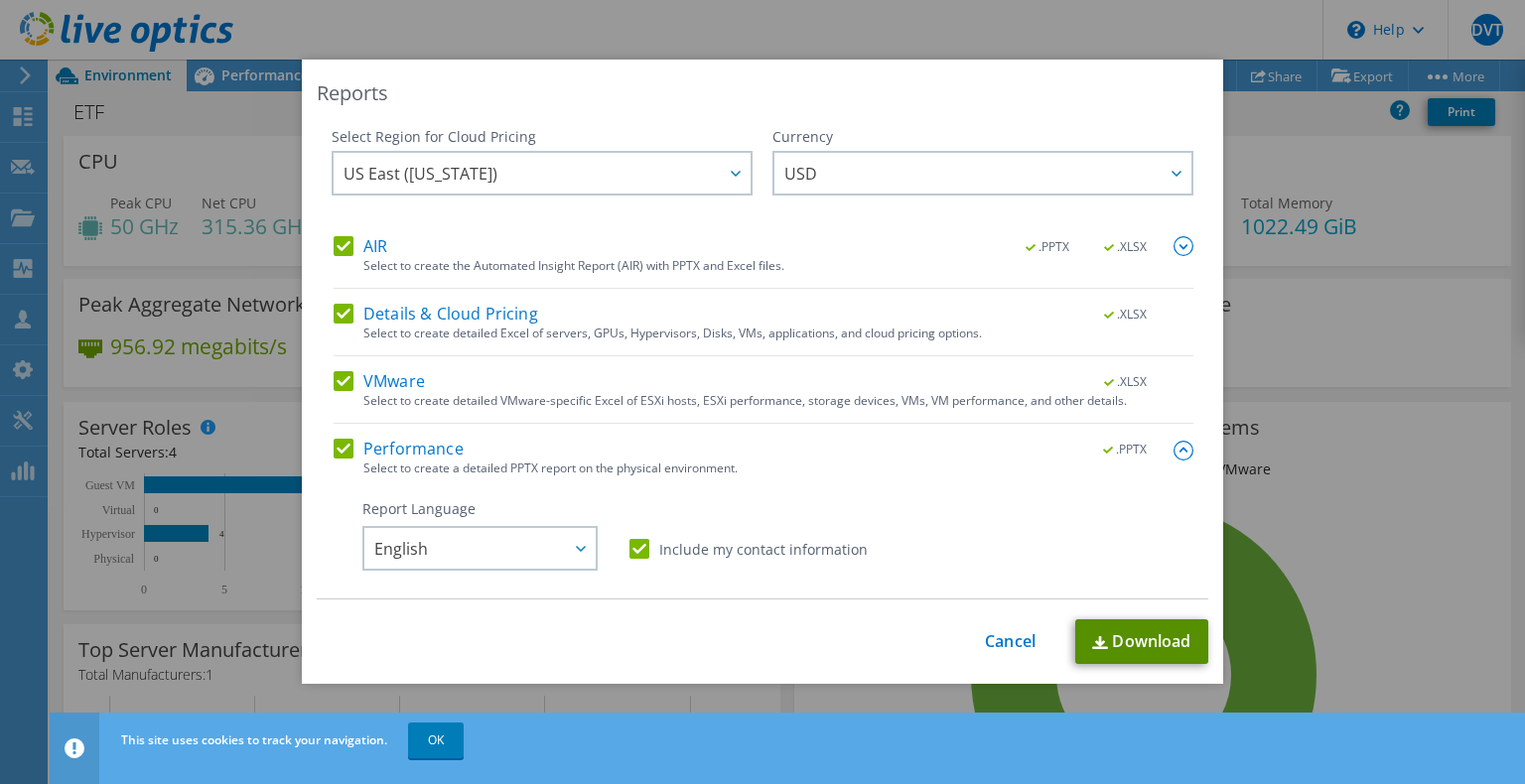 click on "Download" at bounding box center [1142, 641] 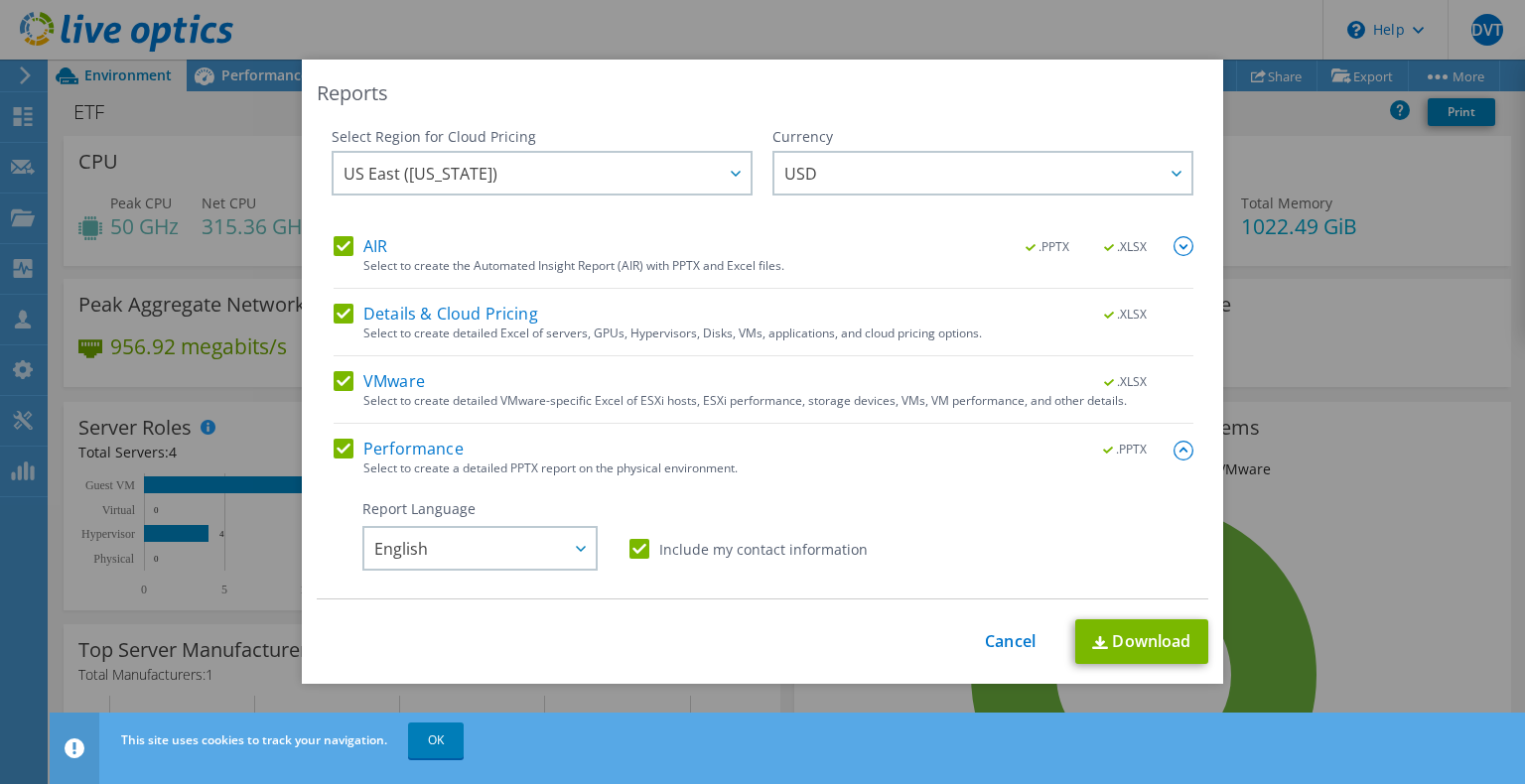 click on "Reports
Select Region for Cloud Pricing
Asia Pacific (Hong Kong)
Asia Pacific (Mumbai)
Asia Pacific (Seoul)
Asia Pacific (Singapore)
Asia Pacific (Tokyo)
Australia
Canada
Europe (Frankfurt)
Europe (London)
South America (Sao Paulo)
US East (Virginia)
US West (California)
US East (Virginia)" at bounding box center (762, 392) 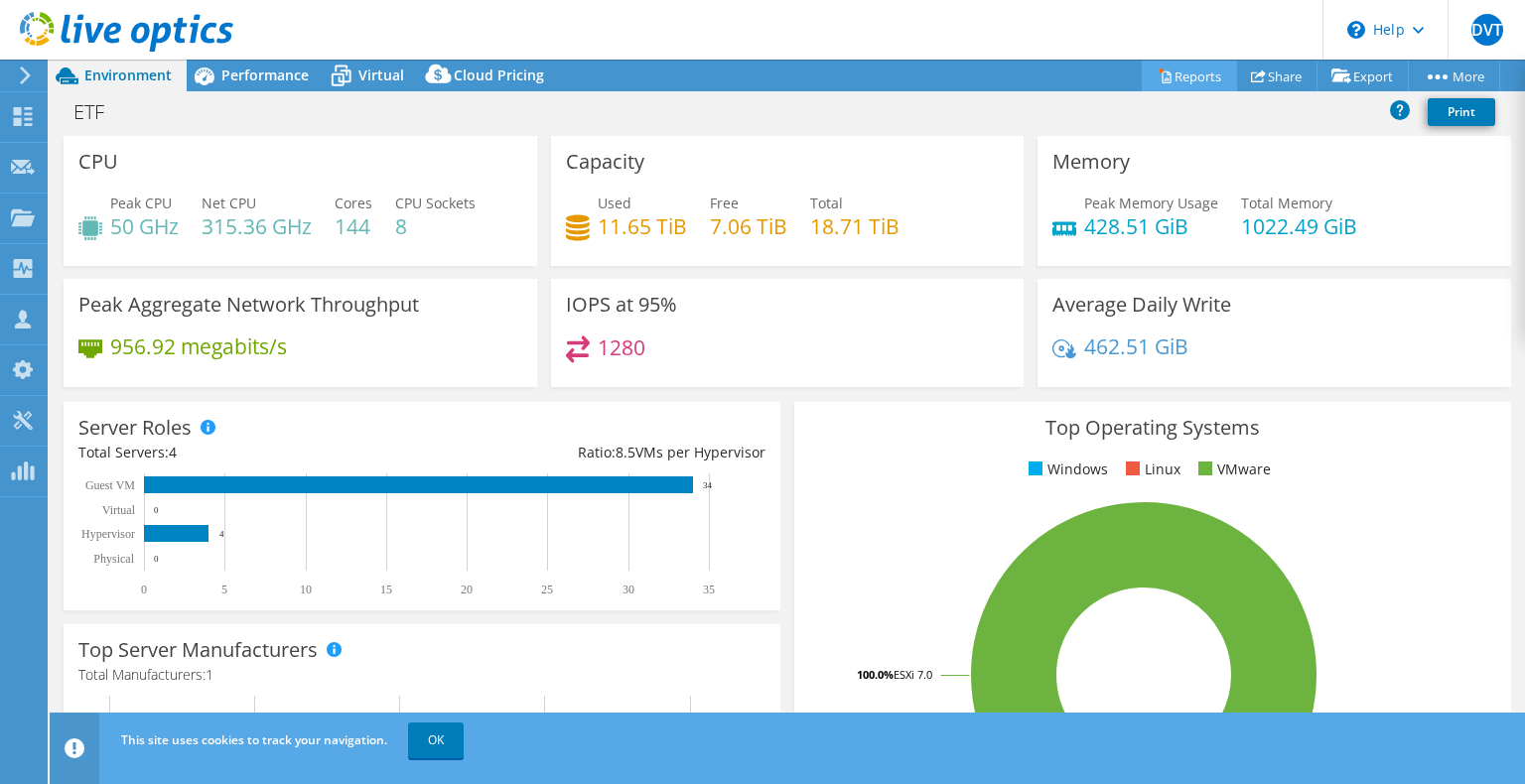 click on "Reports" at bounding box center [1189, 75] 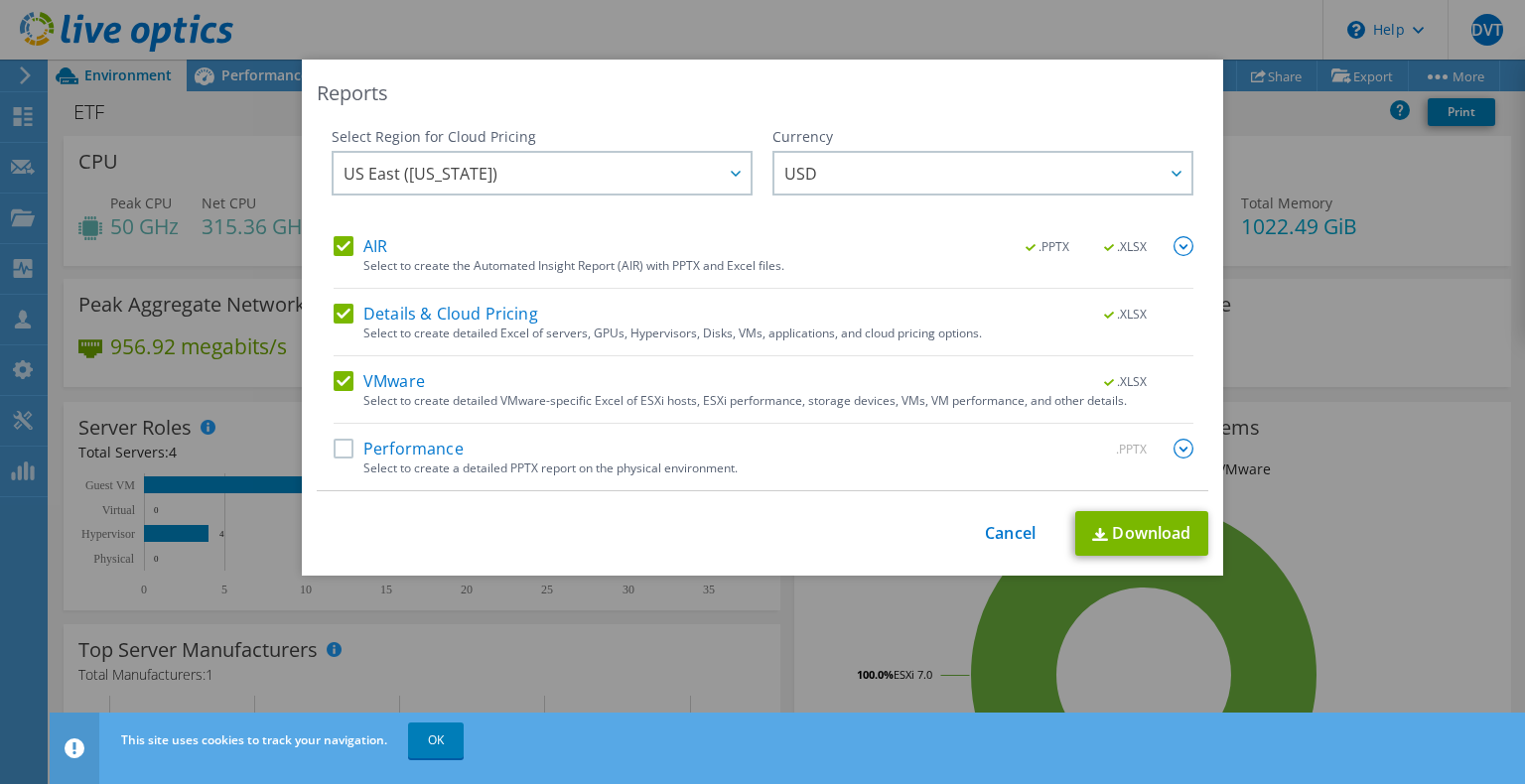 click on "Reports
Select Region for Cloud Pricing
Asia Pacific (Hong Kong)
Asia Pacific (Mumbai)
Asia Pacific (Seoul)
Asia Pacific (Singapore)
Asia Pacific (Tokyo)
Australia
Canada
Europe (Frankfurt)
Europe (London)
South America (Sao Paulo)
US East (Virginia)
US West (California)
US East (Virginia) 				 					 						 					 				 ARS" at bounding box center (762, 318) 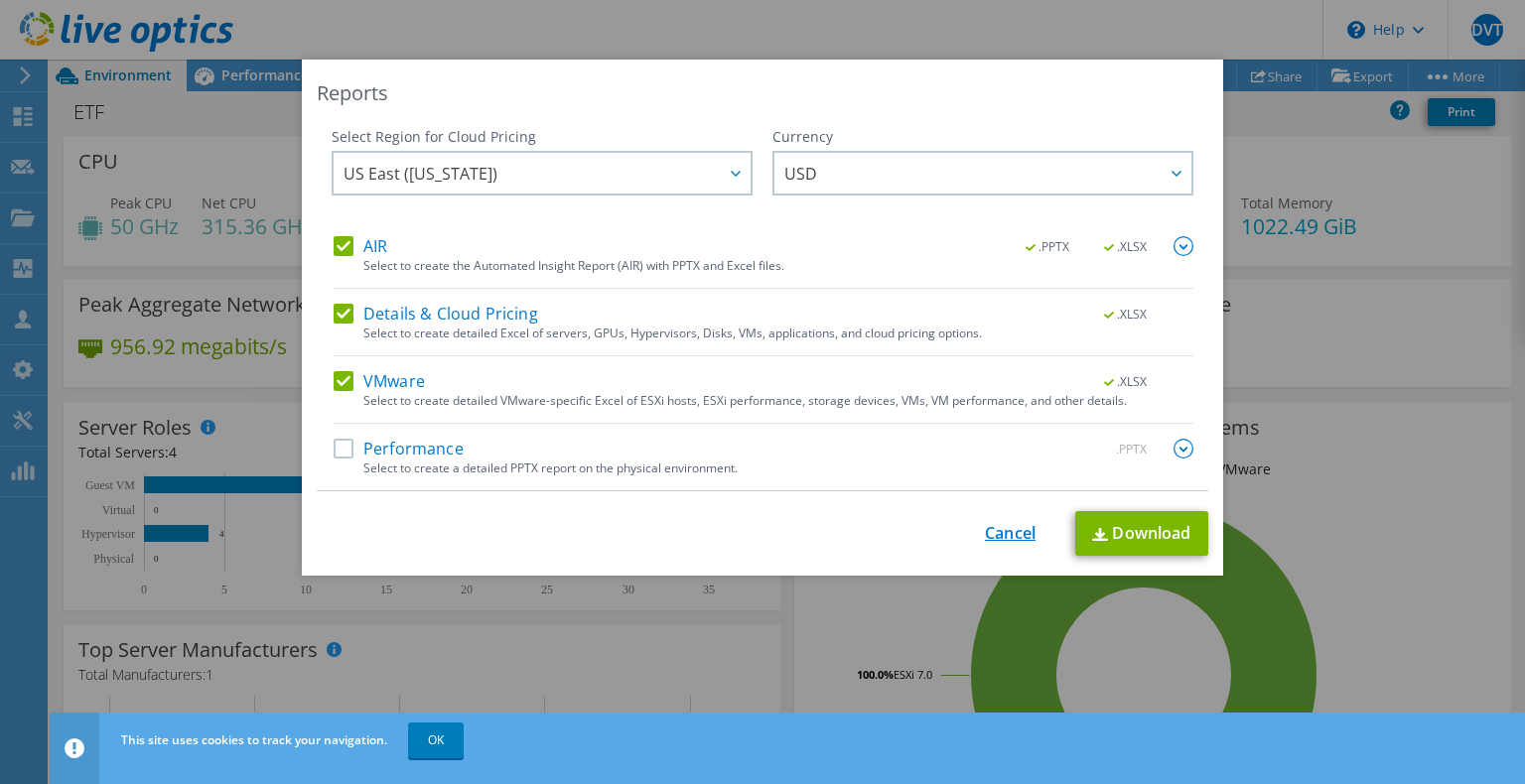click on "Cancel" at bounding box center (1010, 533) 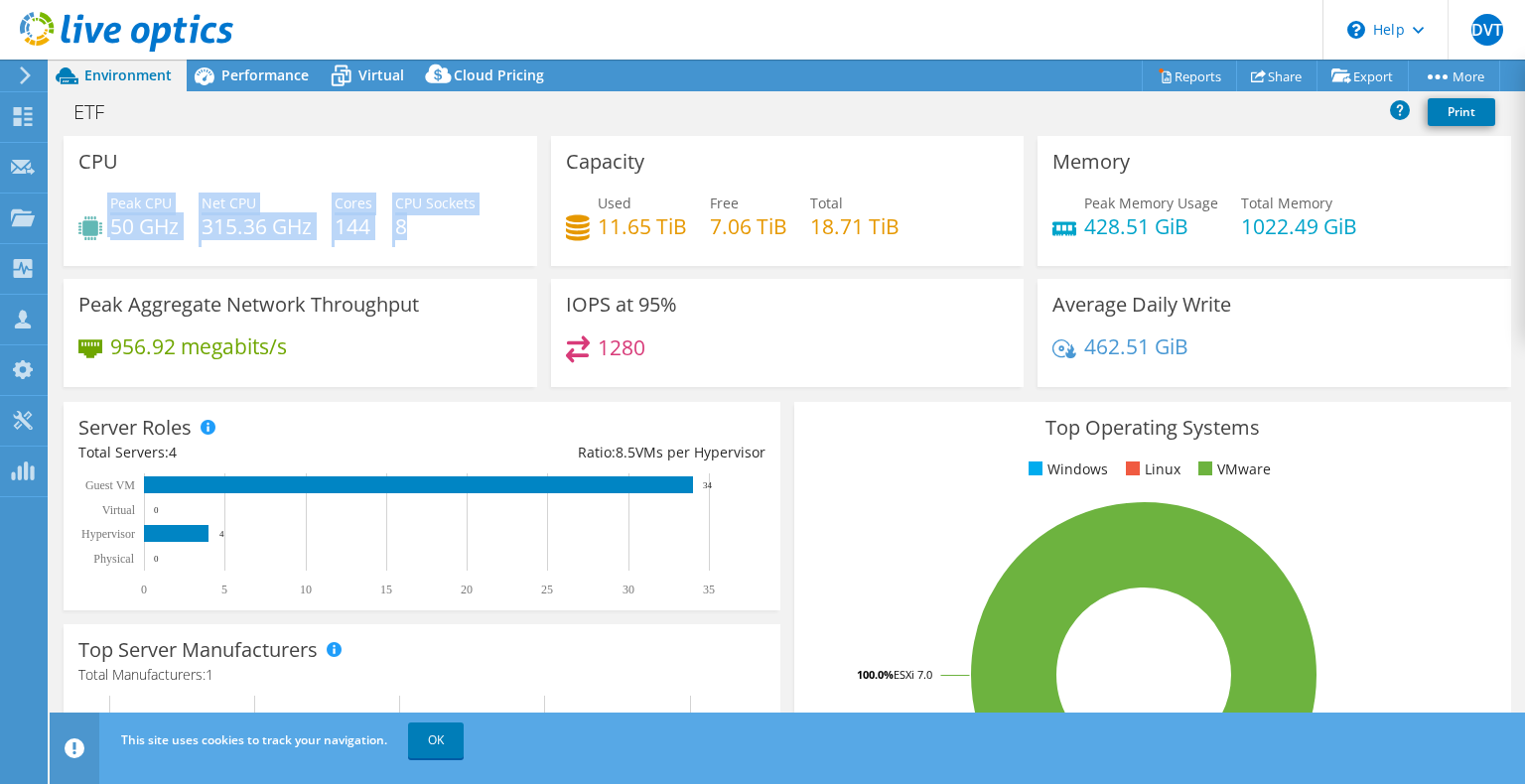 drag, startPoint x: 425, startPoint y: 216, endPoint x: 58, endPoint y: 208, distance: 367.0872 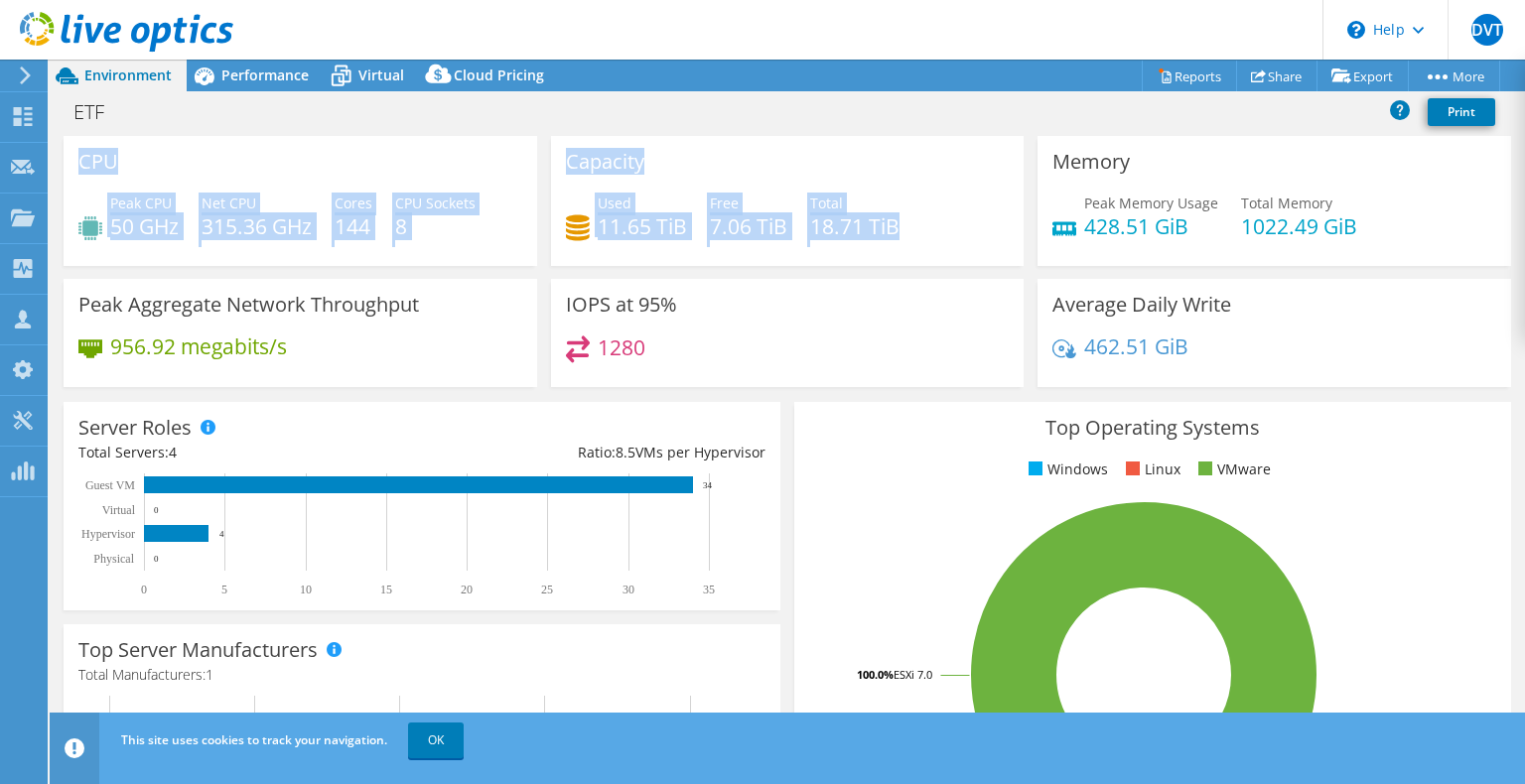 drag, startPoint x: 913, startPoint y: 220, endPoint x: 79, endPoint y: 165, distance: 835.8116 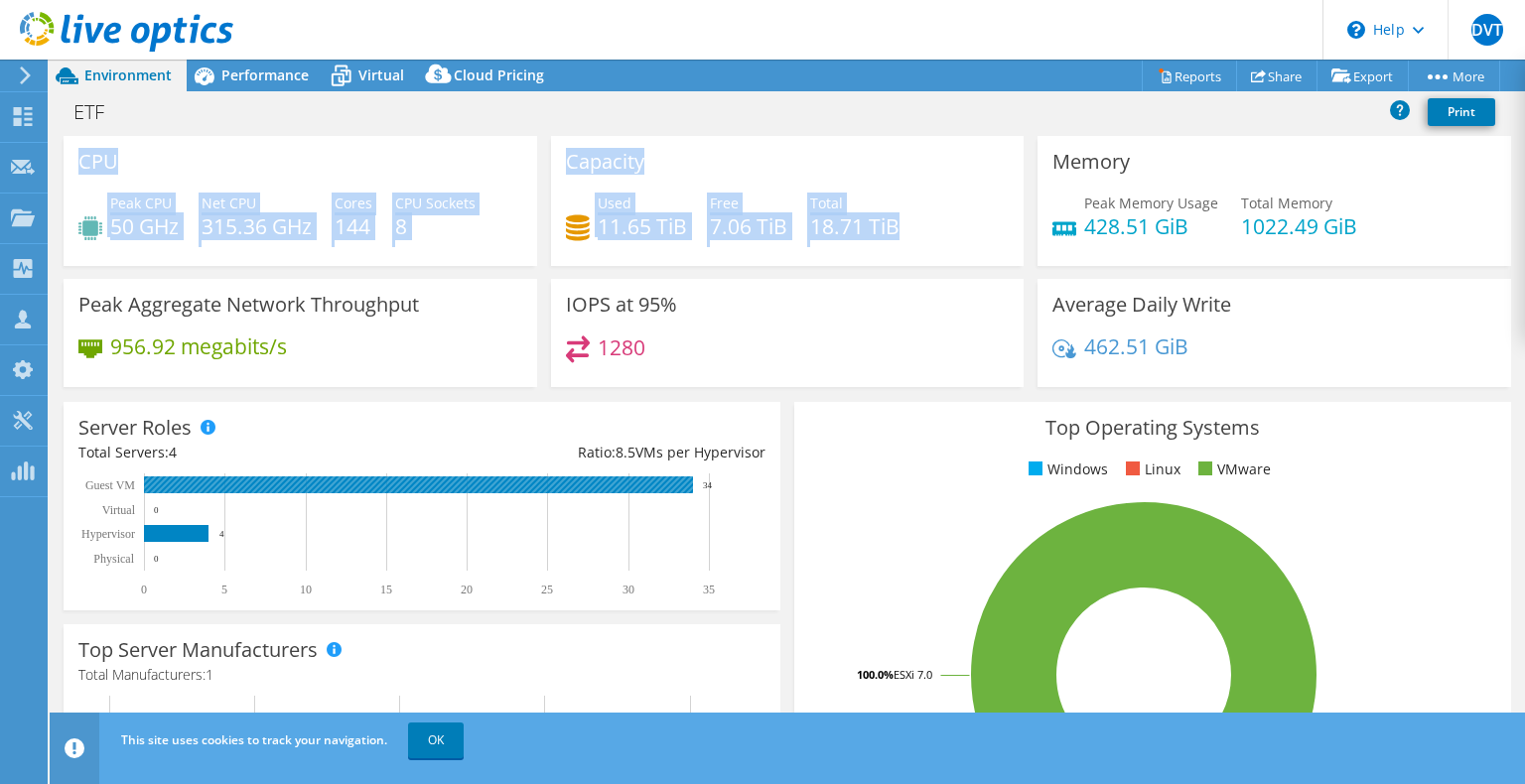 click 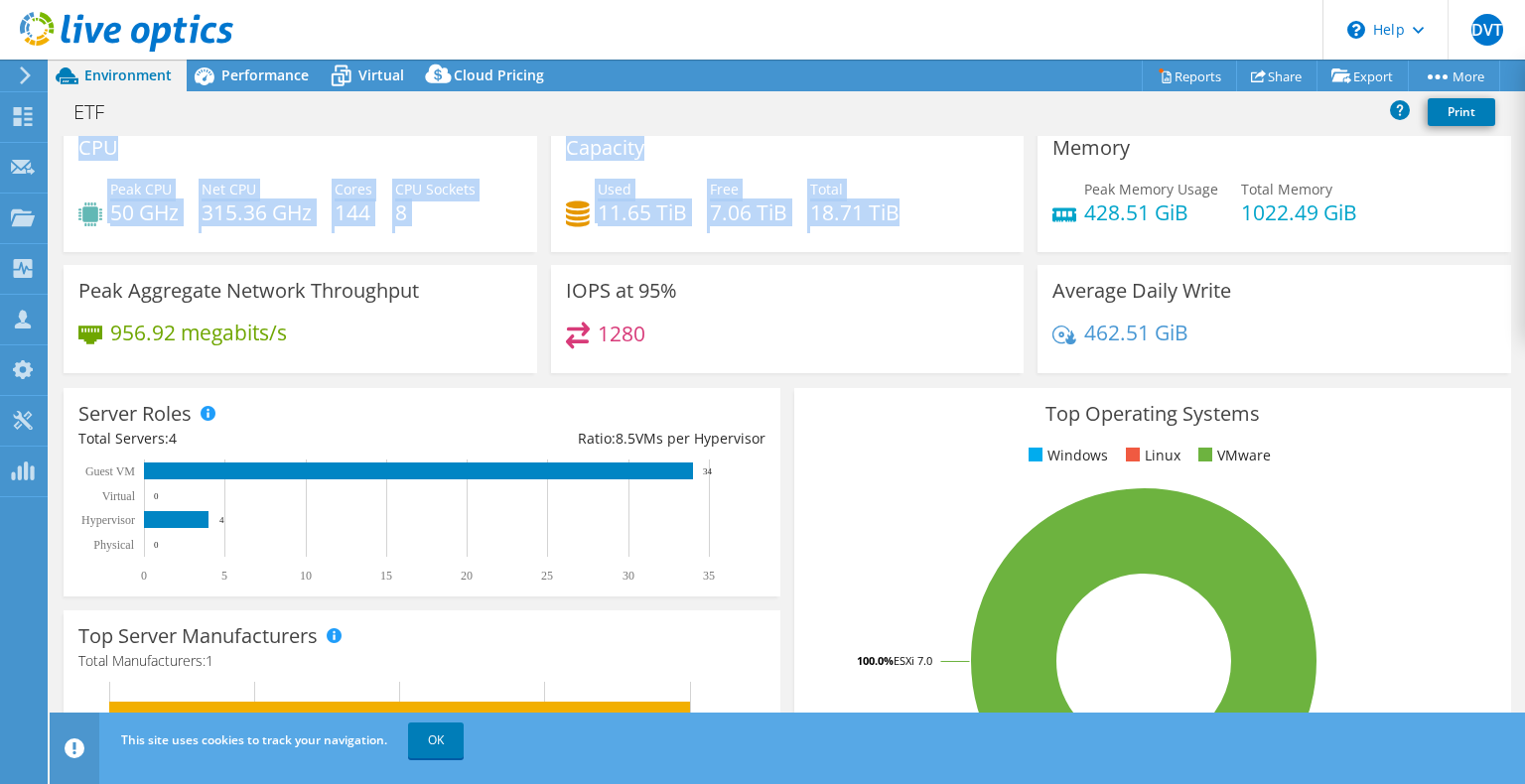 scroll, scrollTop: 0, scrollLeft: 0, axis: both 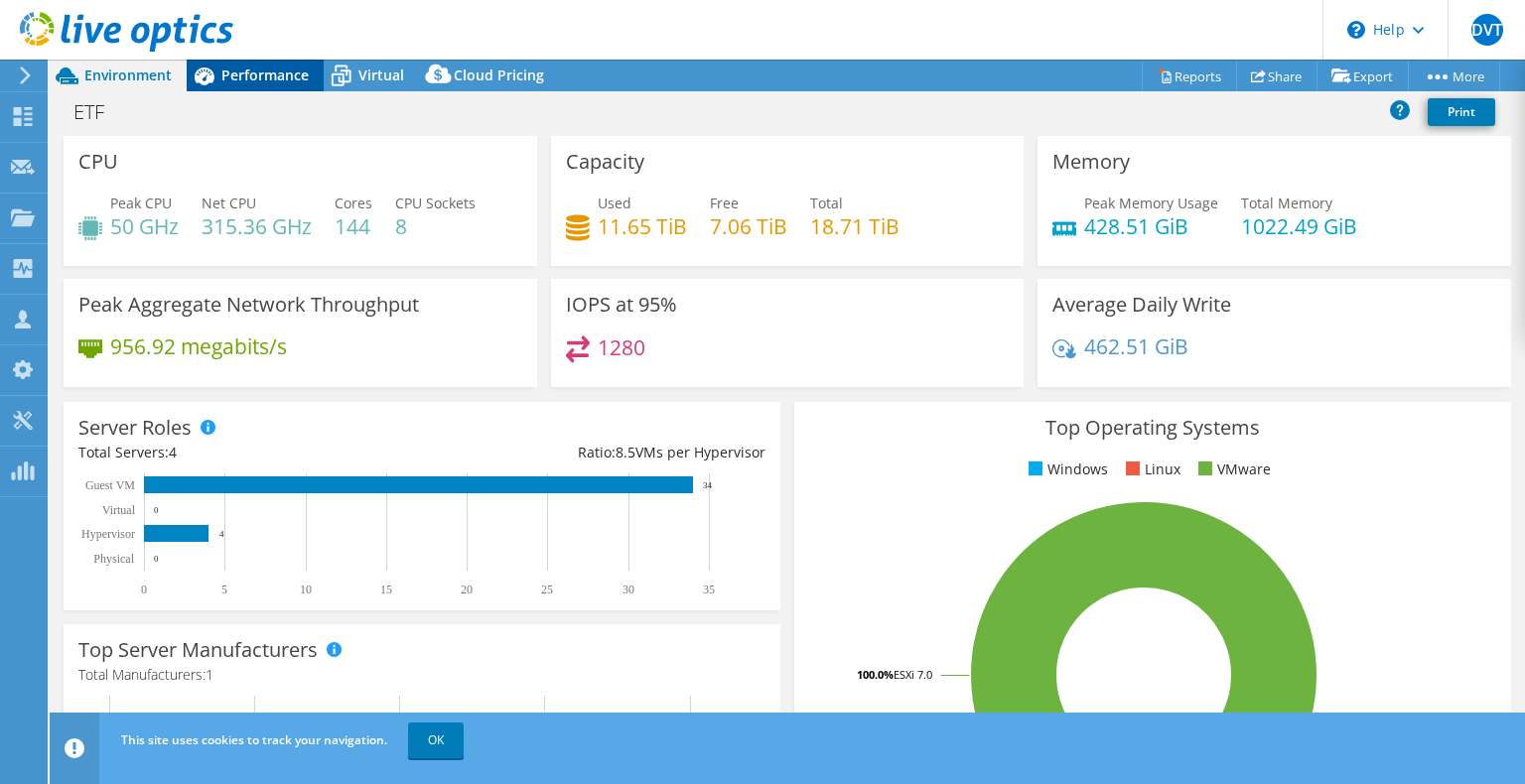 click on "Performance" at bounding box center [265, 74] 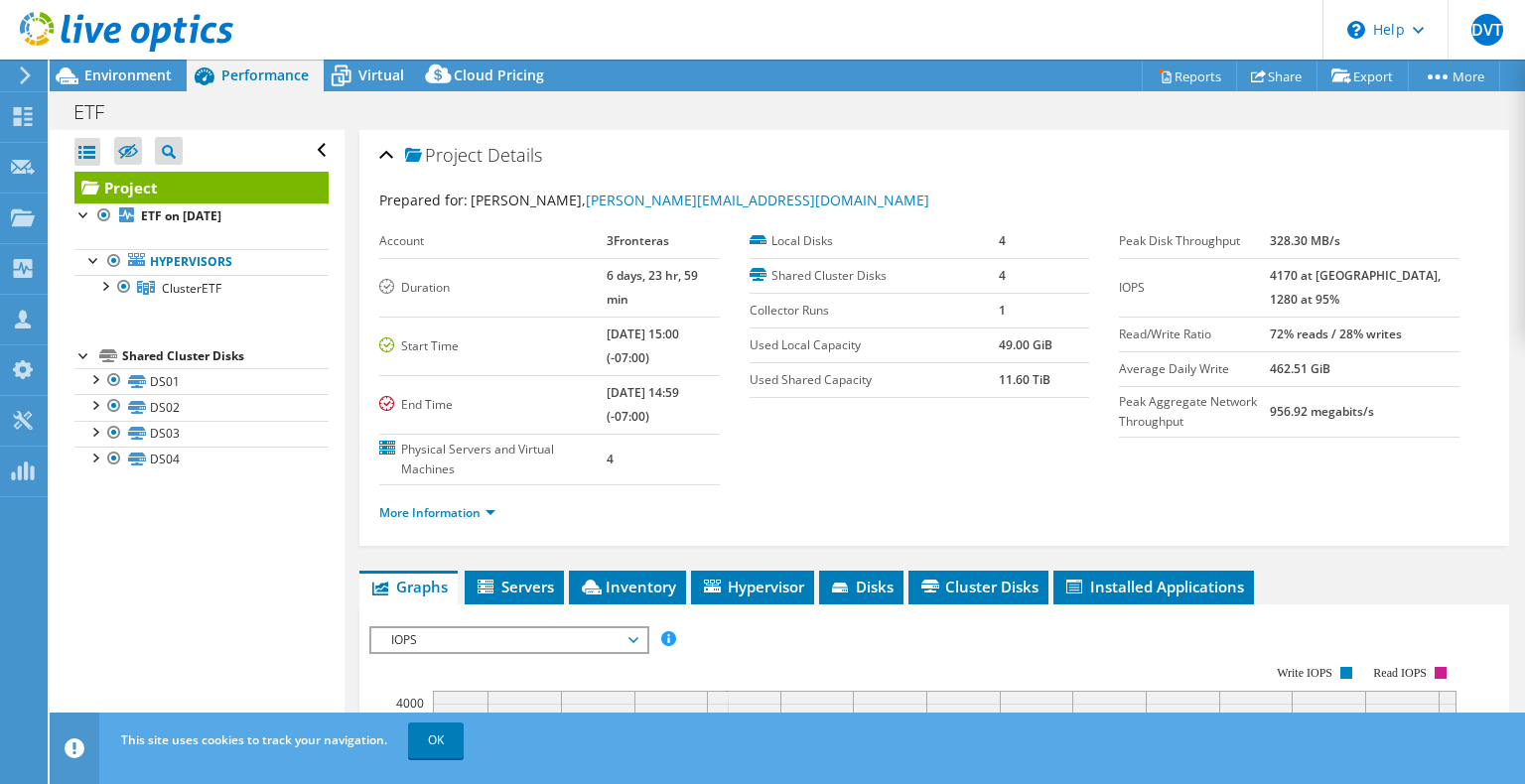 click on "More Information" at bounding box center (934, 513) 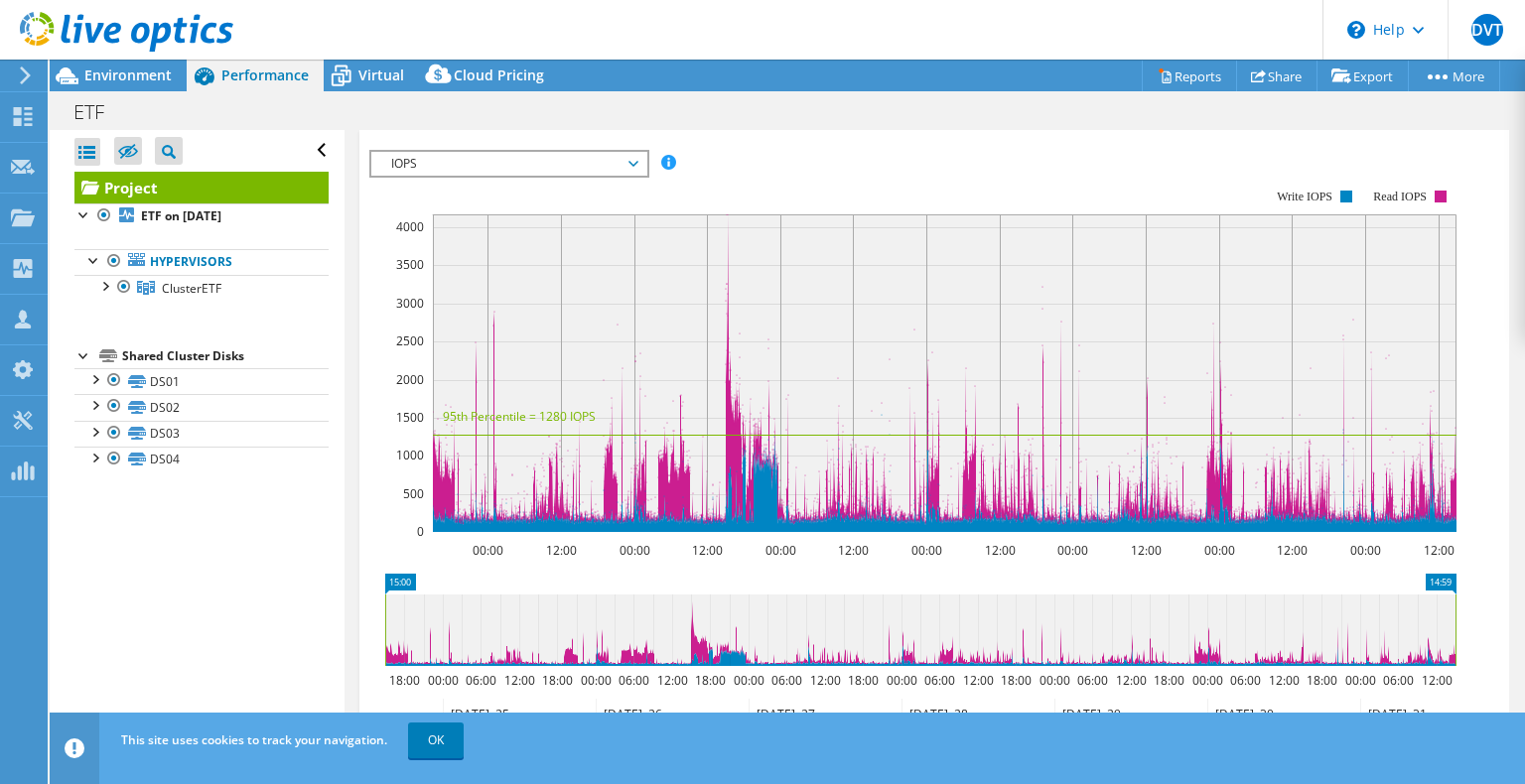 scroll, scrollTop: 667, scrollLeft: 0, axis: vertical 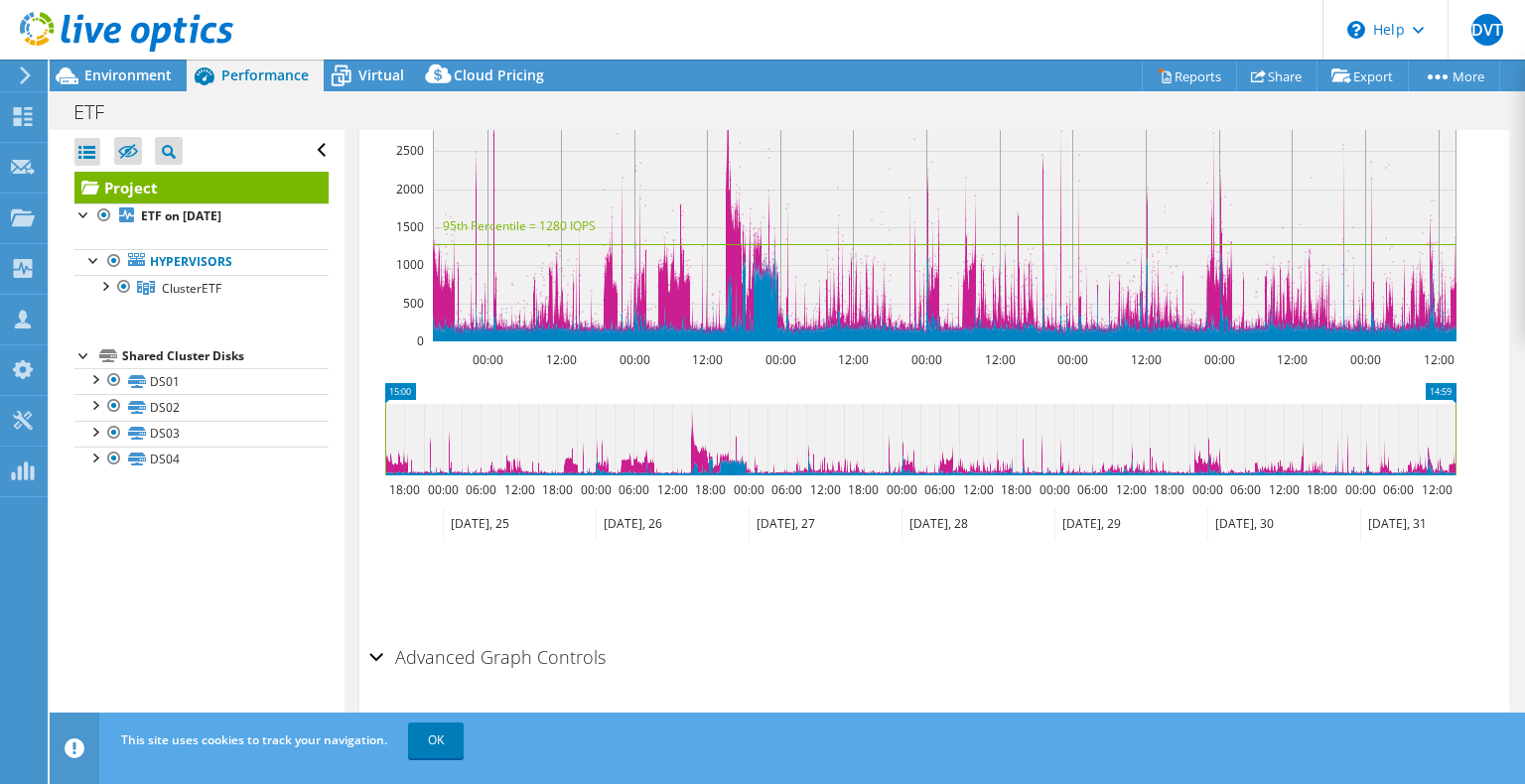 click on "Advanced Graph Controls" at bounding box center [487, 657] 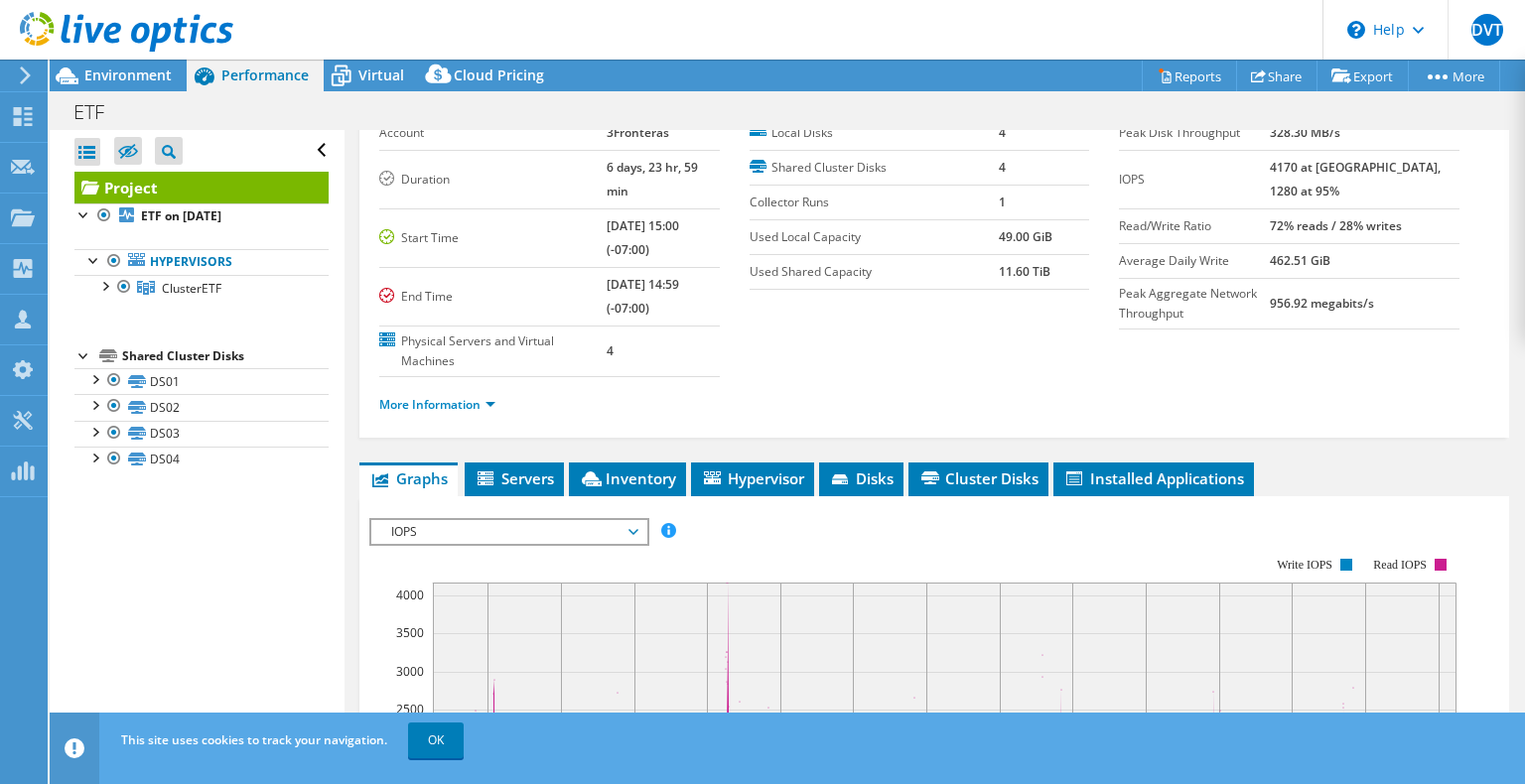 scroll, scrollTop: 0, scrollLeft: 0, axis: both 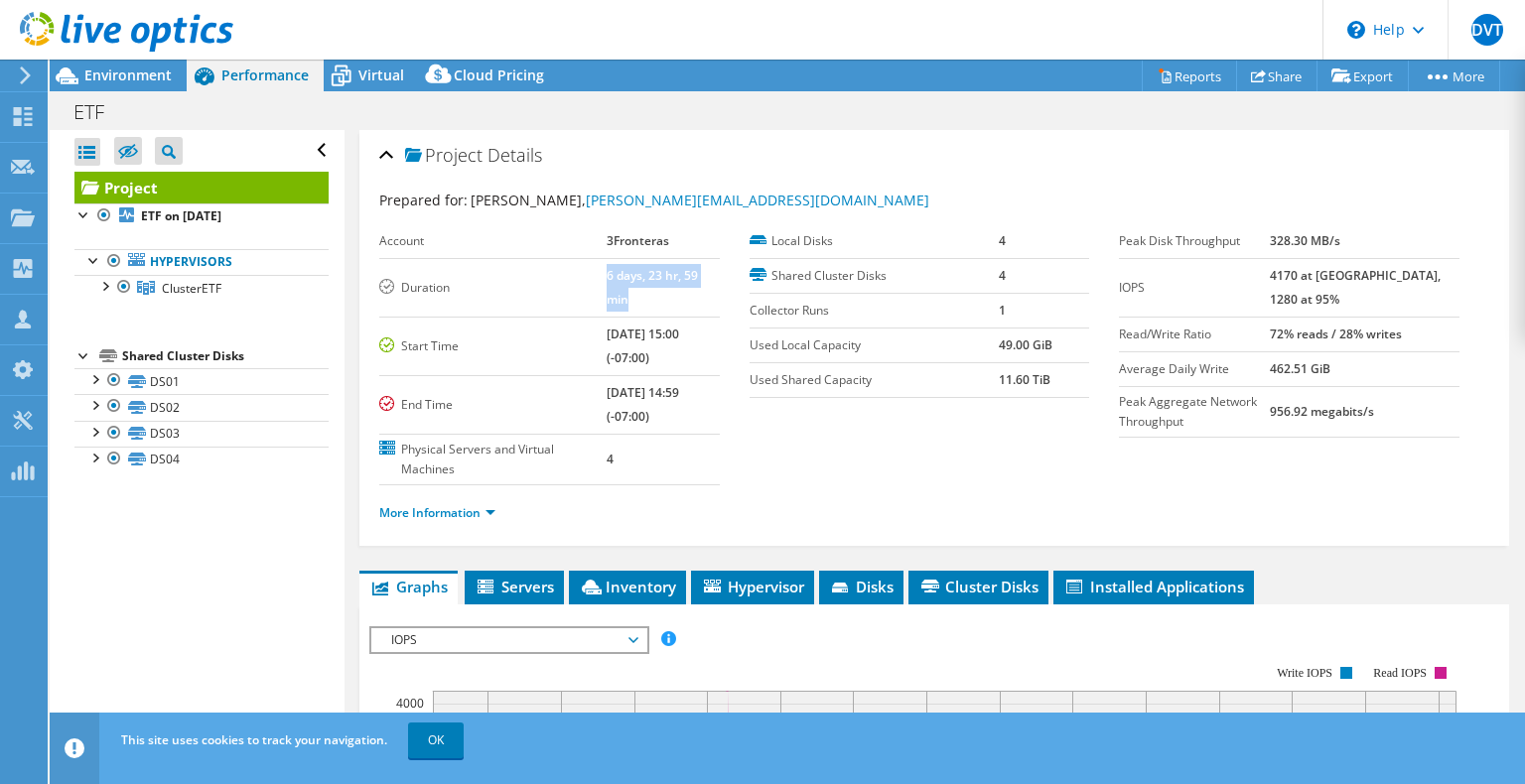 drag, startPoint x: 707, startPoint y: 272, endPoint x: 542, endPoint y: 284, distance: 165.43579 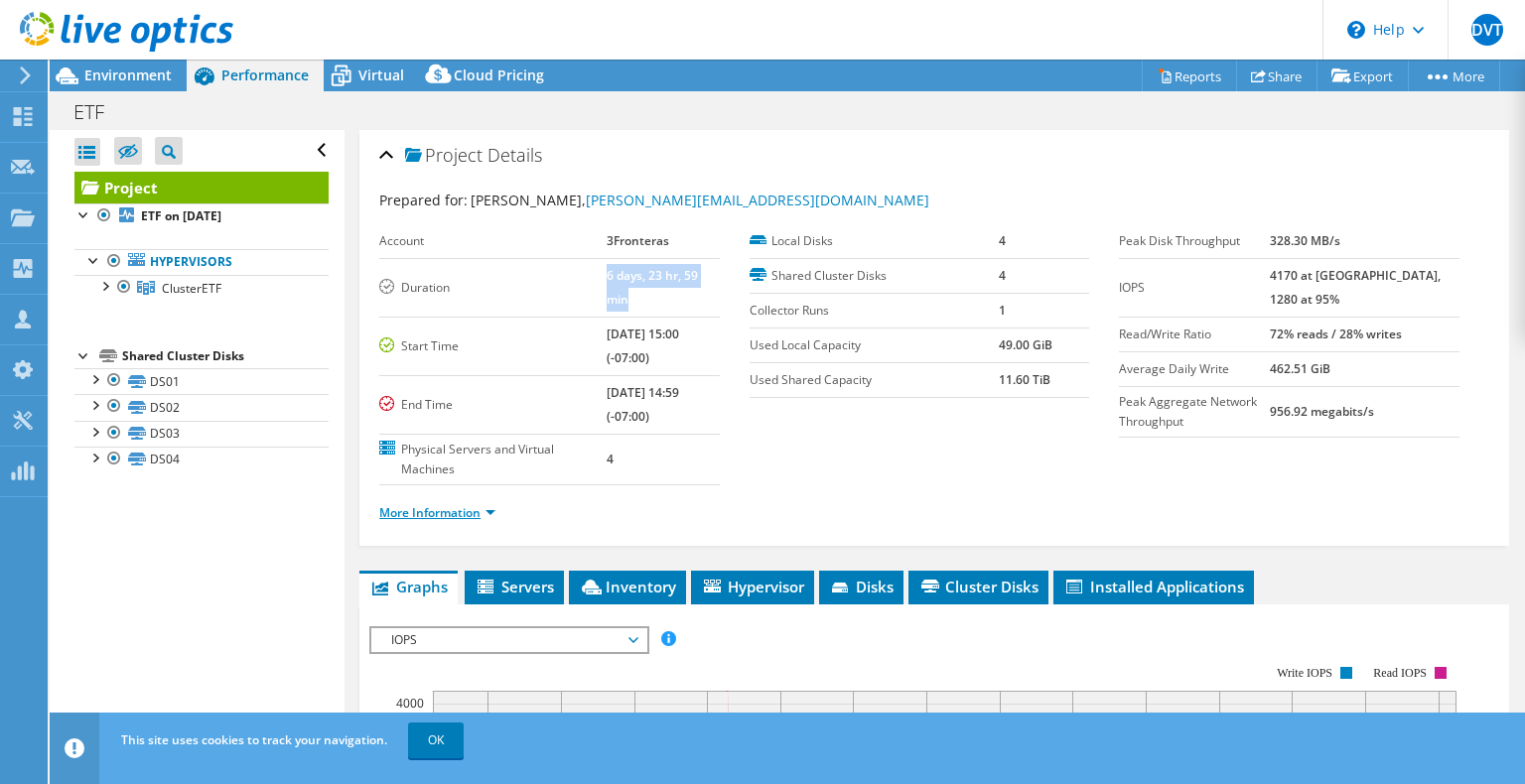 click on "More Information" at bounding box center (437, 512) 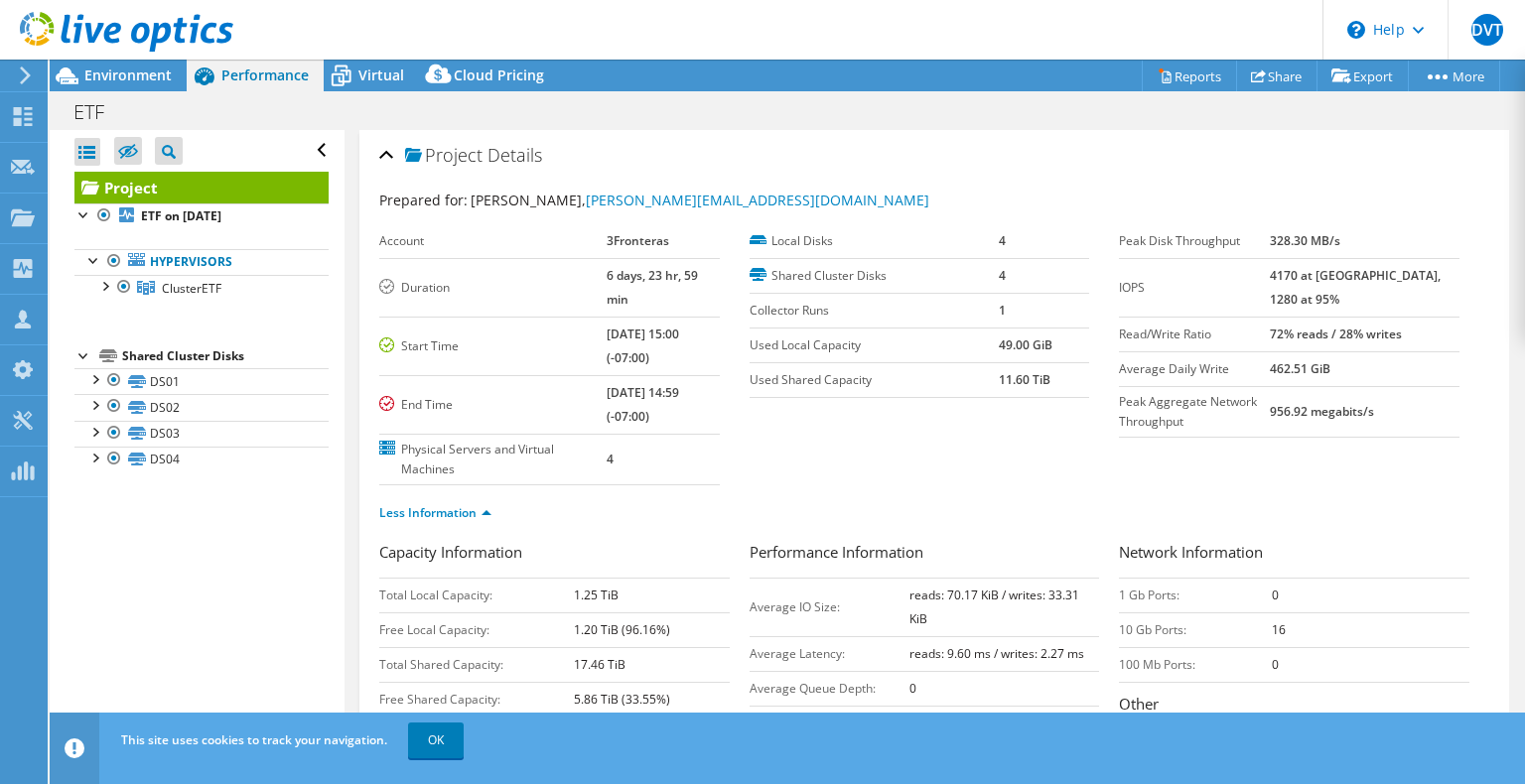 click on "Less Information" at bounding box center (934, 510) 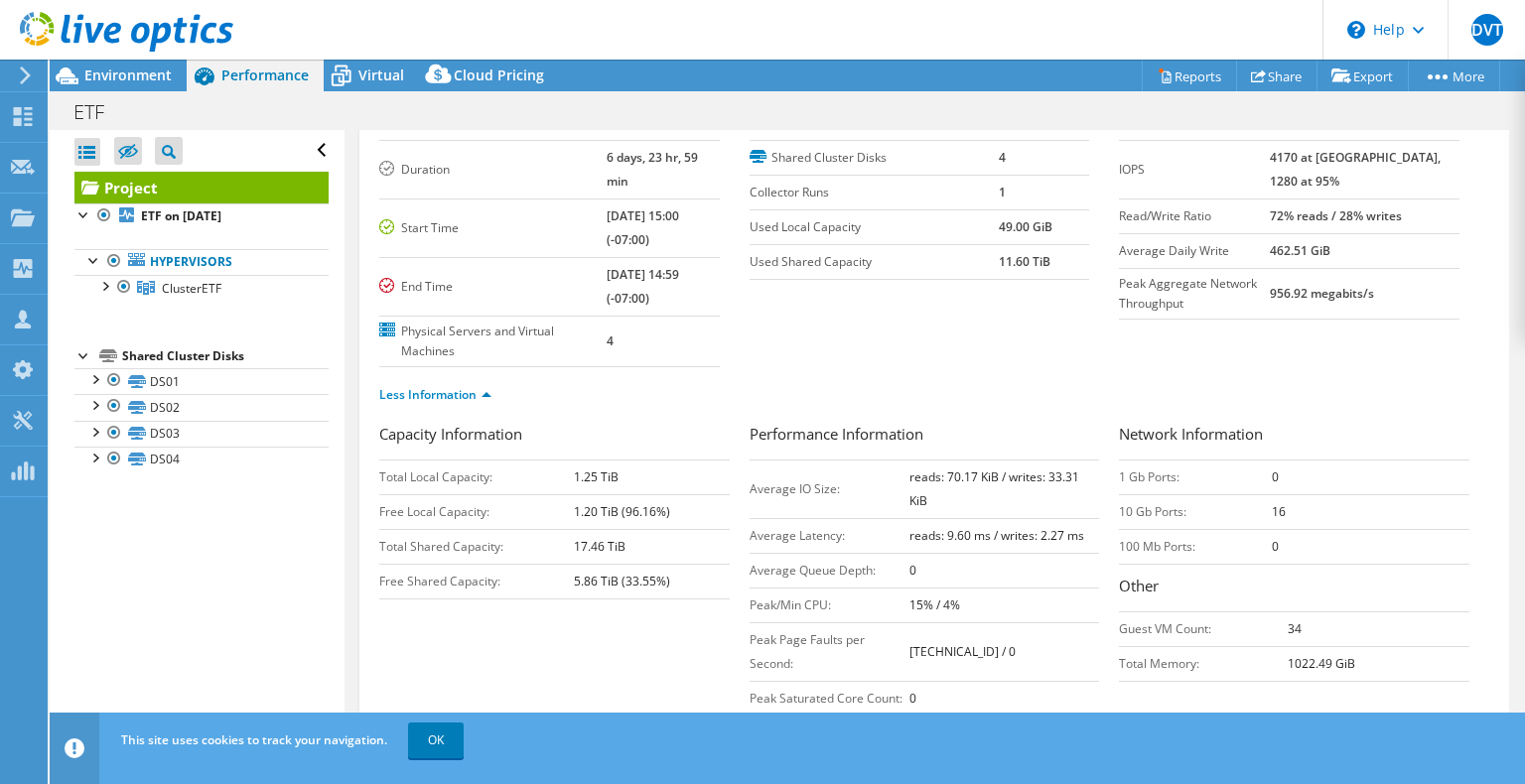 scroll, scrollTop: 119, scrollLeft: 0, axis: vertical 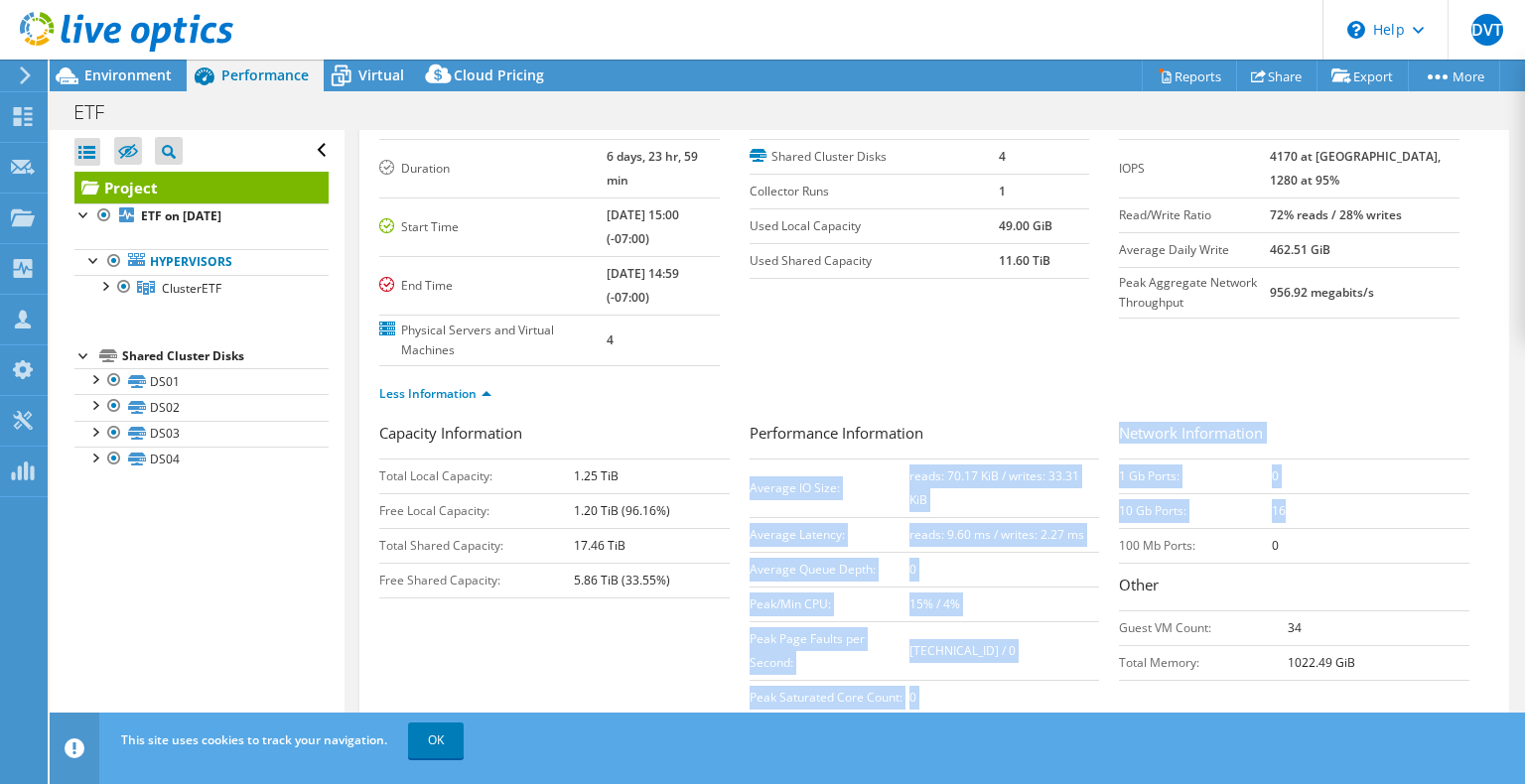 drag, startPoint x: 1299, startPoint y: 482, endPoint x: 1101, endPoint y: 485, distance: 198.02273 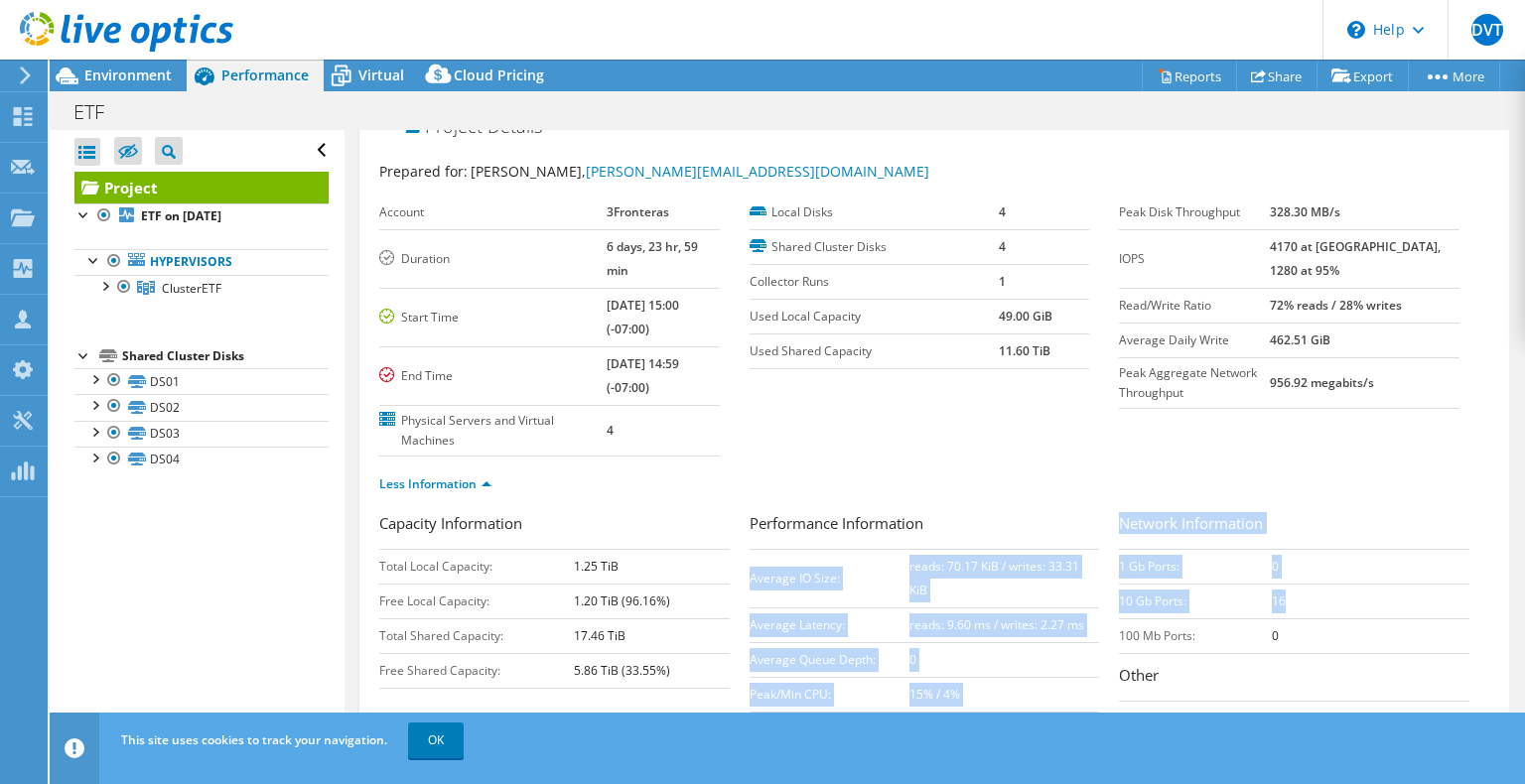 scroll, scrollTop: 0, scrollLeft: 0, axis: both 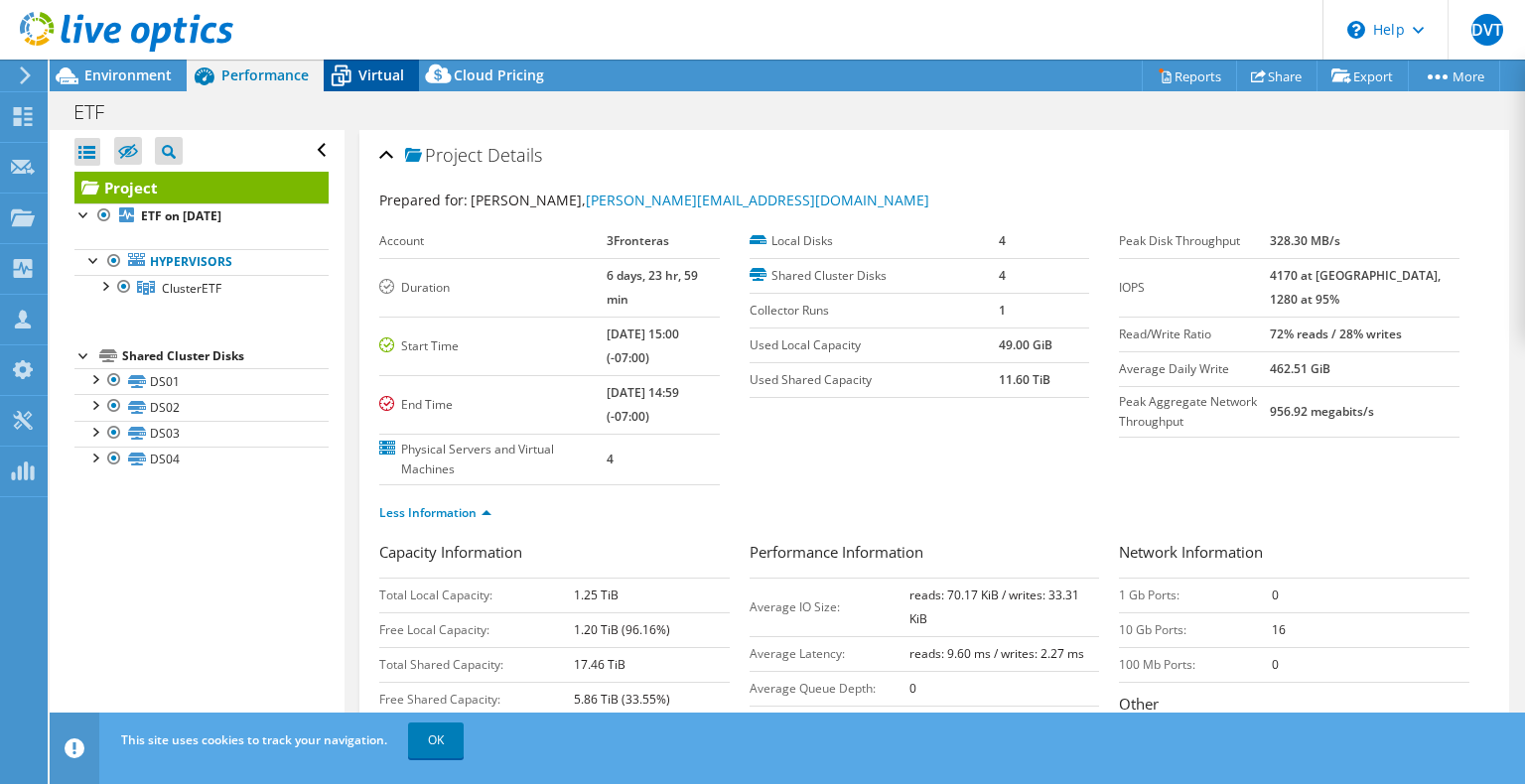 click on "Virtual" at bounding box center [381, 74] 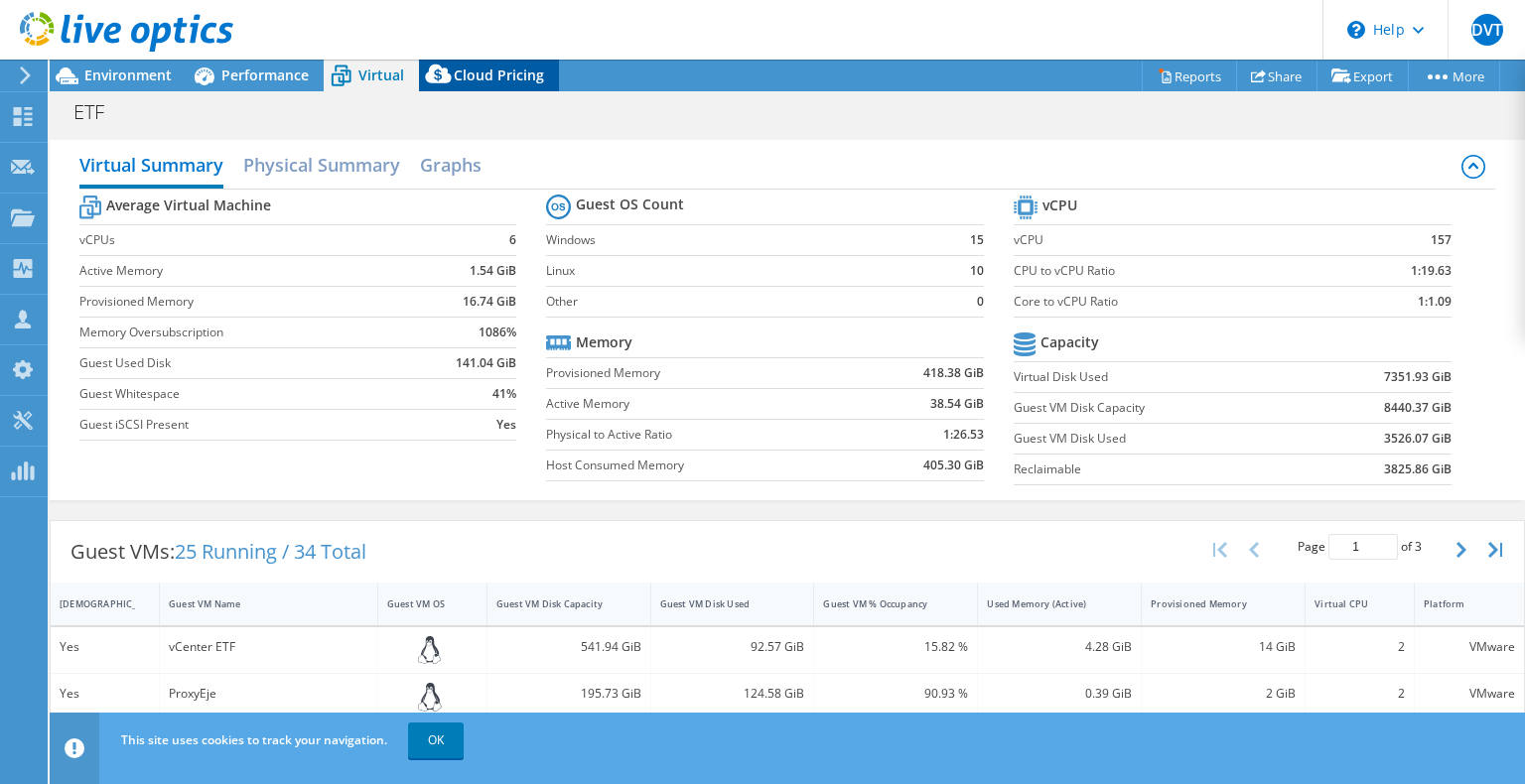 click on "Cloud Pricing" at bounding box center (498, 74) 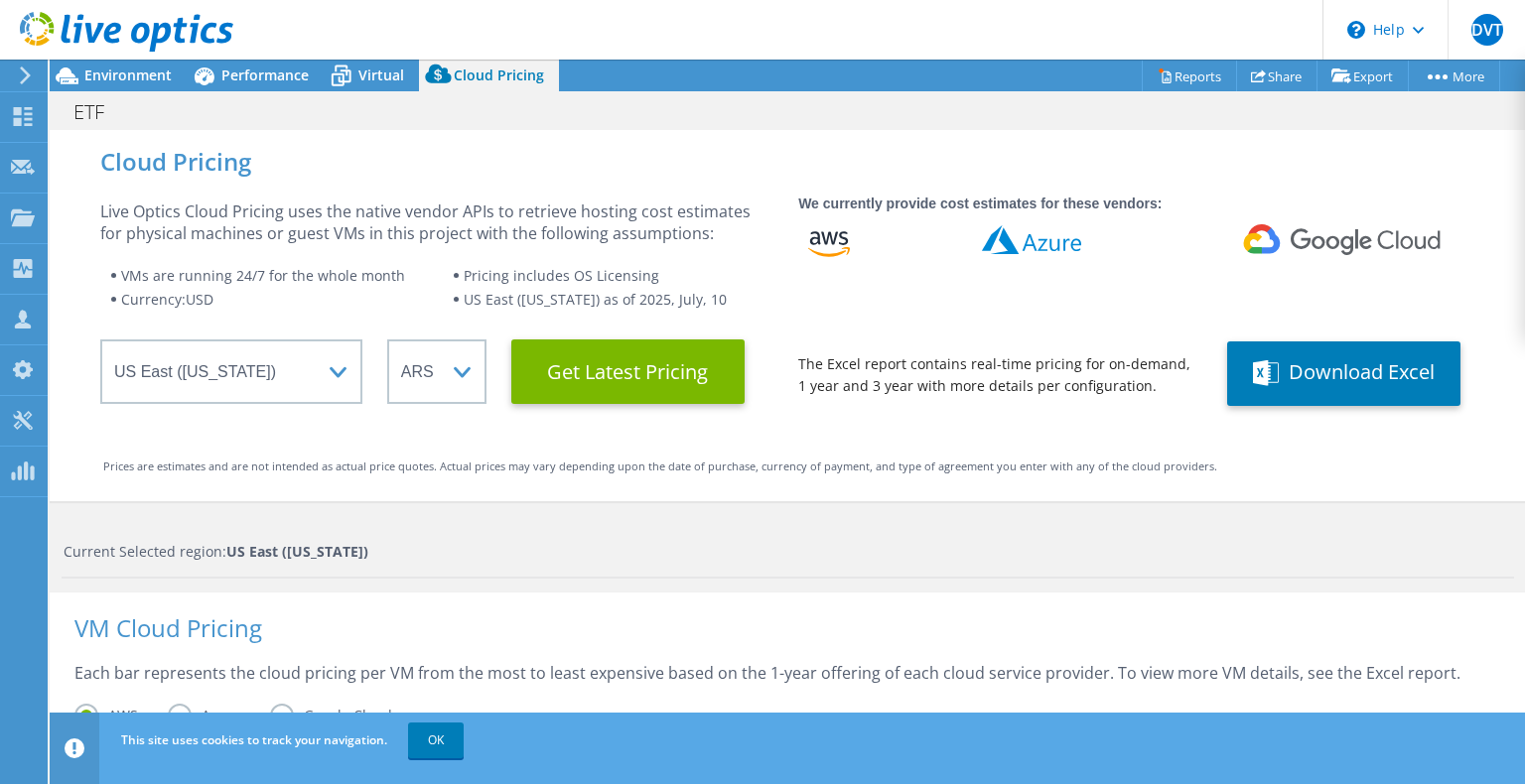 click on "Current Selected region:  US East (Virginia)" at bounding box center [788, 552] 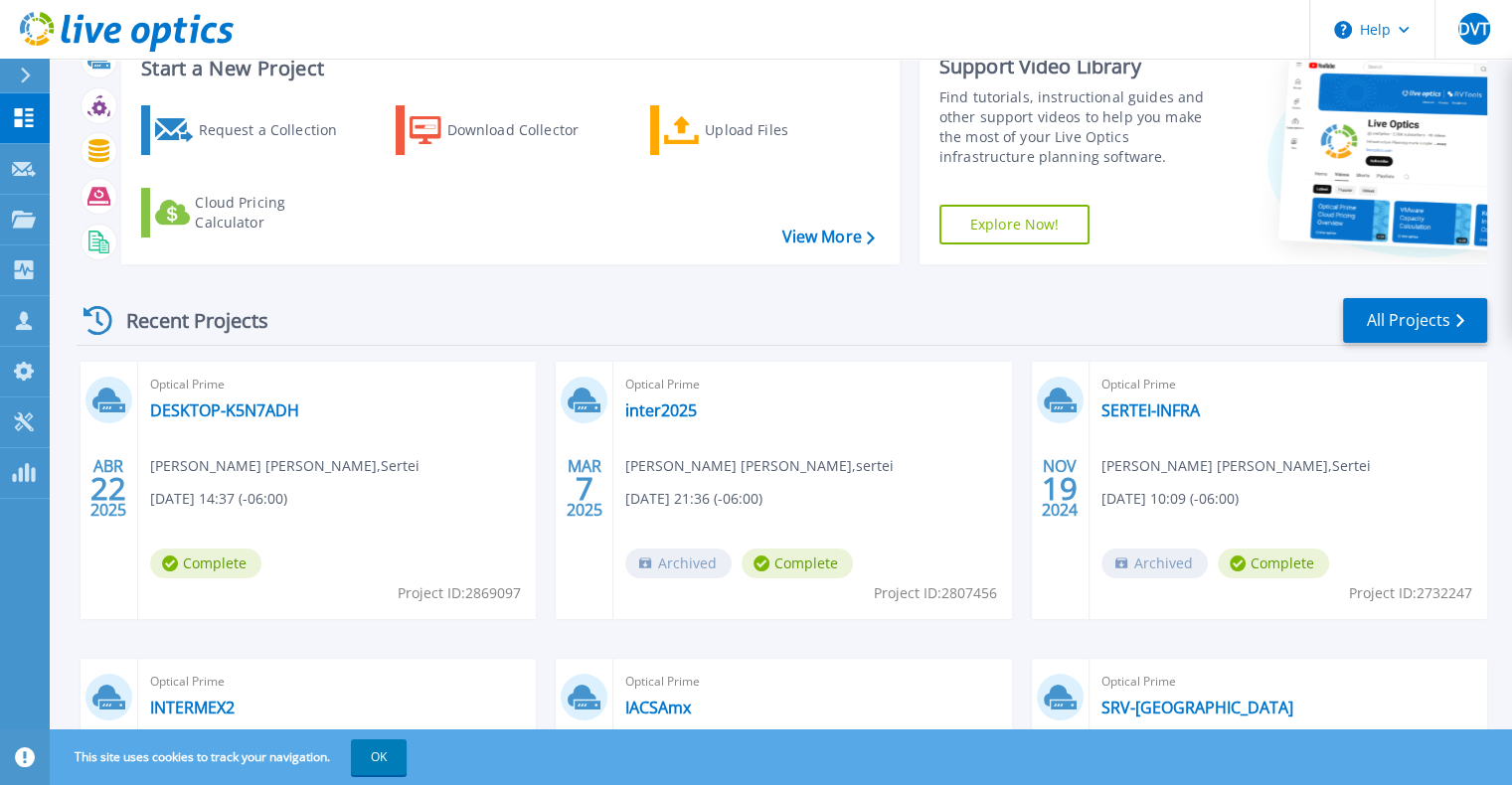 scroll, scrollTop: 0, scrollLeft: 0, axis: both 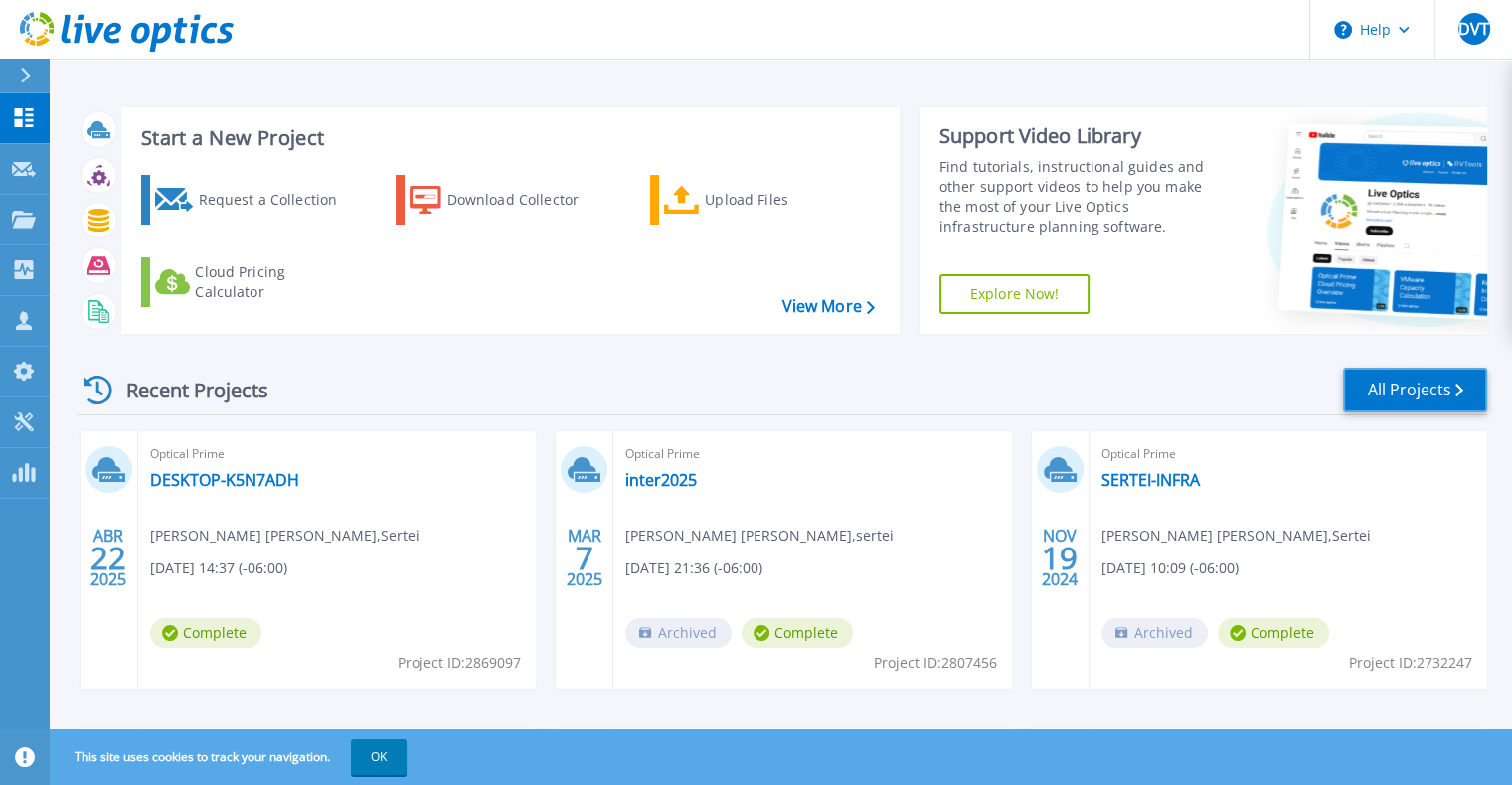 click on "All Projects" at bounding box center [1415, 390] 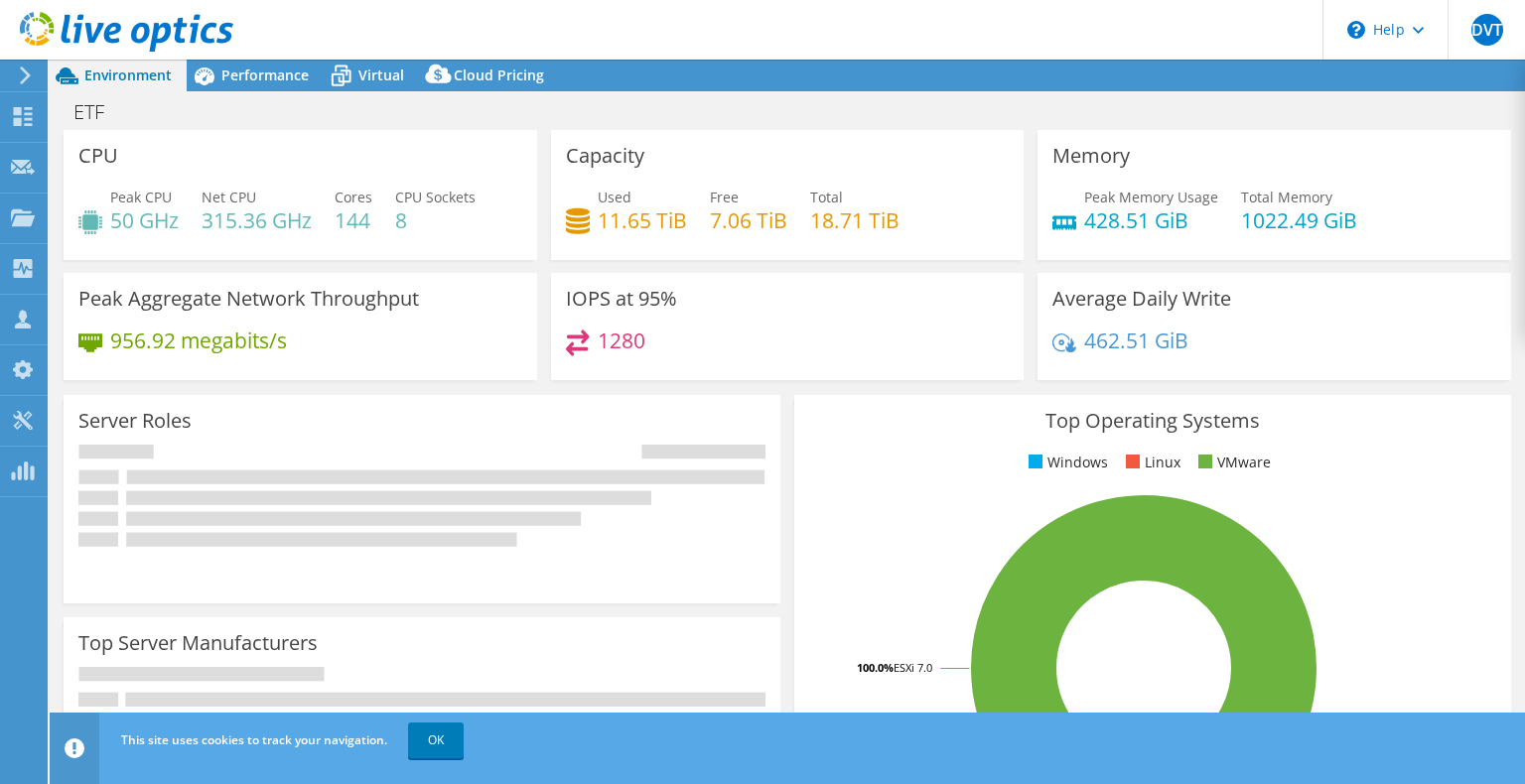 select on "USD" 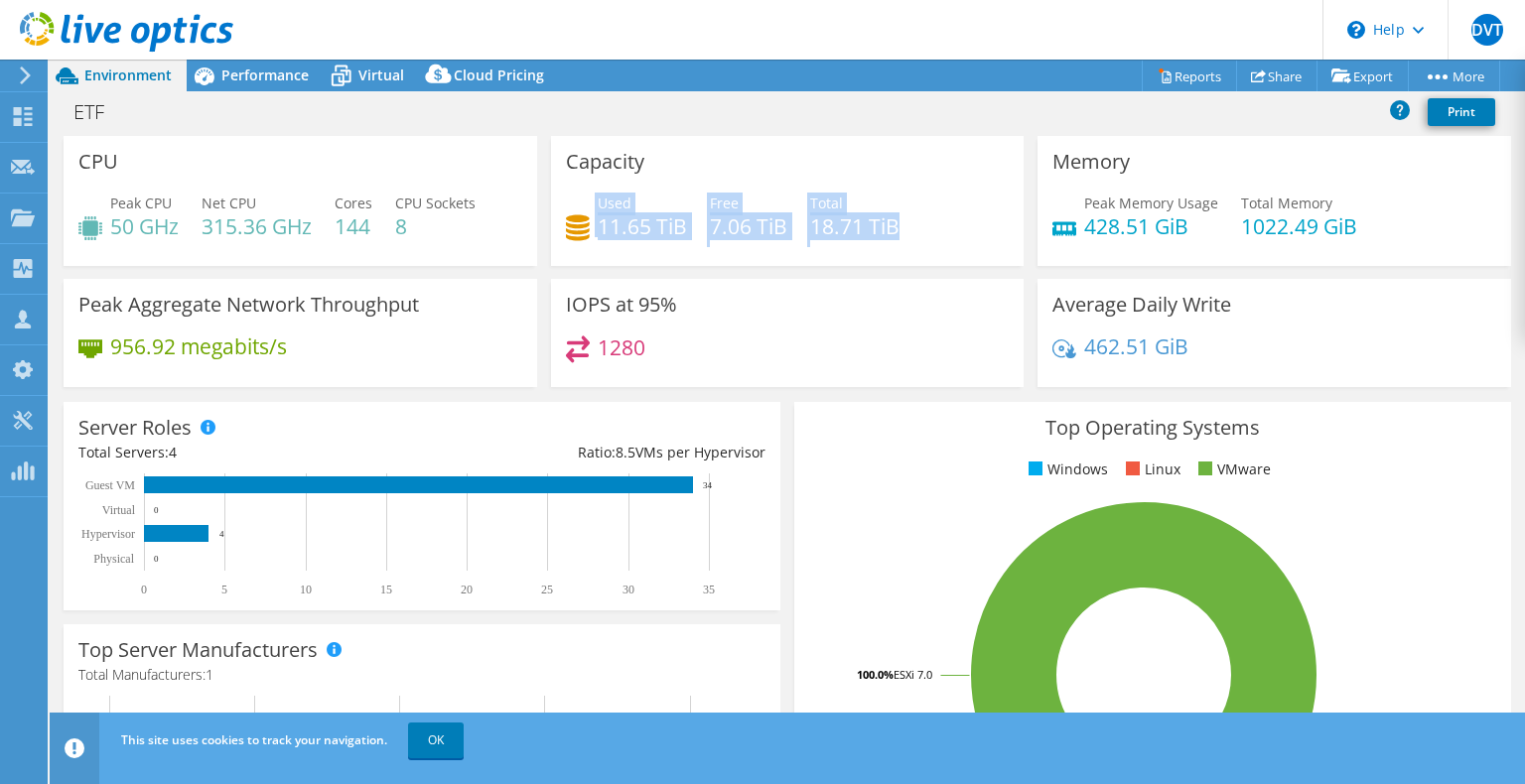 drag, startPoint x: 915, startPoint y: 220, endPoint x: 567, endPoint y: 226, distance: 348.05172 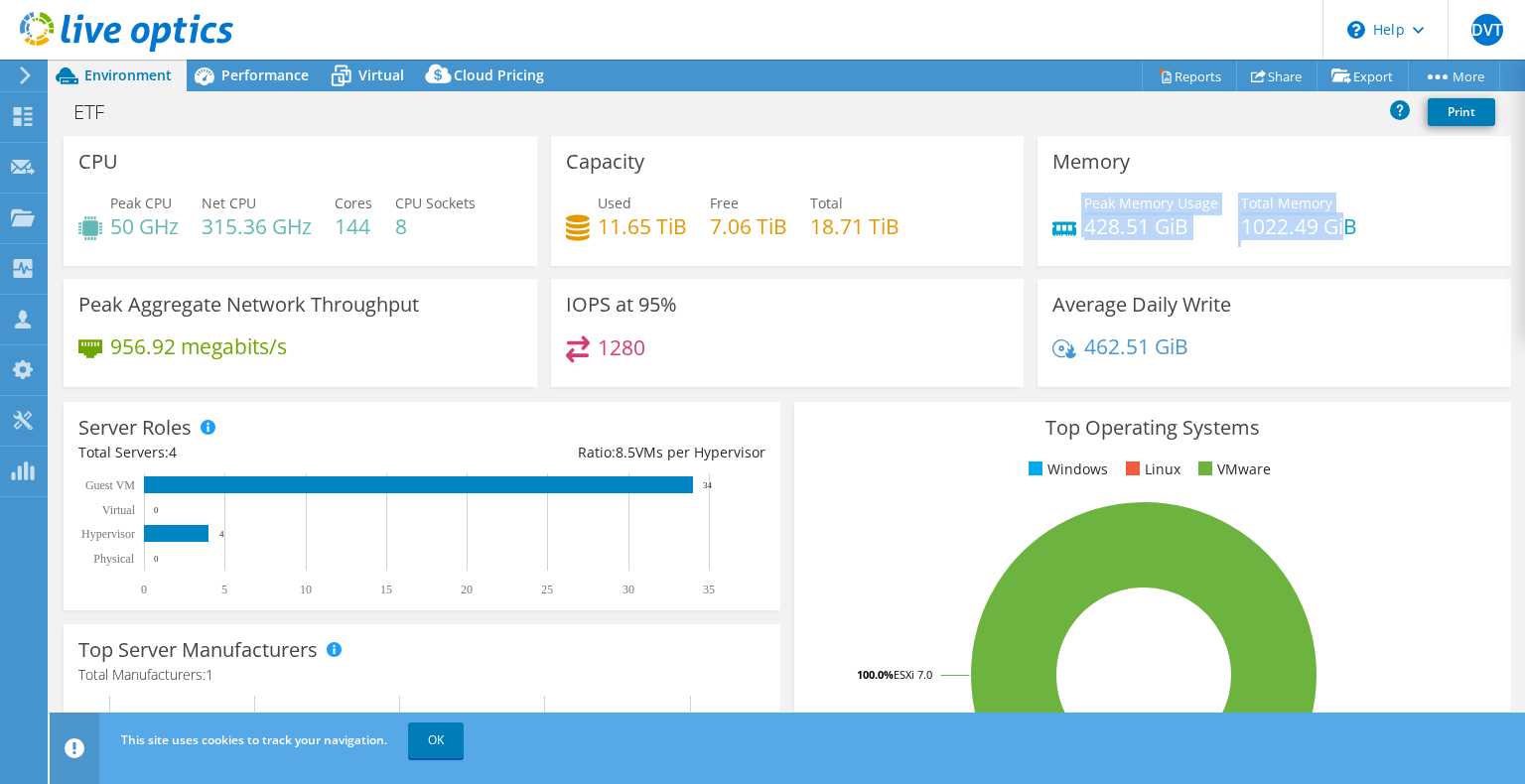drag, startPoint x: 1331, startPoint y: 220, endPoint x: 1062, endPoint y: 231, distance: 269.22481 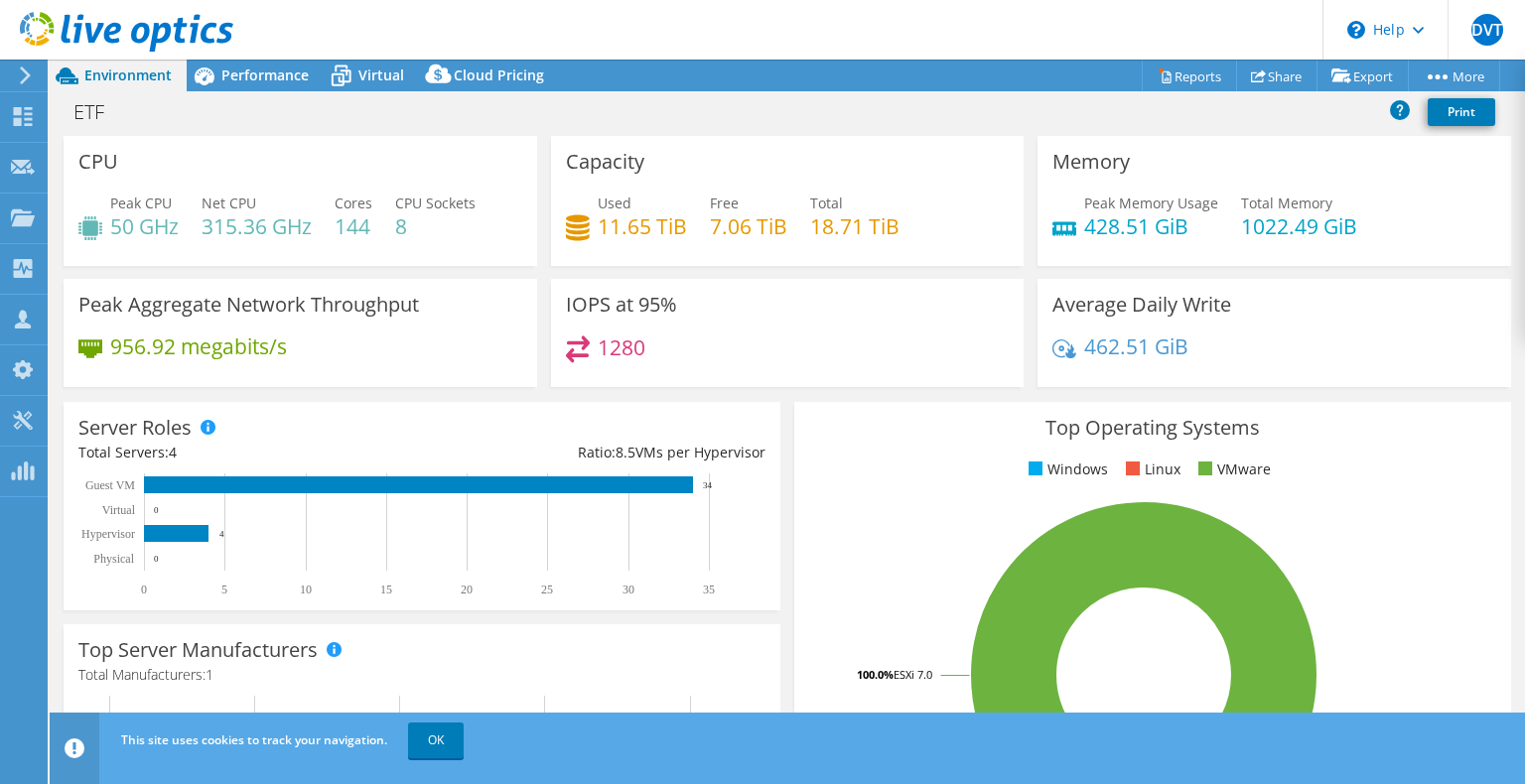 click on "Peak Memory Usage
428.51 GiB
Total Memory
1022.49 GiB" at bounding box center (1274, 224) 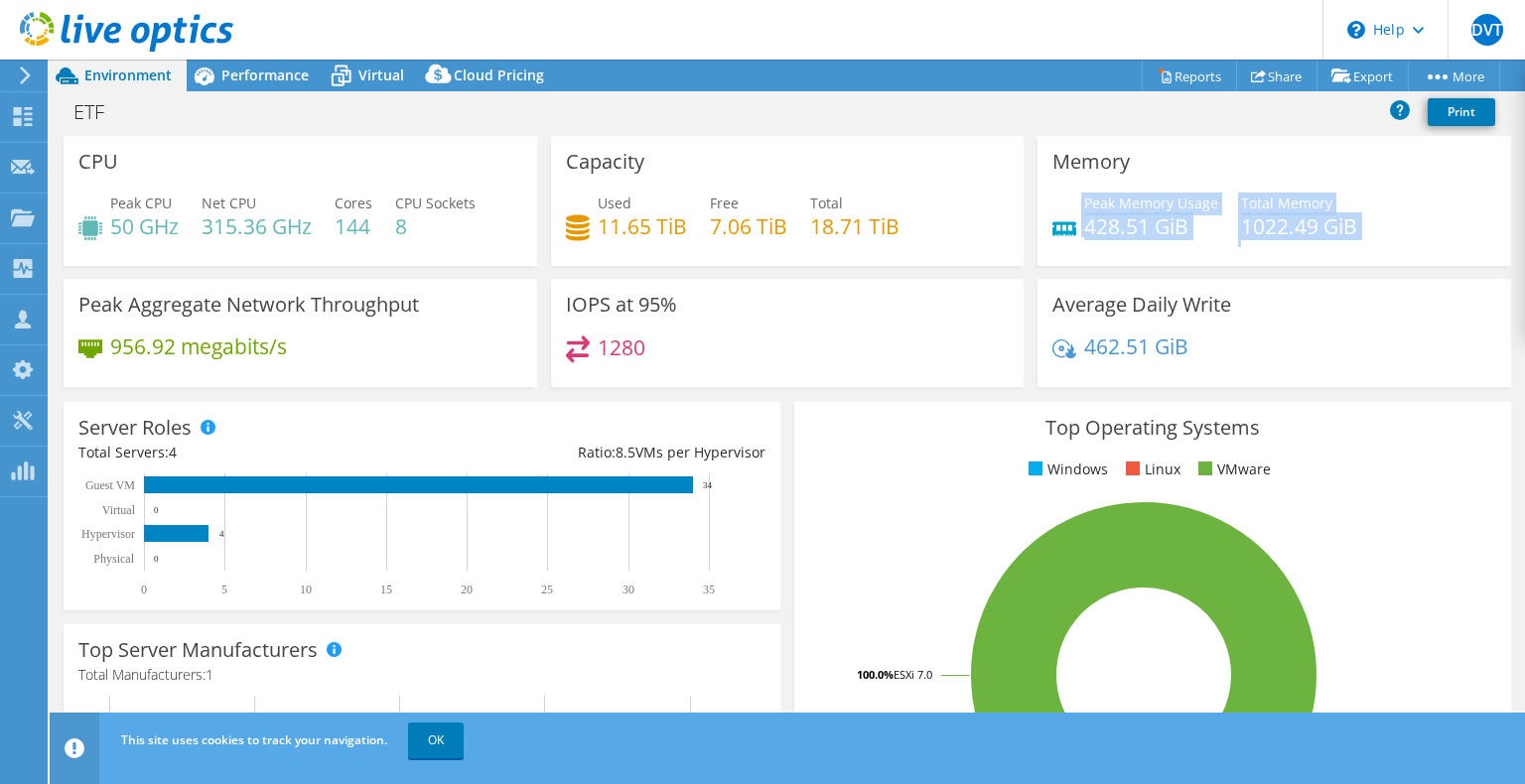 drag, startPoint x: 1367, startPoint y: 227, endPoint x: 1046, endPoint y: 207, distance: 321.6224 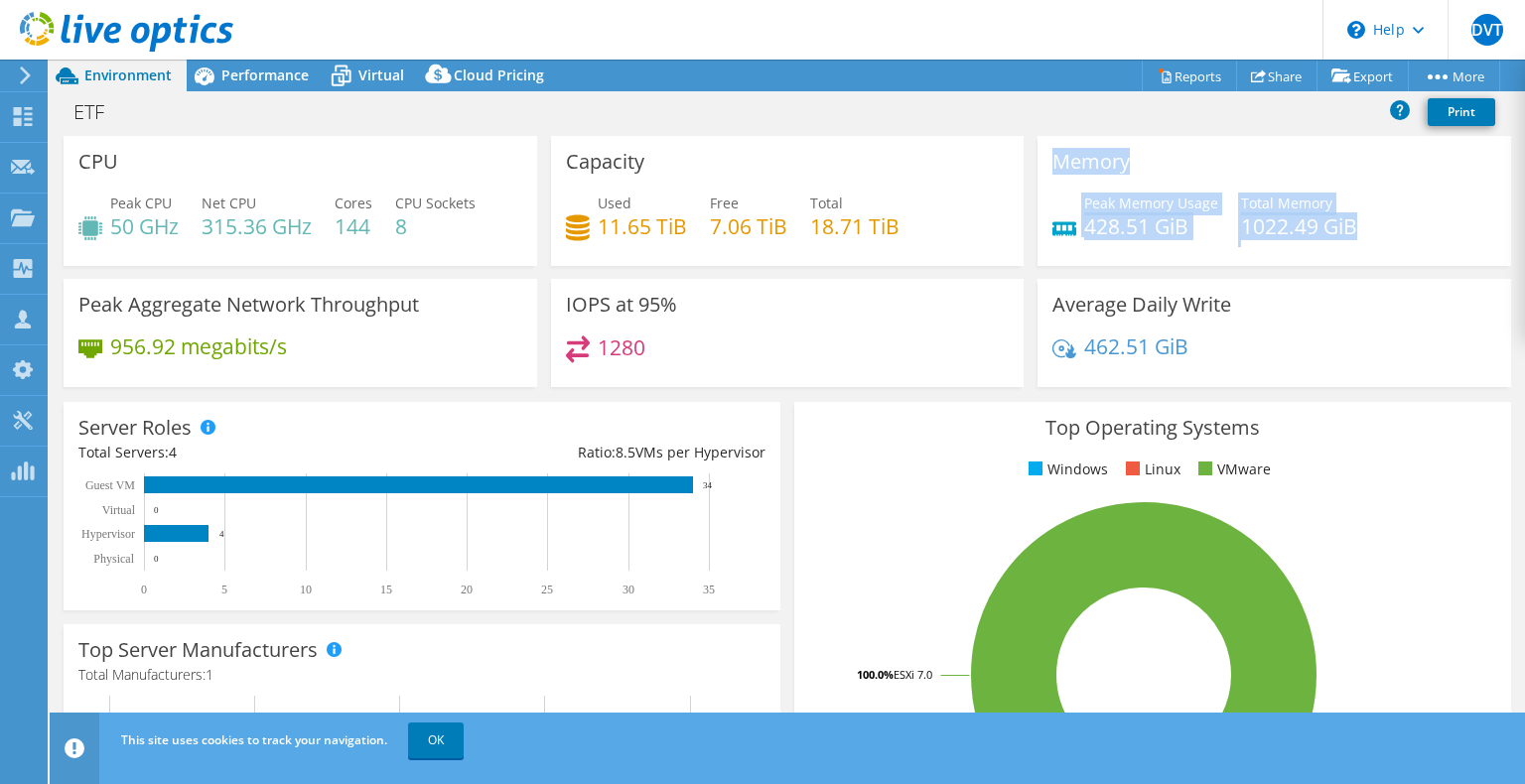 drag, startPoint x: 1374, startPoint y: 214, endPoint x: 1005, endPoint y: 200, distance: 369.26549 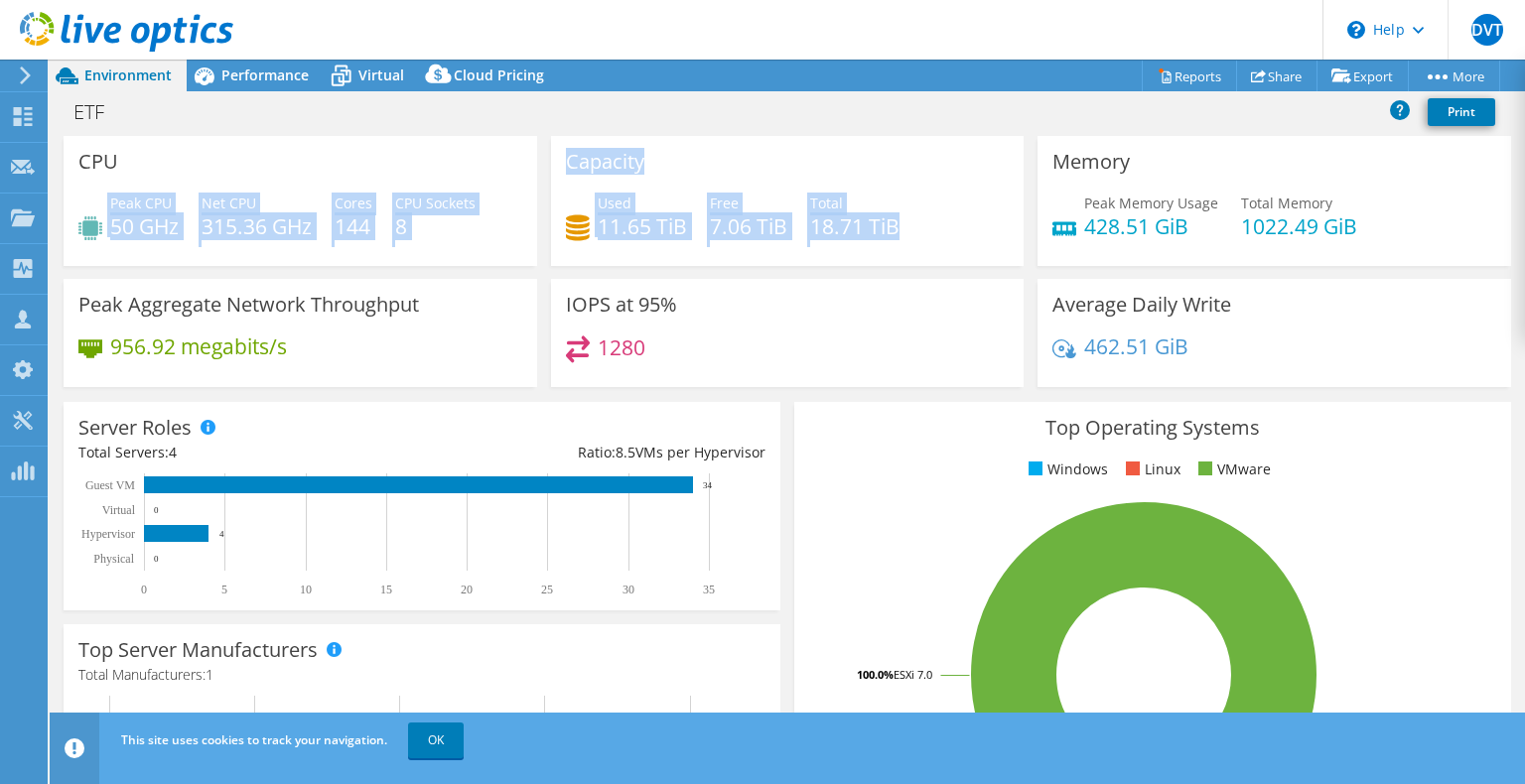 drag, startPoint x: 917, startPoint y: 220, endPoint x: 517, endPoint y: 191, distance: 401.04987 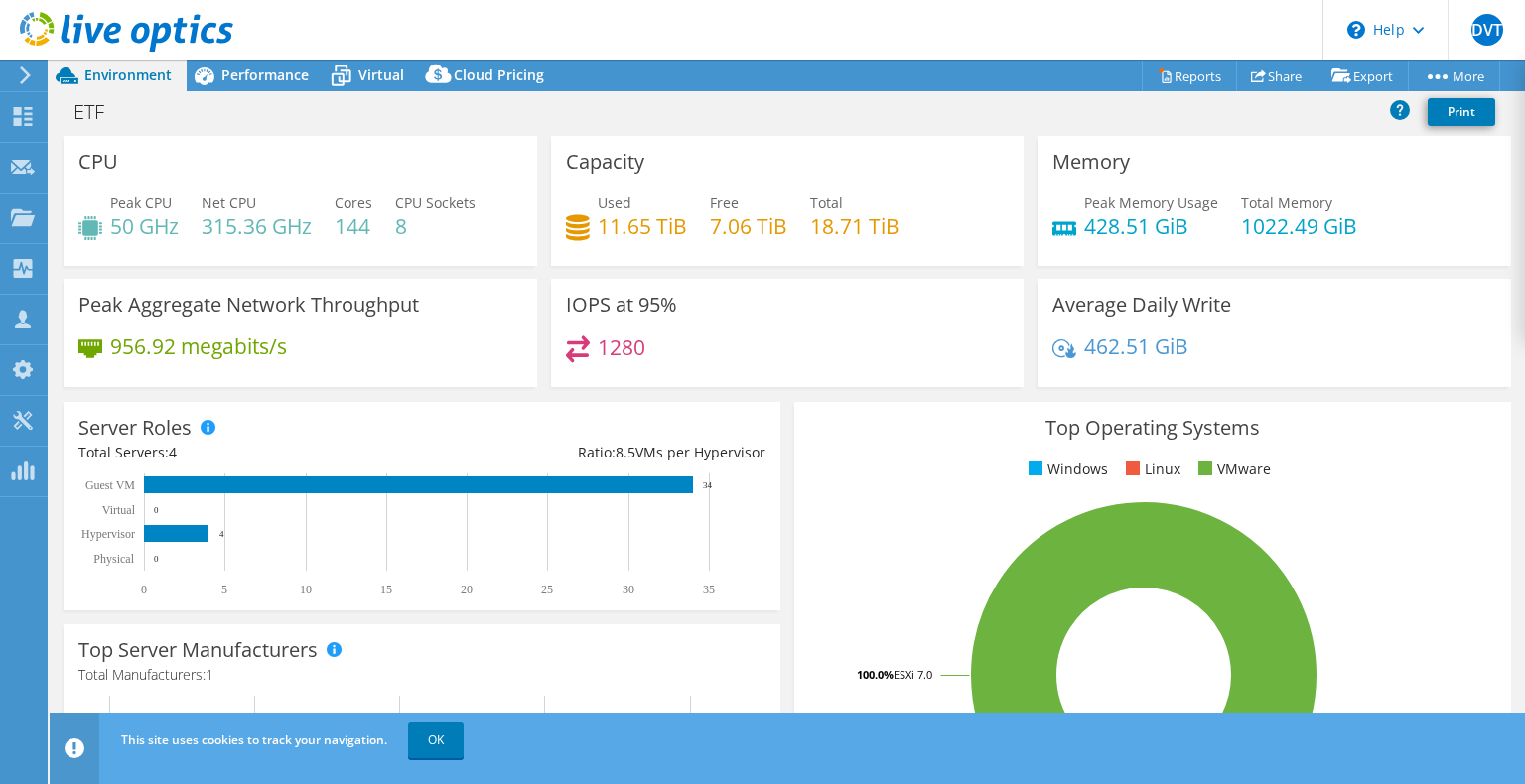click on "IOPS at 95%
1280" at bounding box center [787, 332] 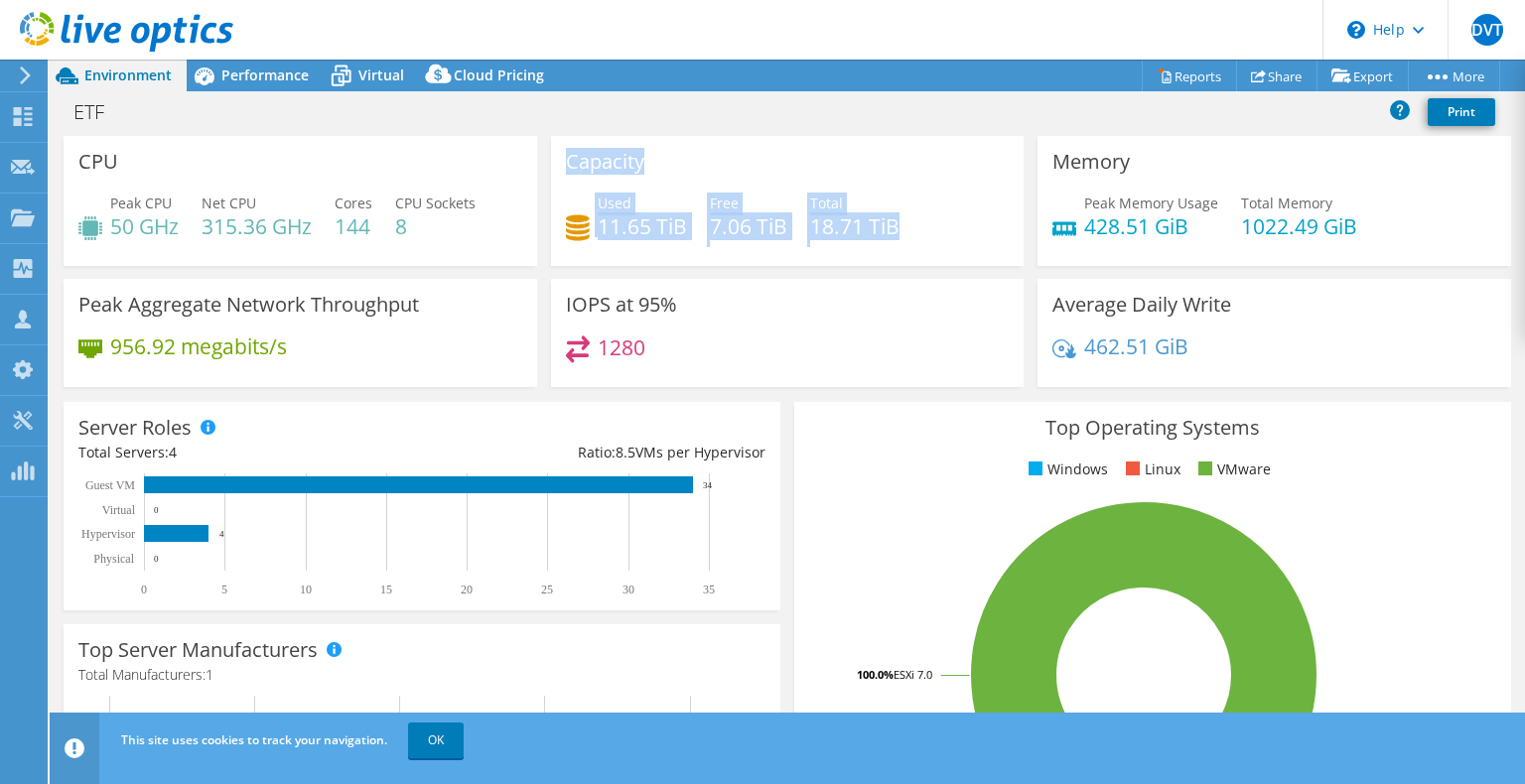 drag, startPoint x: 911, startPoint y: 221, endPoint x: 557, endPoint y: 169, distance: 357.79883 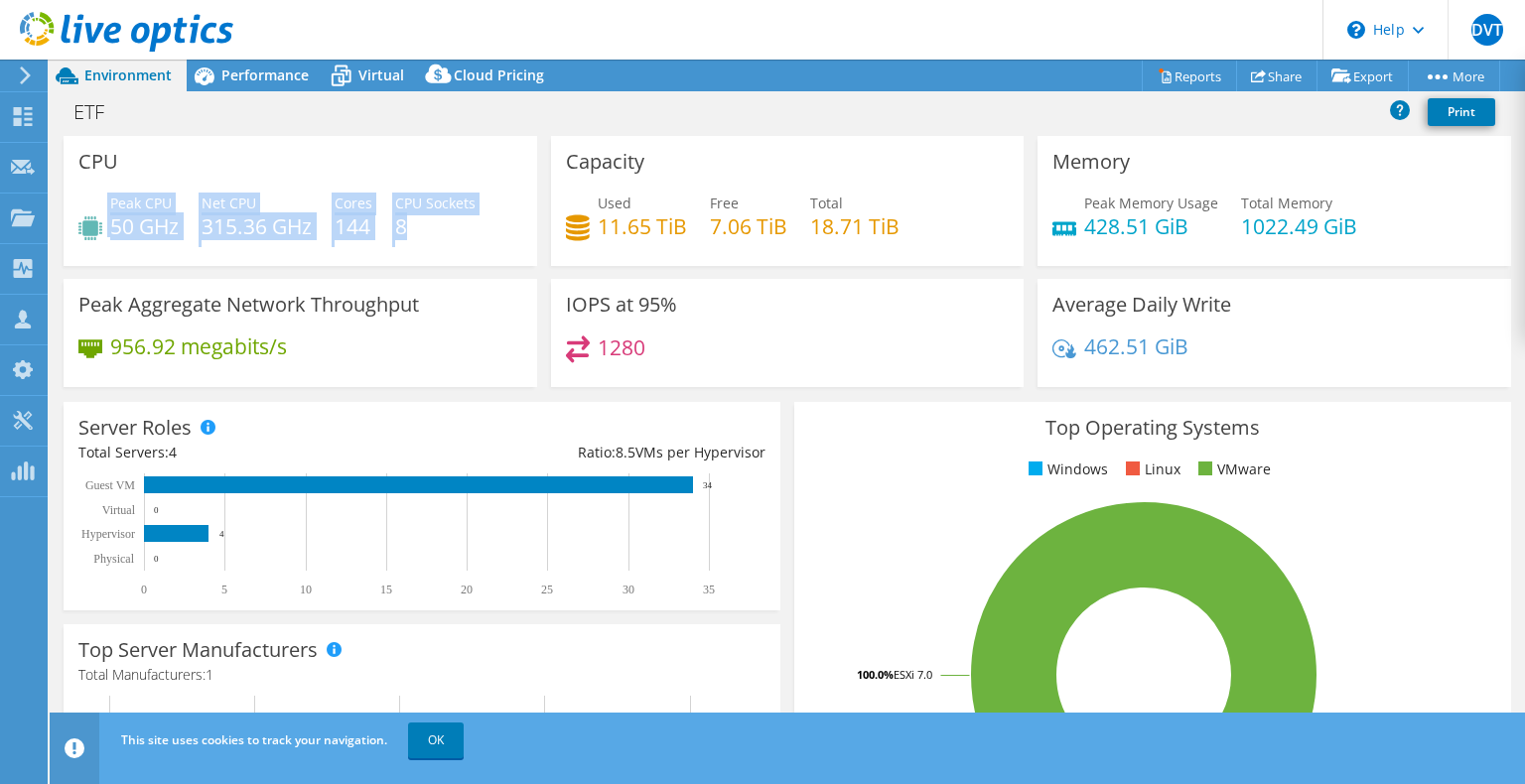 drag, startPoint x: 426, startPoint y: 231, endPoint x: 117, endPoint y: 171, distance: 314.77135 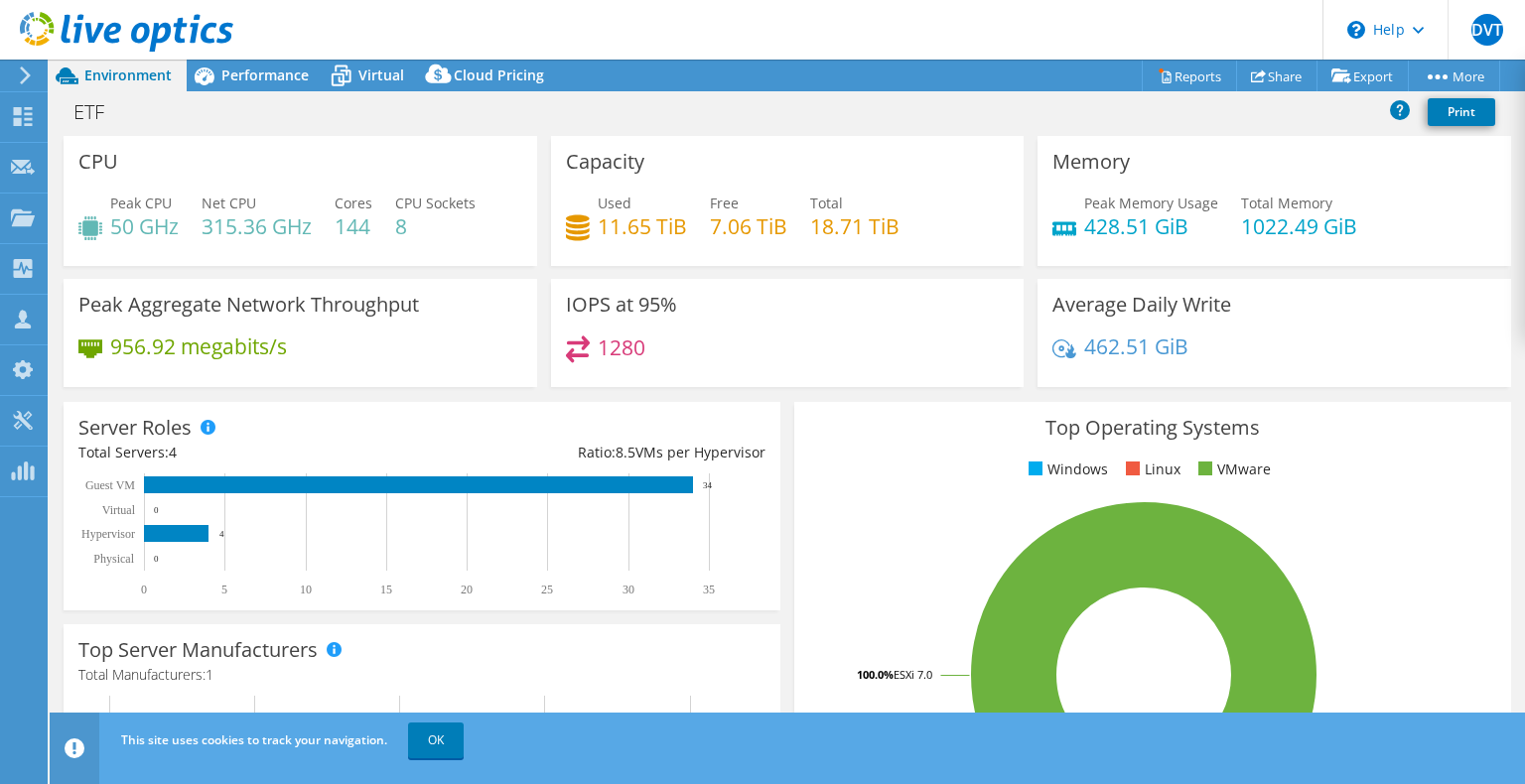 click on "Peak Aggregate Network Throughput" at bounding box center [248, 305] 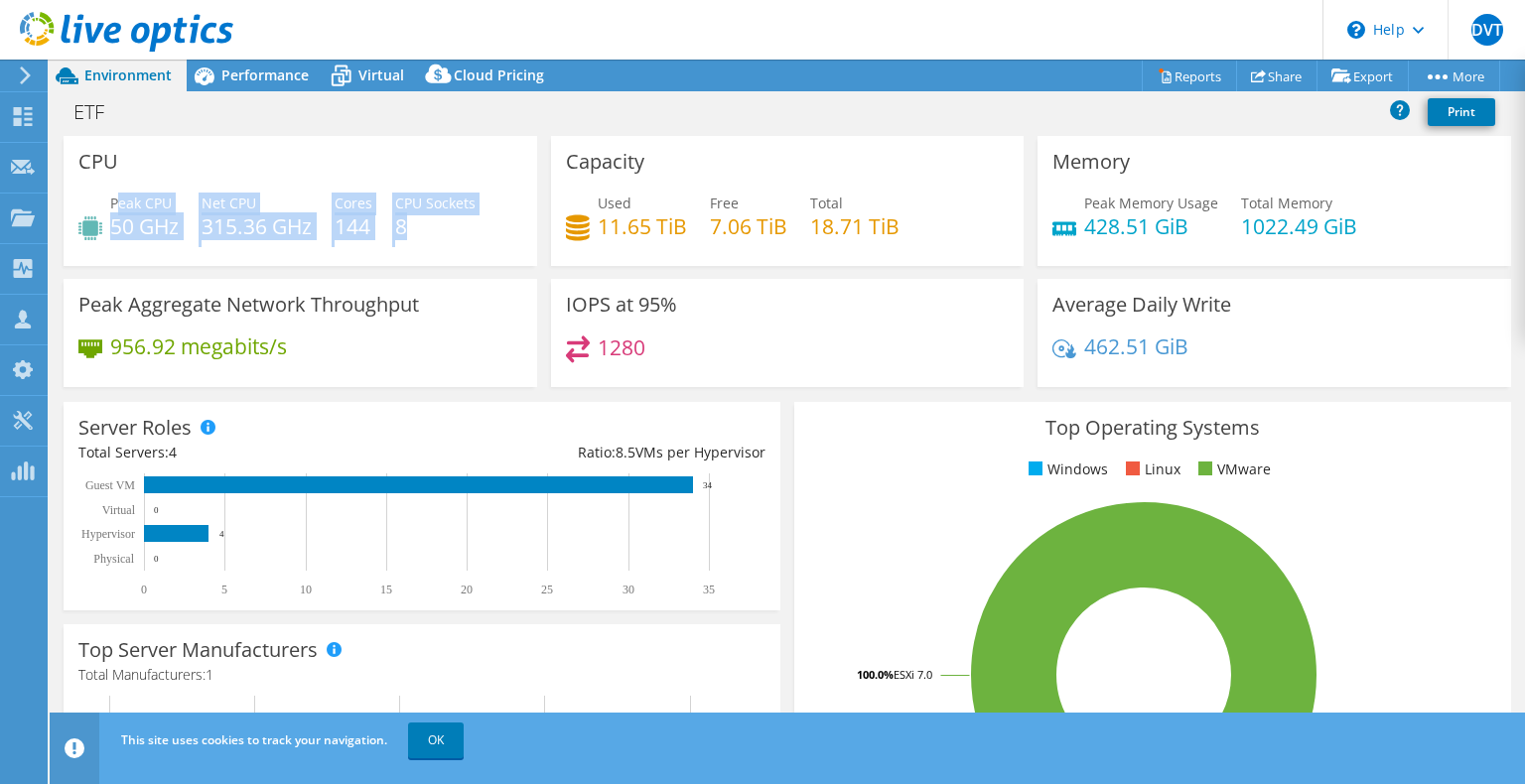 drag, startPoint x: 433, startPoint y: 231, endPoint x: 122, endPoint y: 202, distance: 312.34916 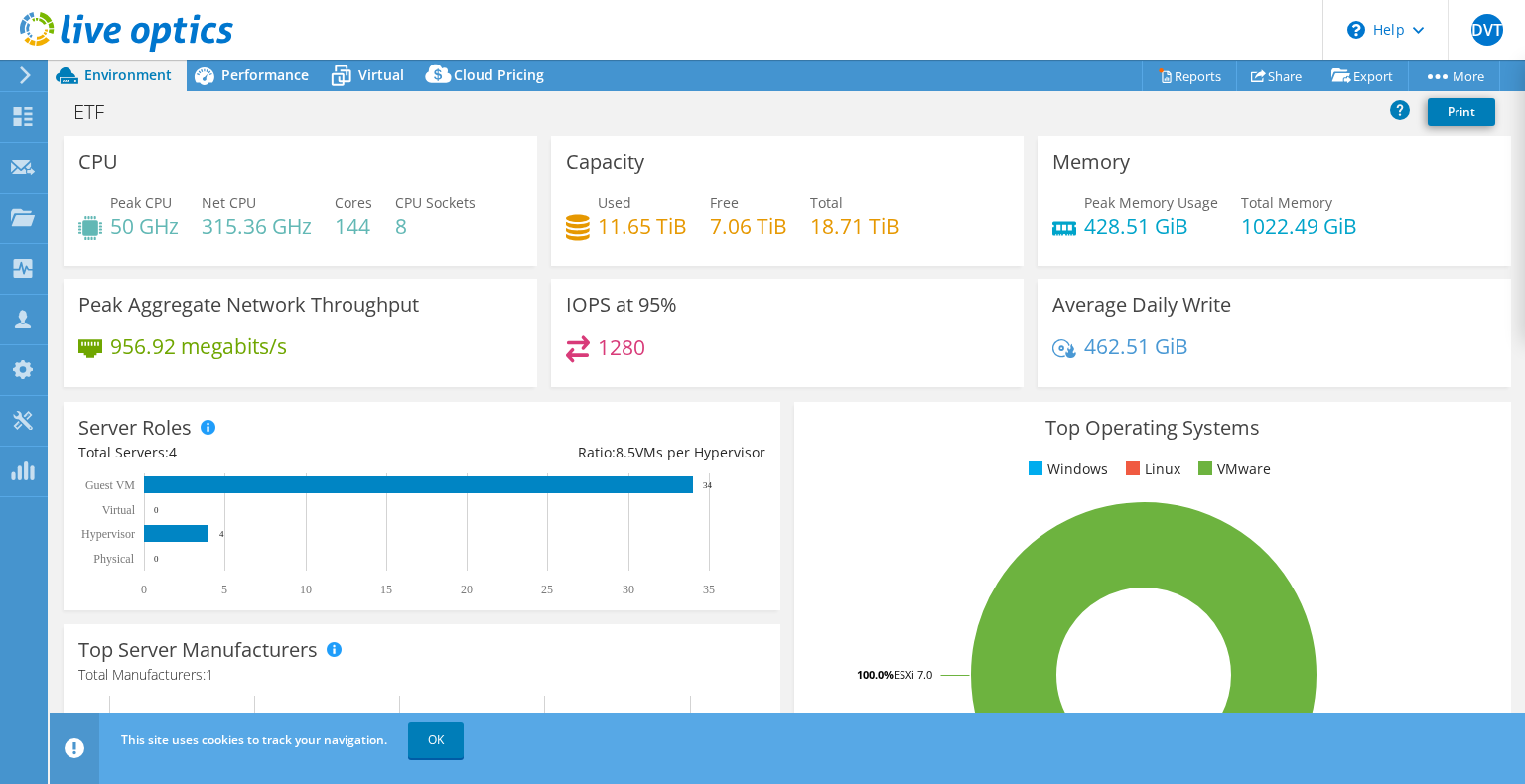 click on "Peak Aggregate Network Throughput
956.92 megabits/s" at bounding box center [300, 332] 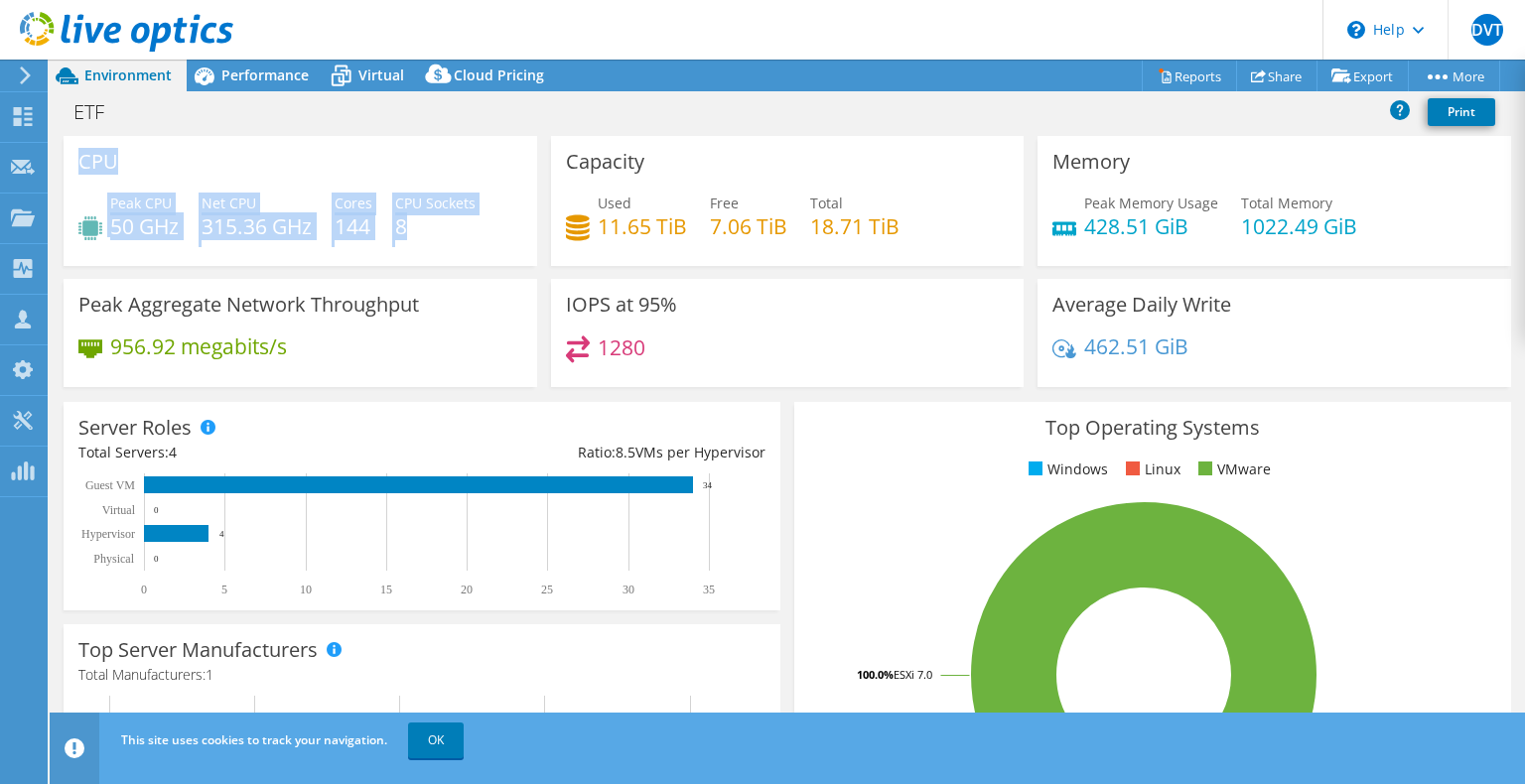 drag, startPoint x: 412, startPoint y: 224, endPoint x: 56, endPoint y: 176, distance: 359.22138 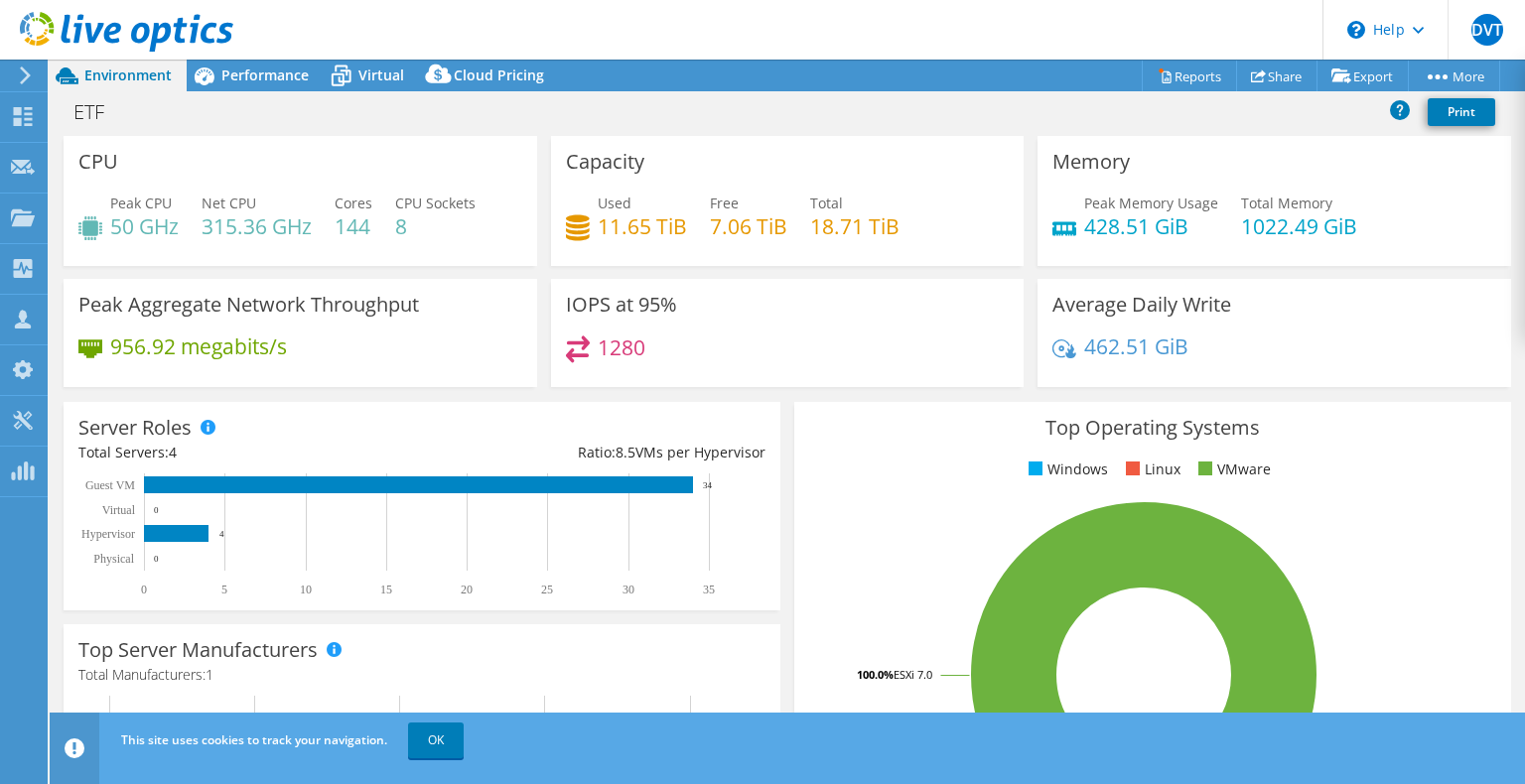 click on "Total Servers:  4" at bounding box center [250, 453] 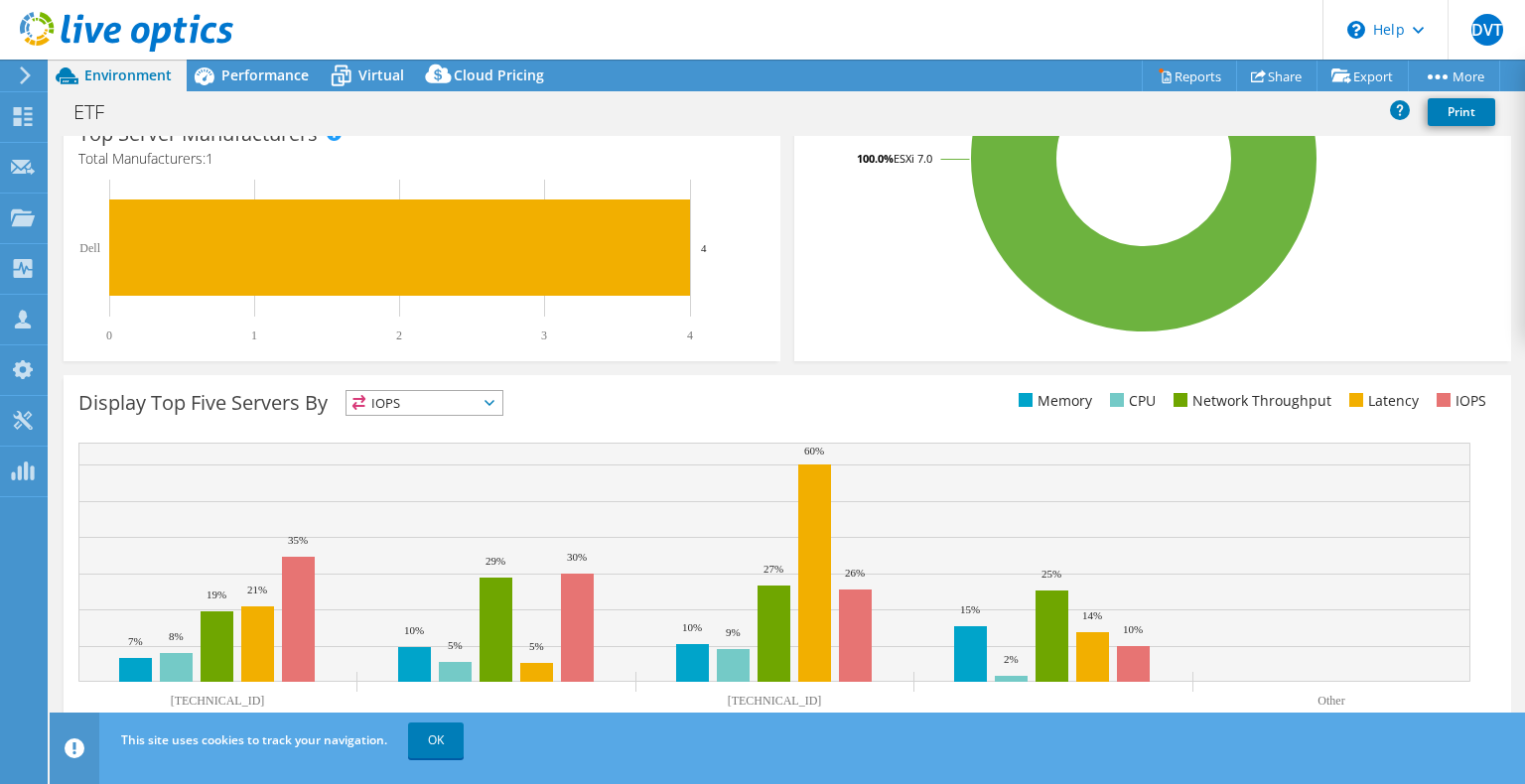 scroll, scrollTop: 540, scrollLeft: 0, axis: vertical 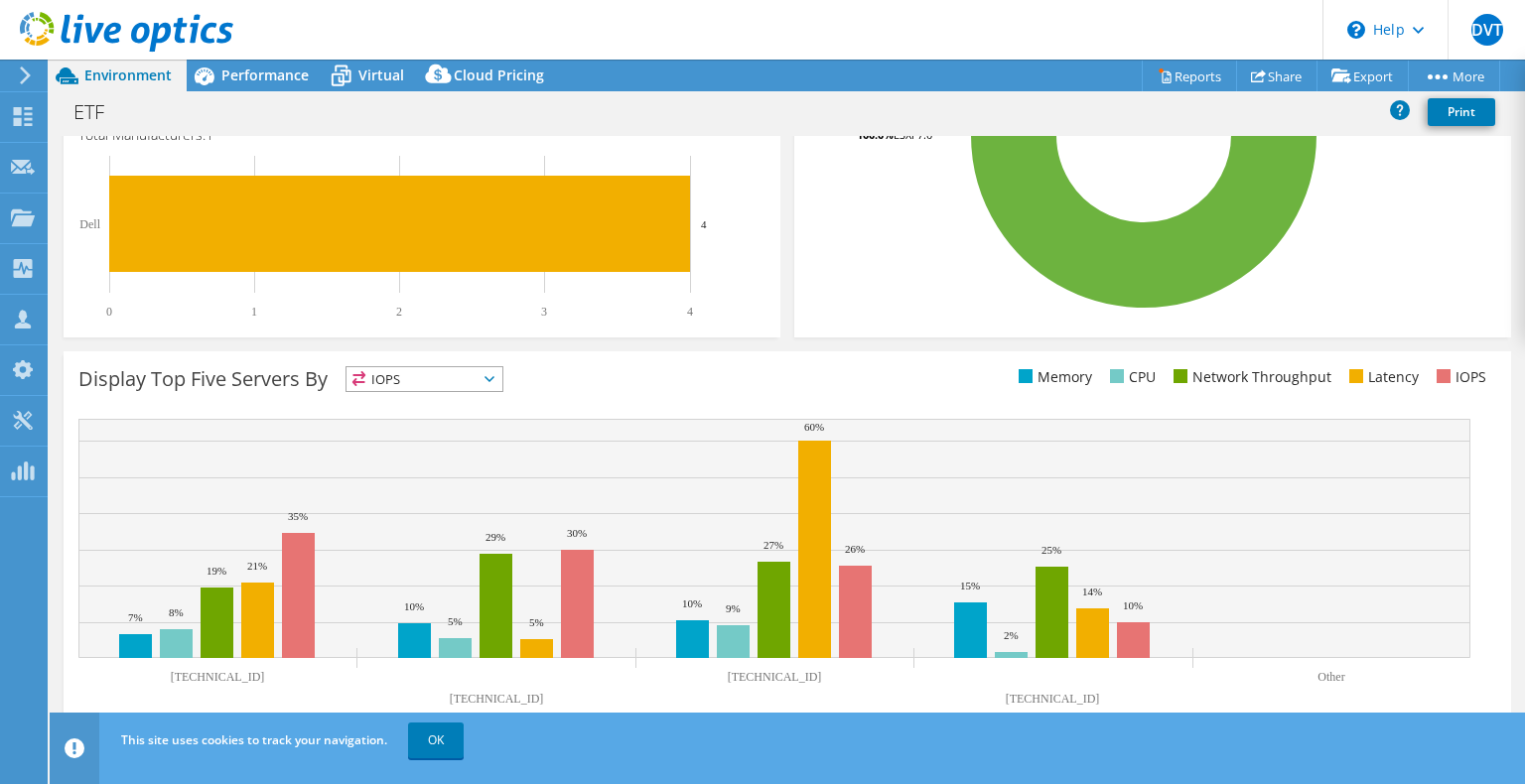 click on "IOPS" at bounding box center (424, 379) 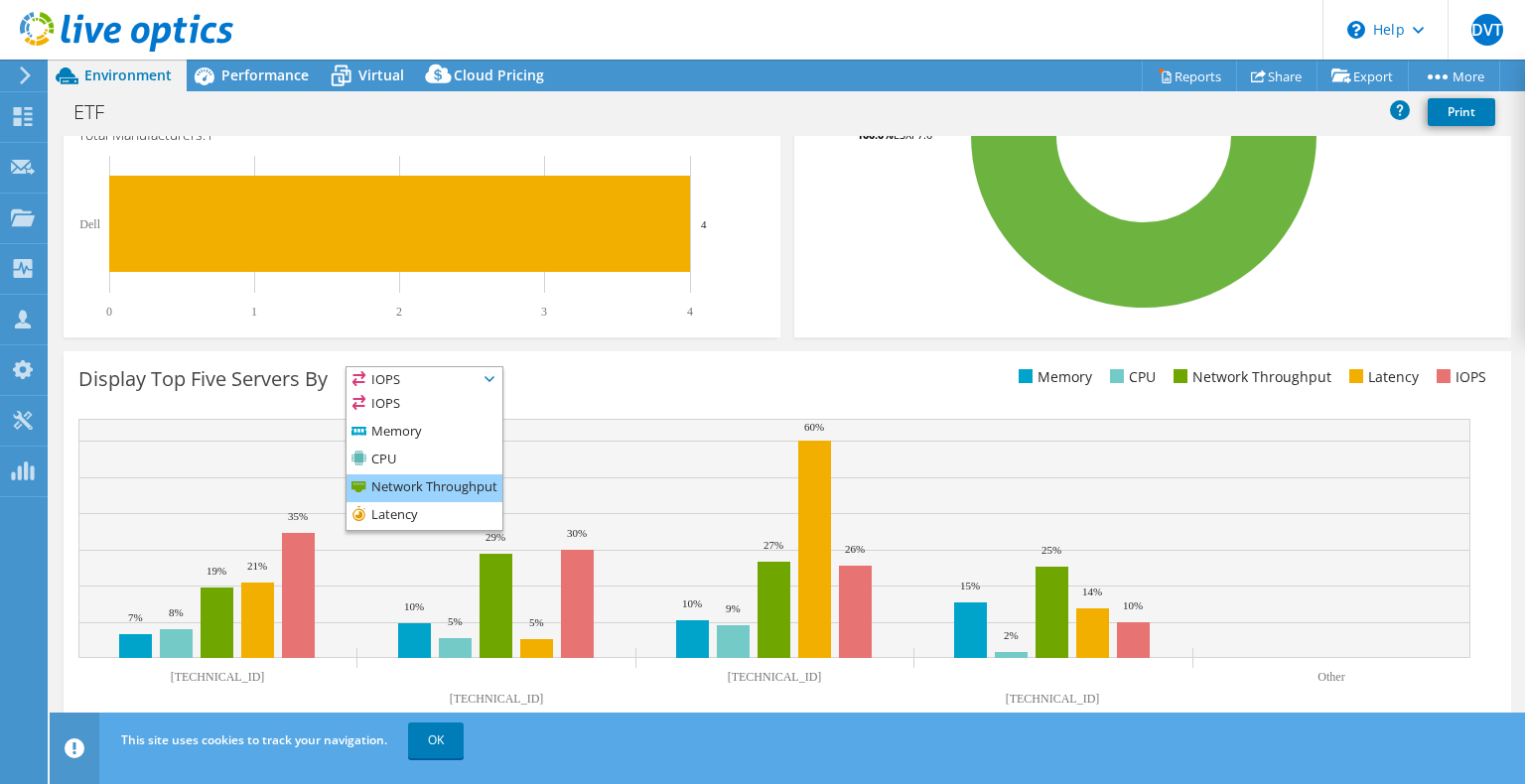 click on "Network Throughput" at bounding box center (424, 488) 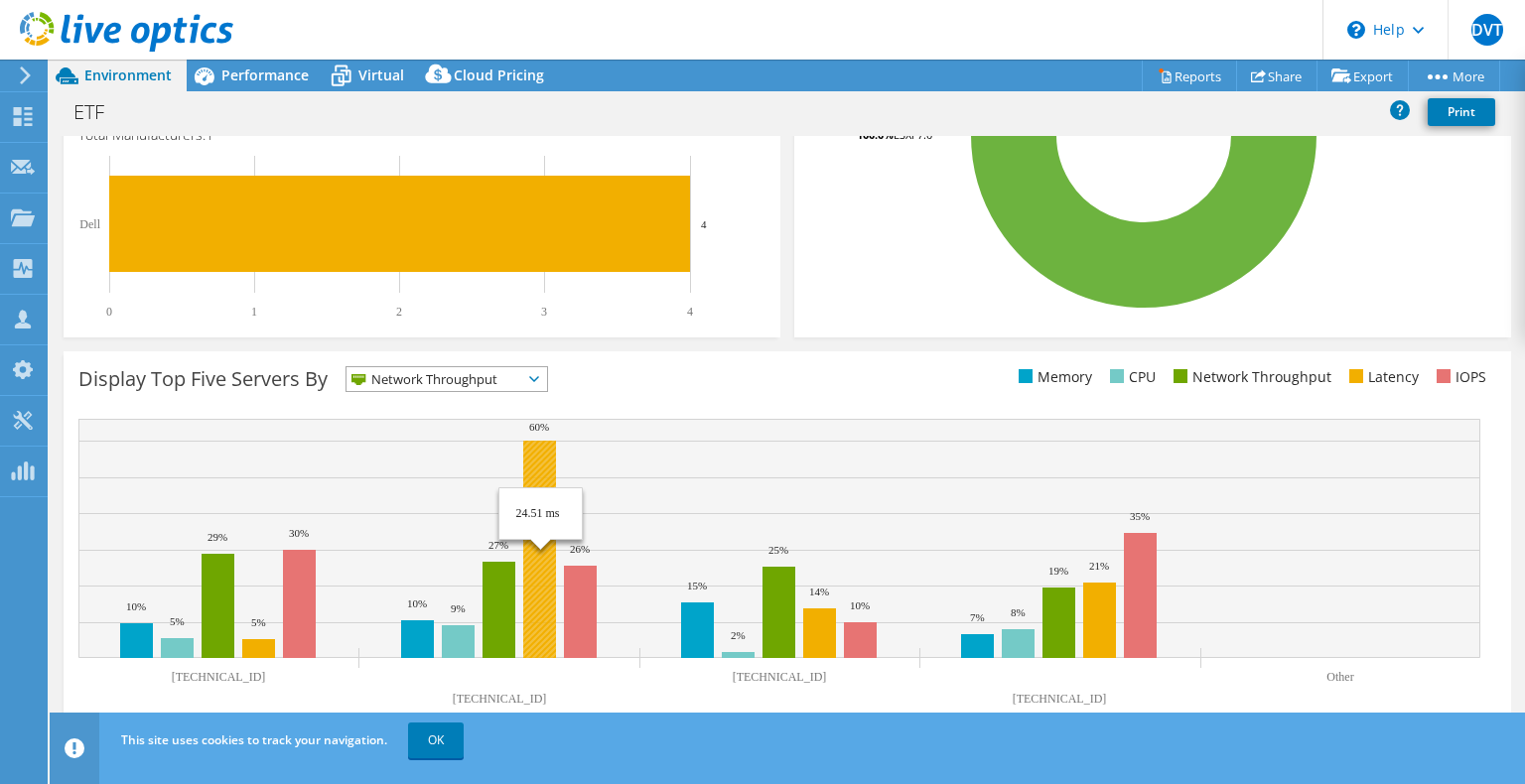 scroll, scrollTop: 119, scrollLeft: 0, axis: vertical 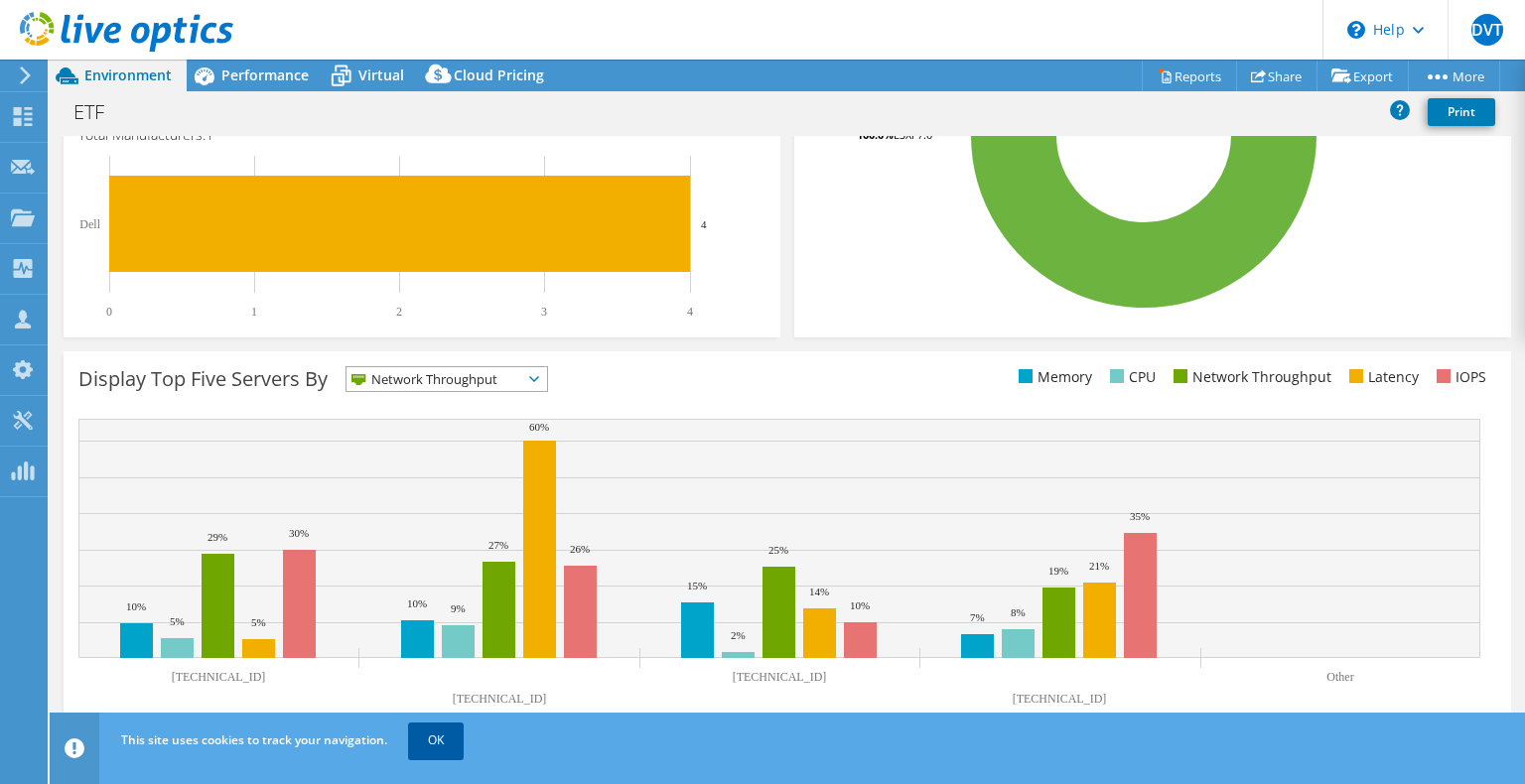 click on "OK" at bounding box center [436, 740] 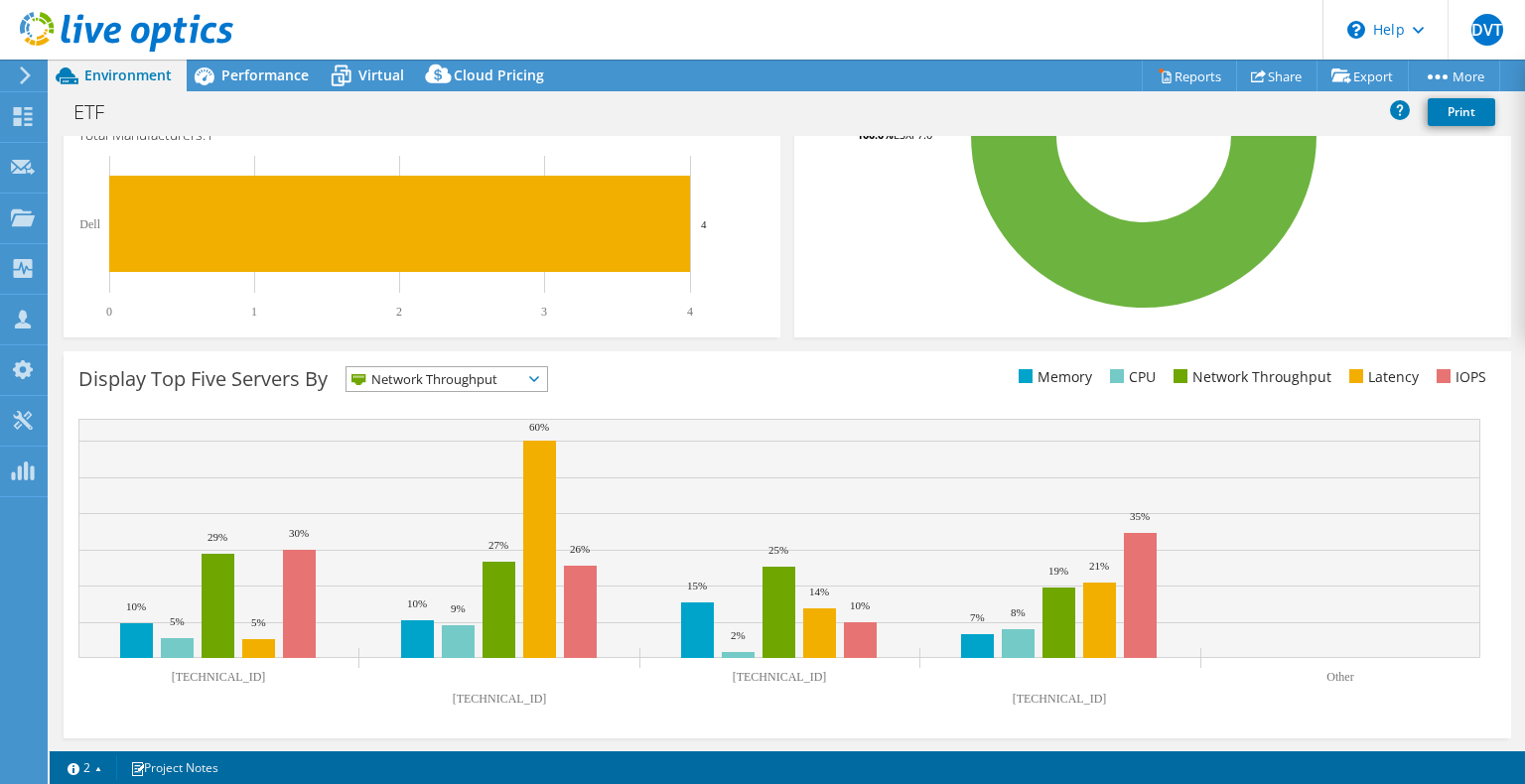 click on "Display Top Five Servers By
Network Throughput
IOPS" at bounding box center (433, 382) 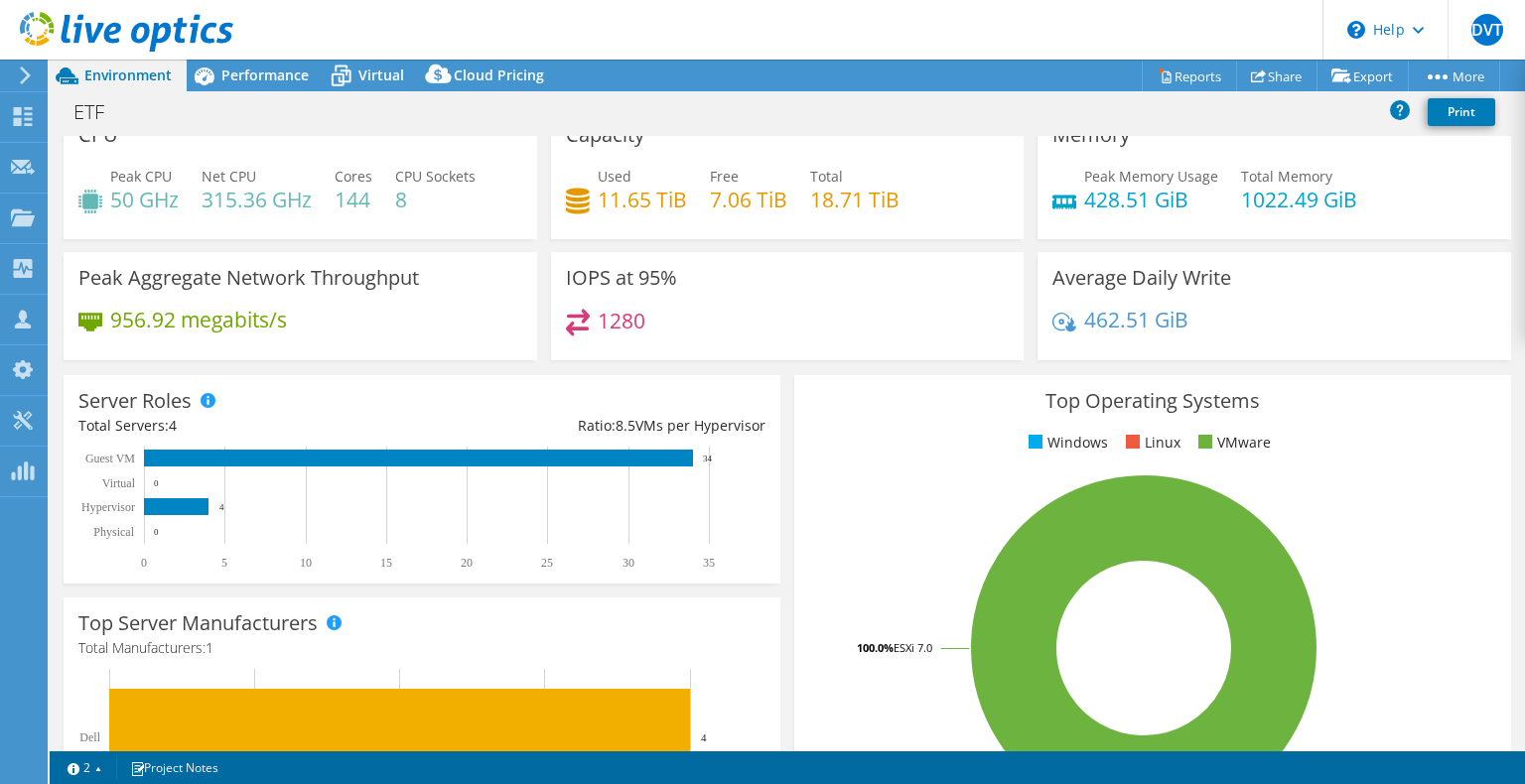 scroll, scrollTop: 0, scrollLeft: 0, axis: both 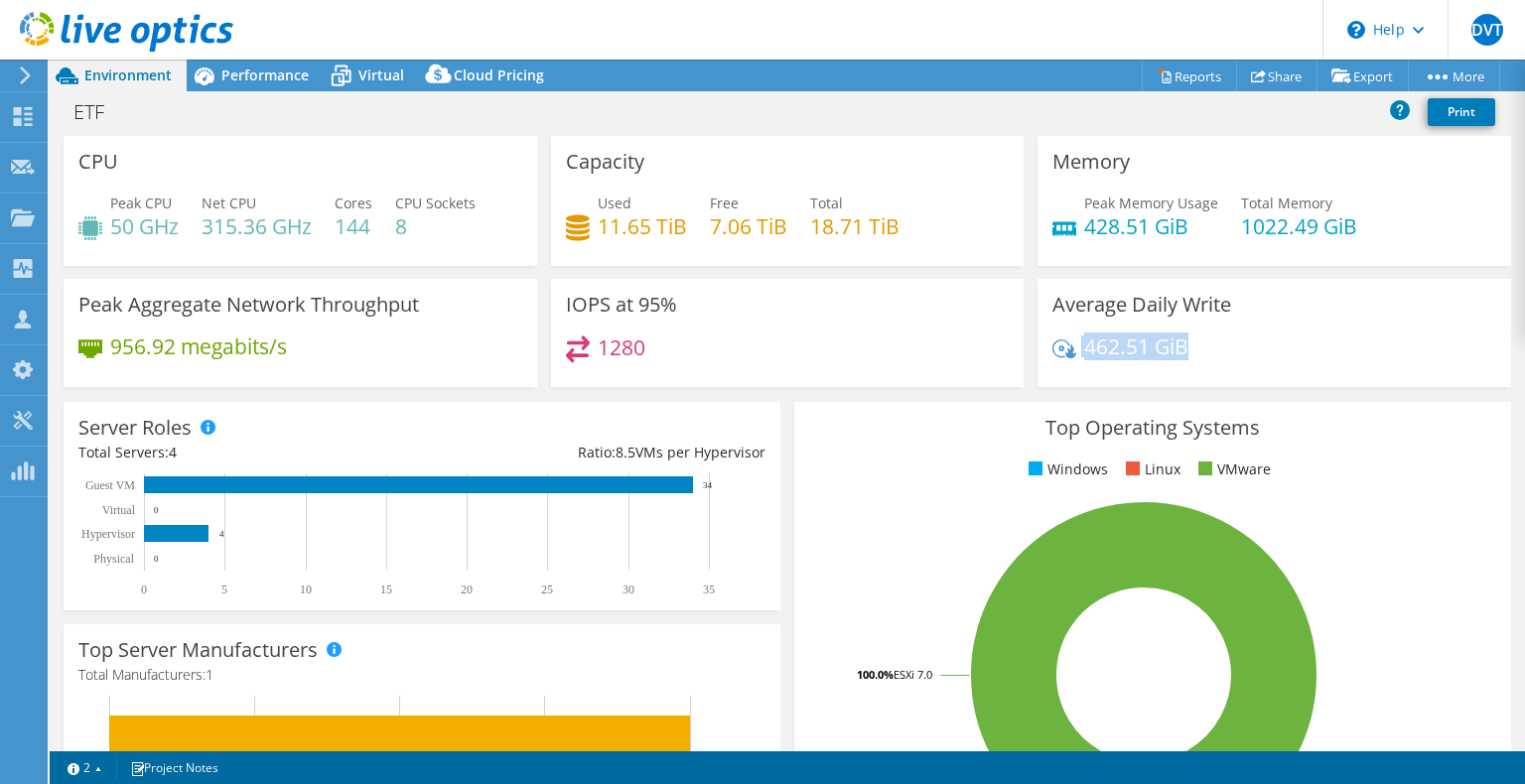drag, startPoint x: 1193, startPoint y: 345, endPoint x: 1022, endPoint y: 335, distance: 171.29215 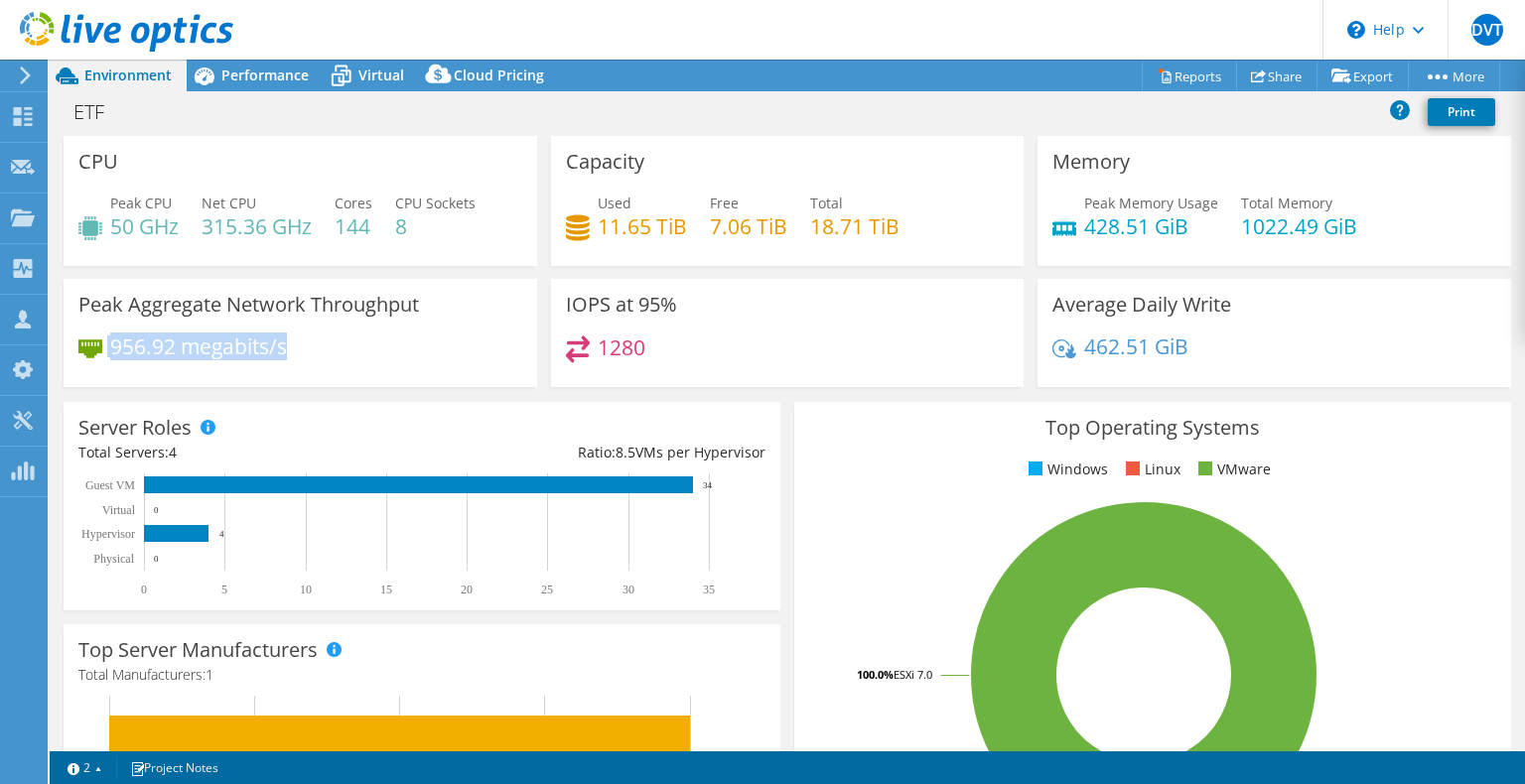 drag, startPoint x: 311, startPoint y: 348, endPoint x: 86, endPoint y: 350, distance: 225.00889 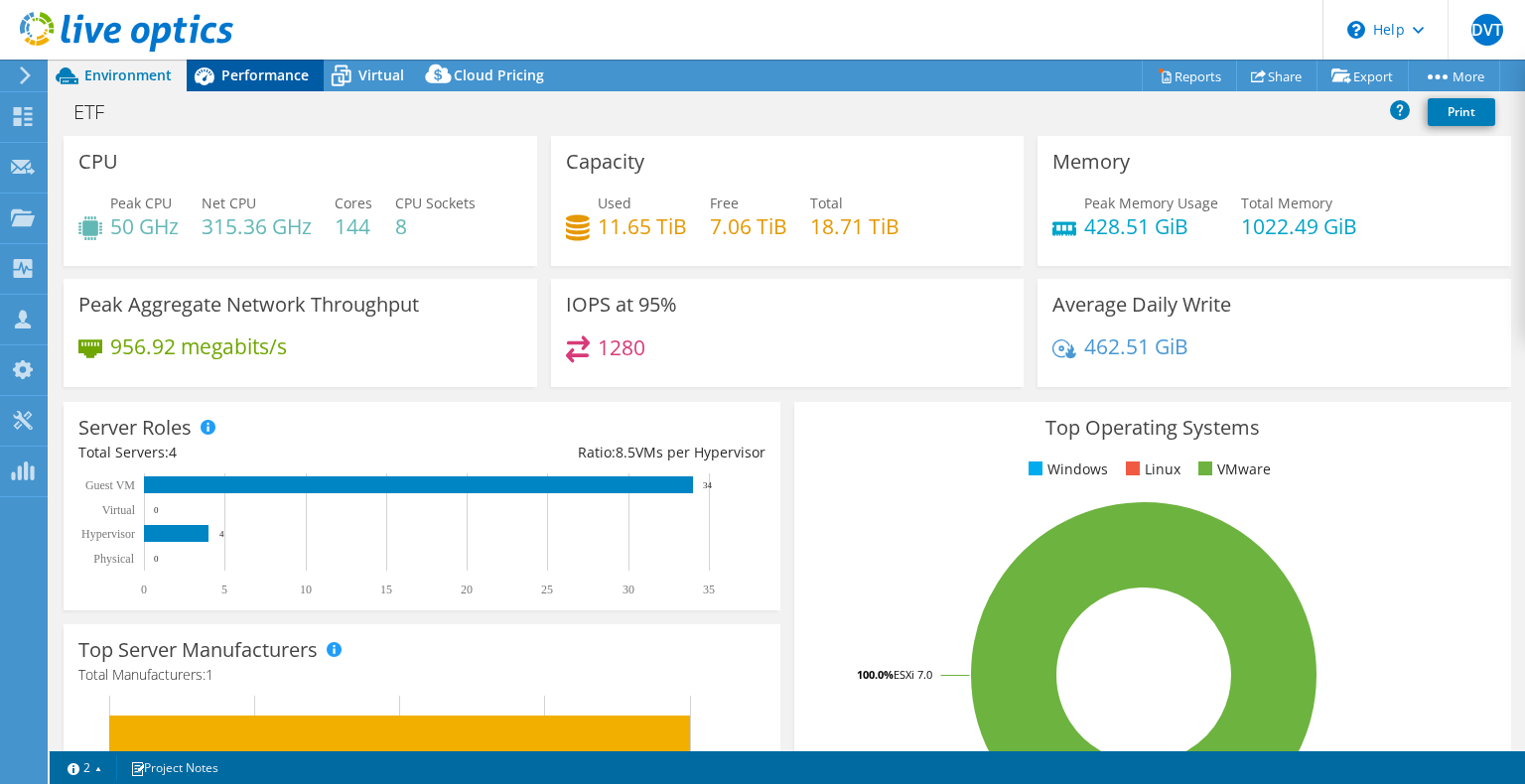 click on "Performance" at bounding box center [265, 74] 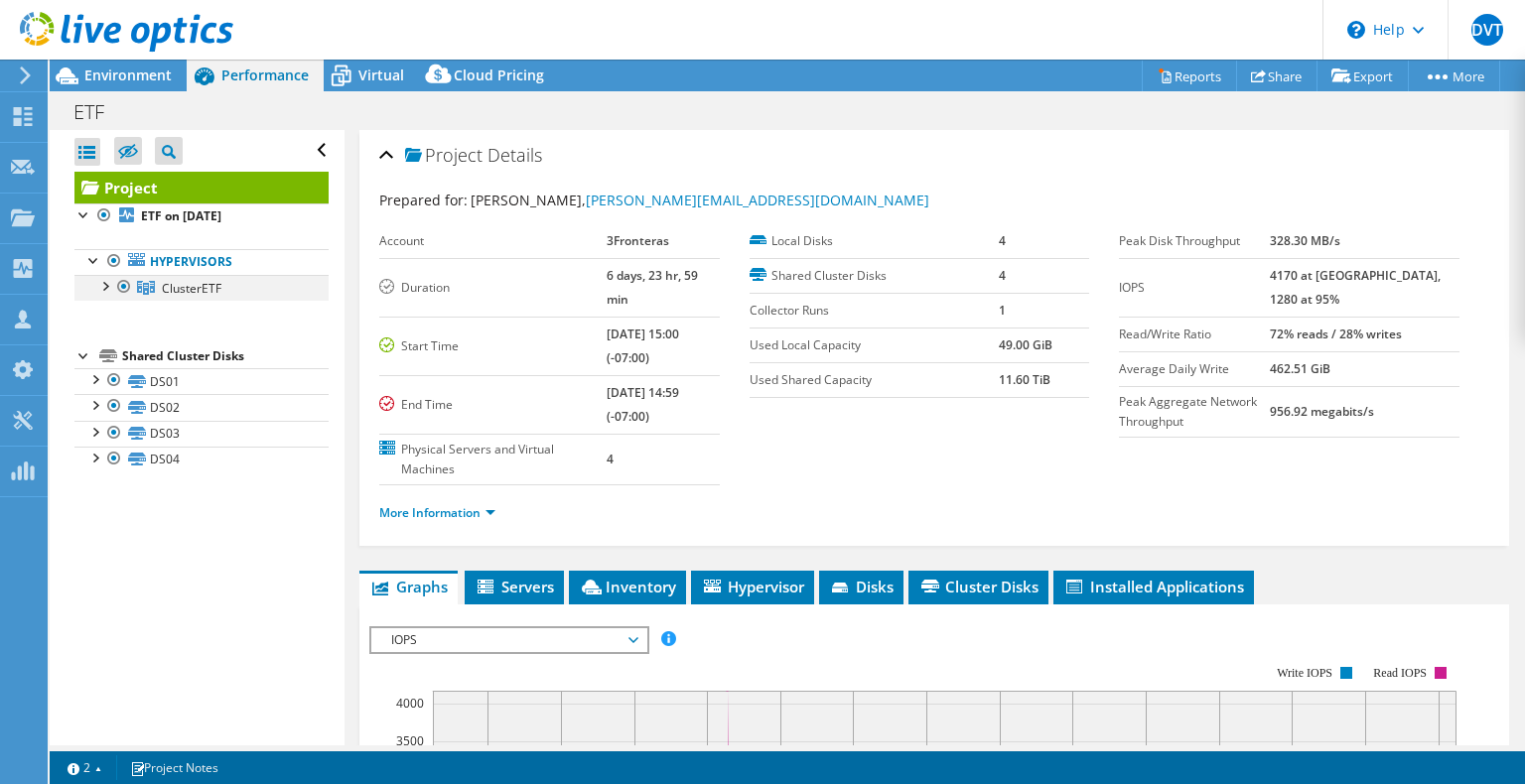 click at bounding box center [104, 285] 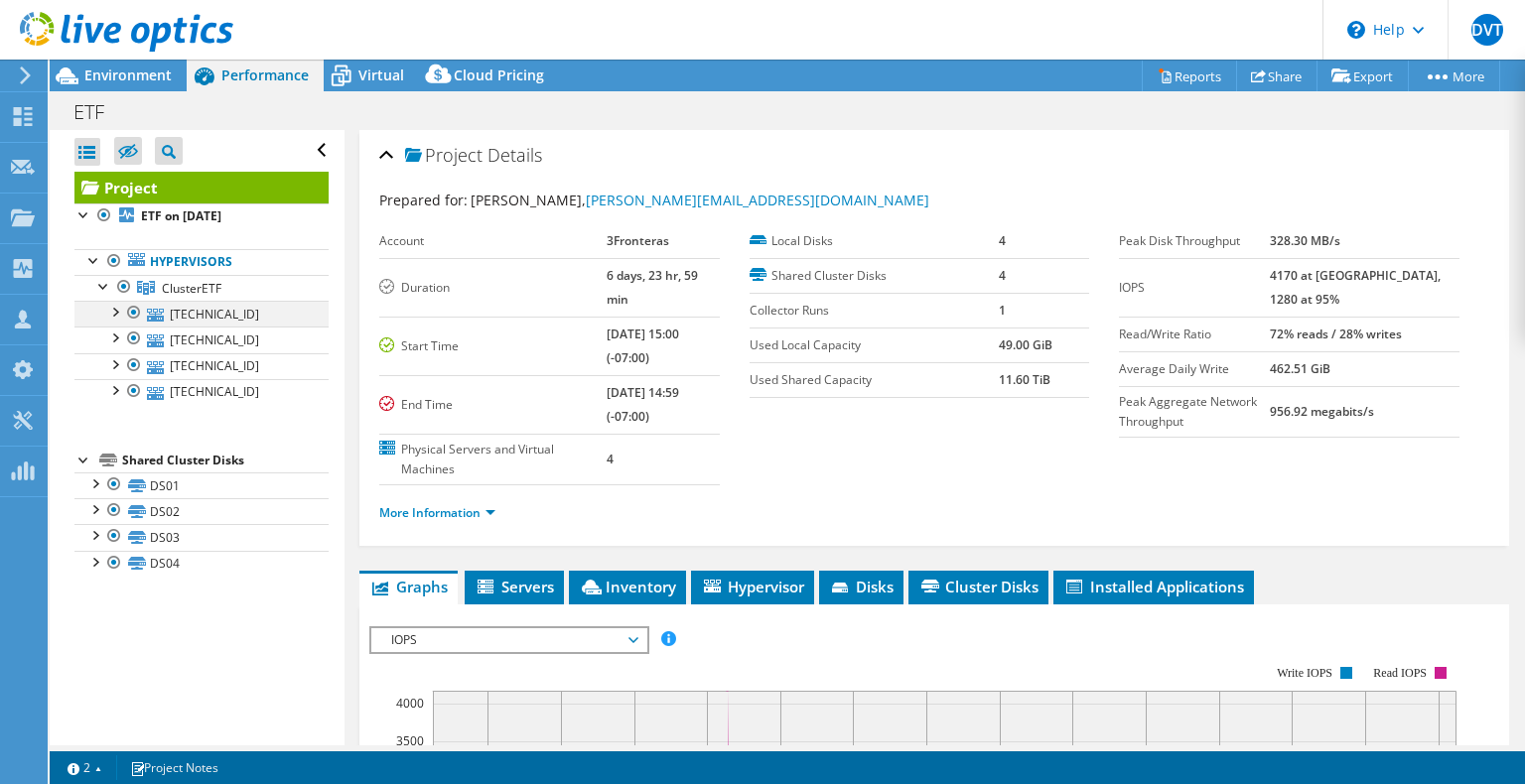 click at bounding box center [114, 311] 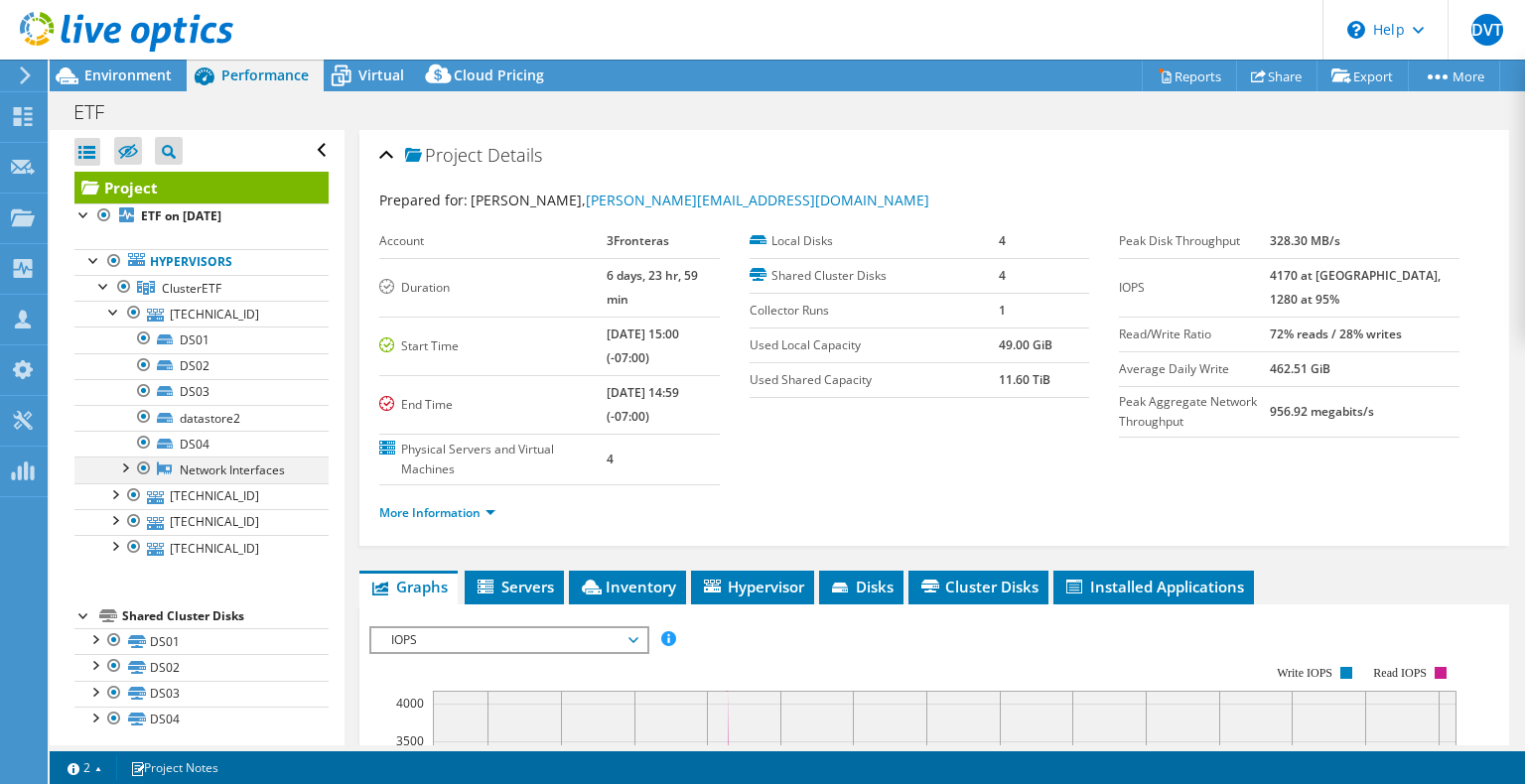 click at bounding box center (144, 468) 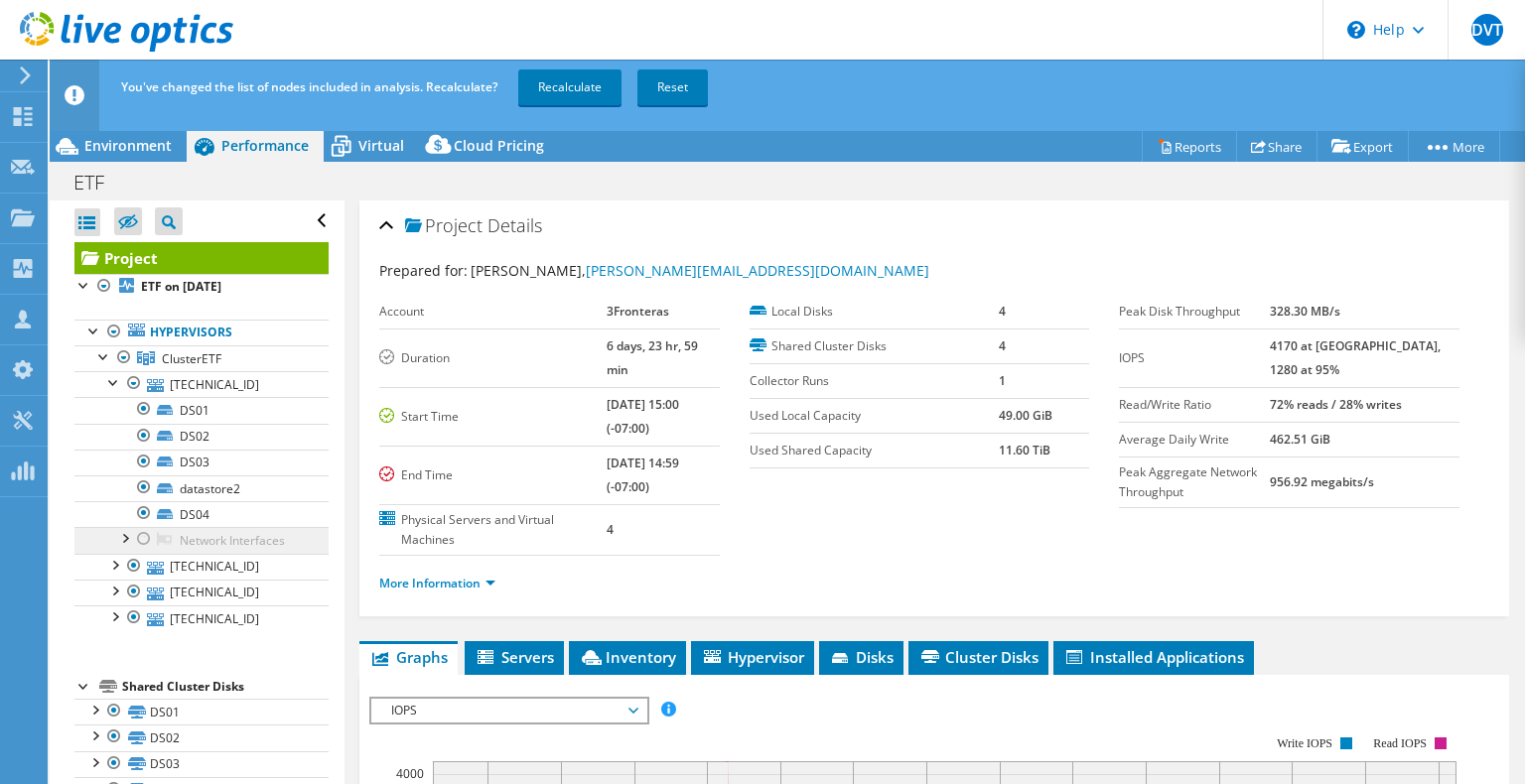click on "Network Interfaces" at bounding box center (202, 540) 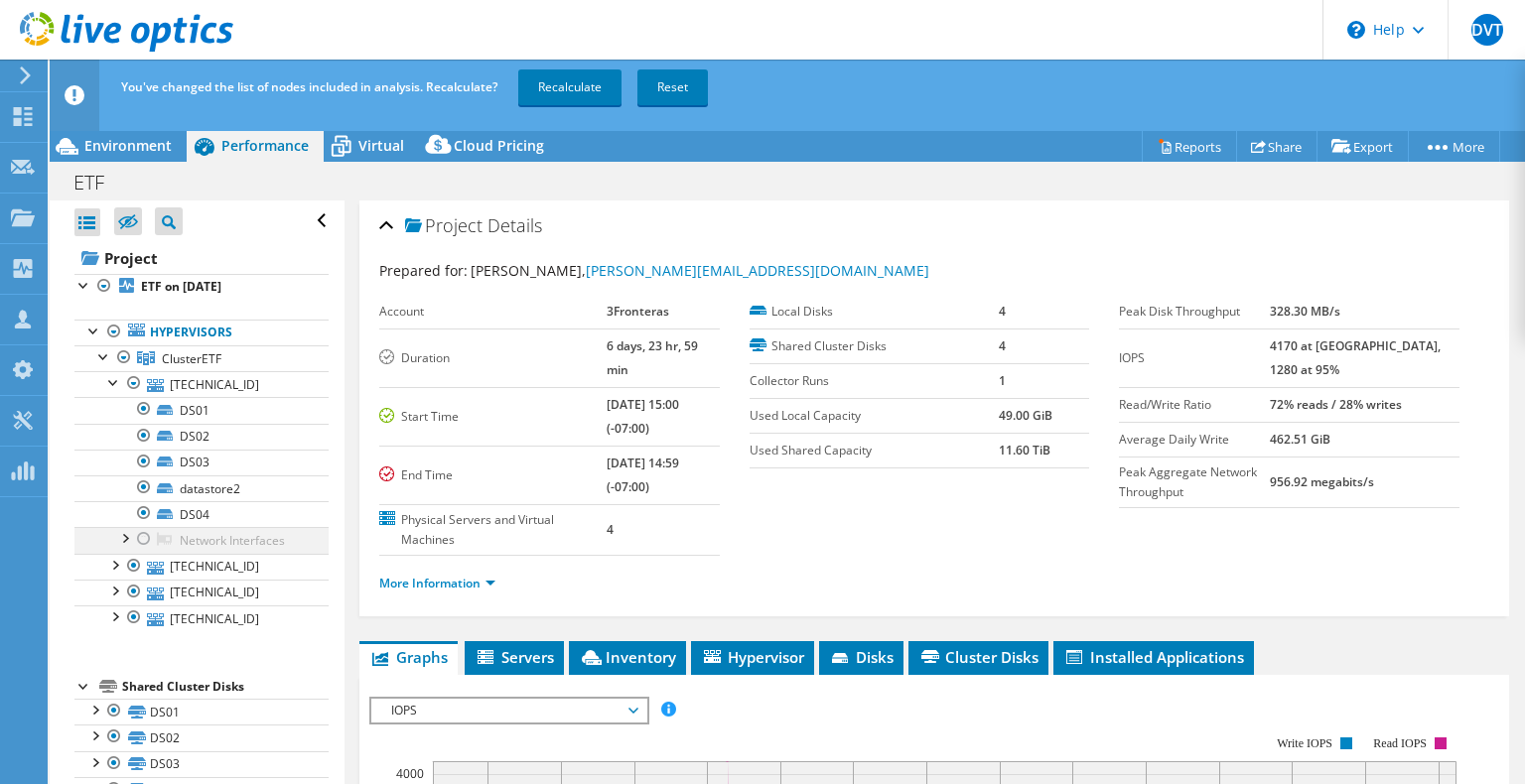 click at bounding box center (124, 537) 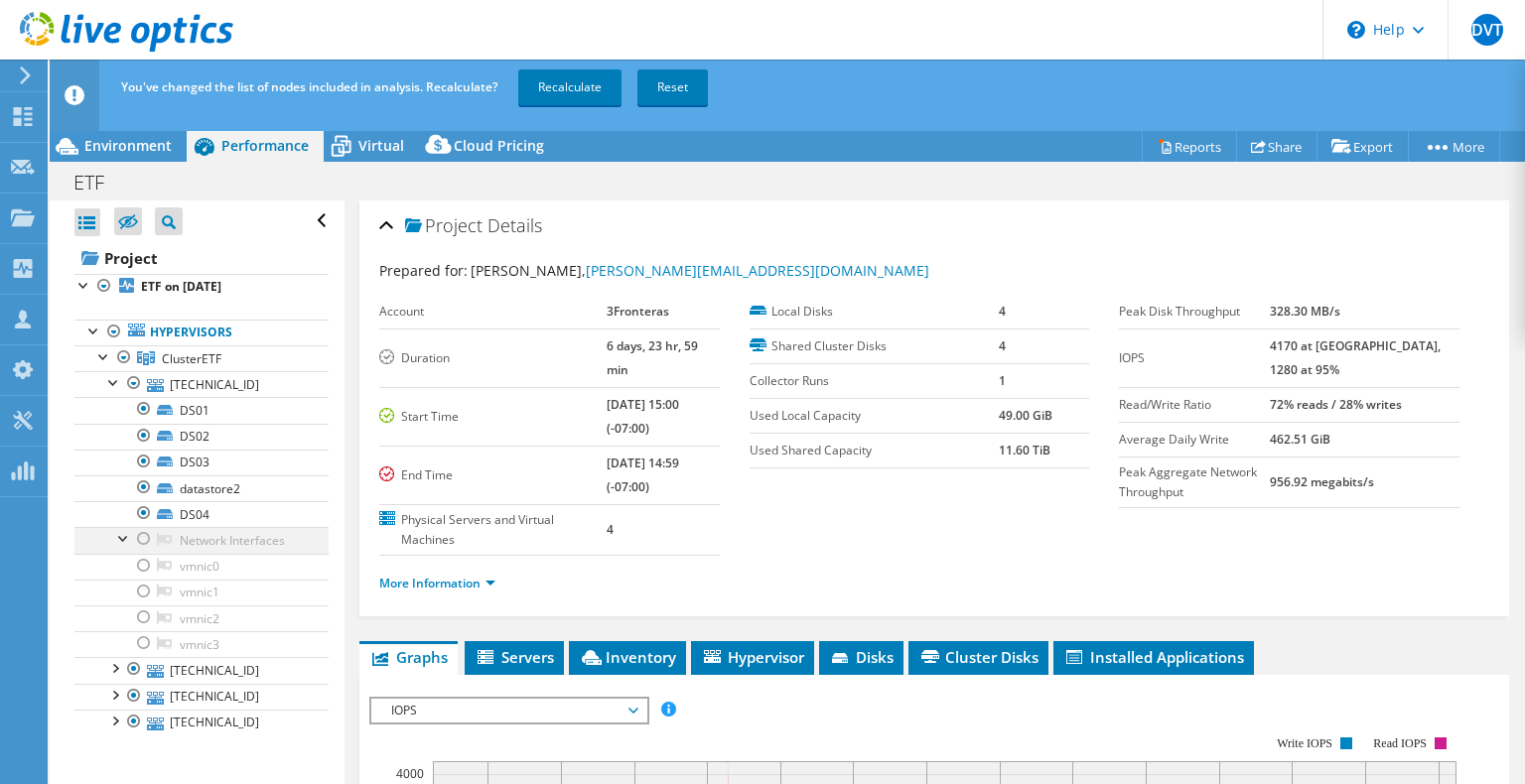 click at bounding box center [144, 539] 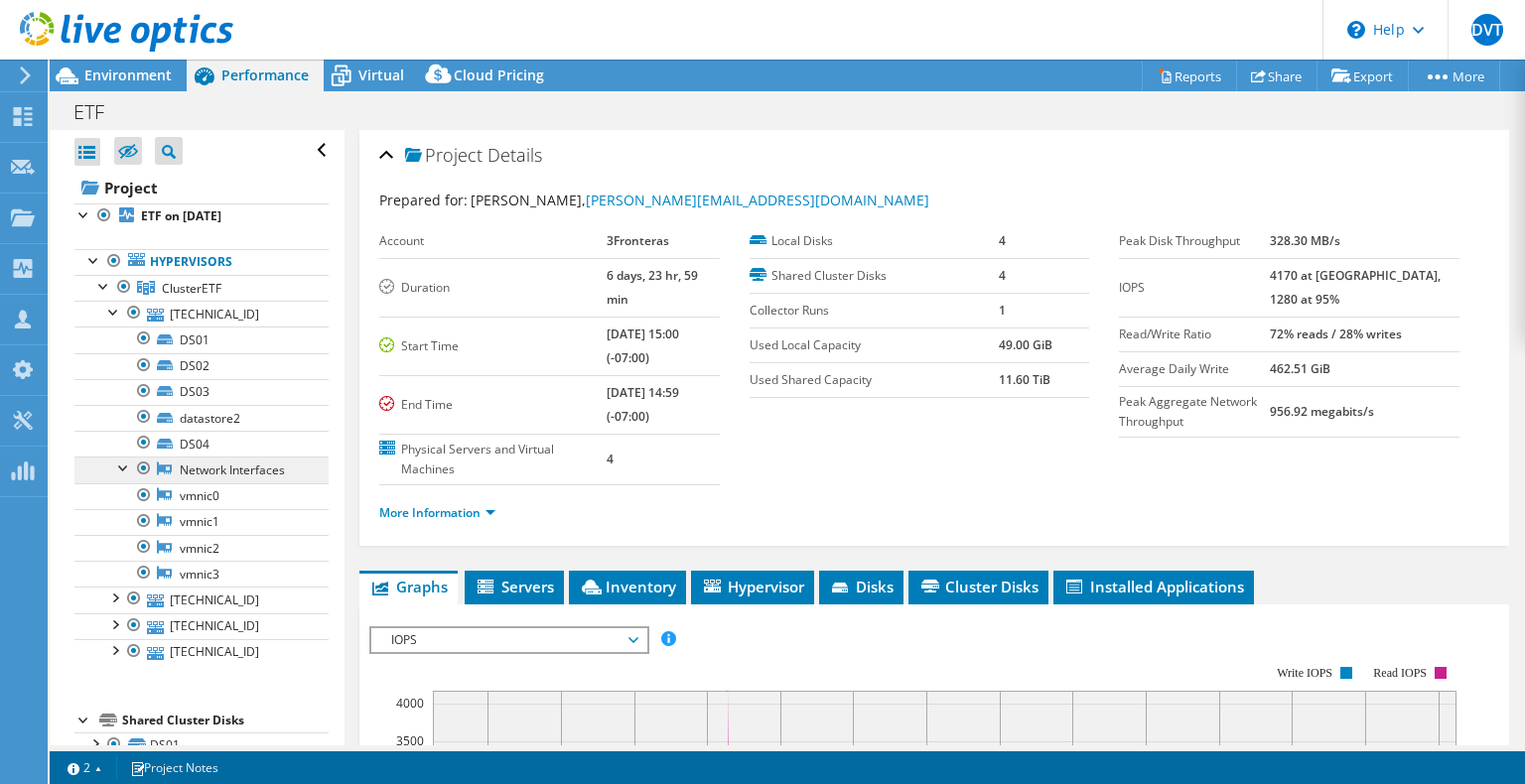 click on "Network Interfaces" at bounding box center [202, 469] 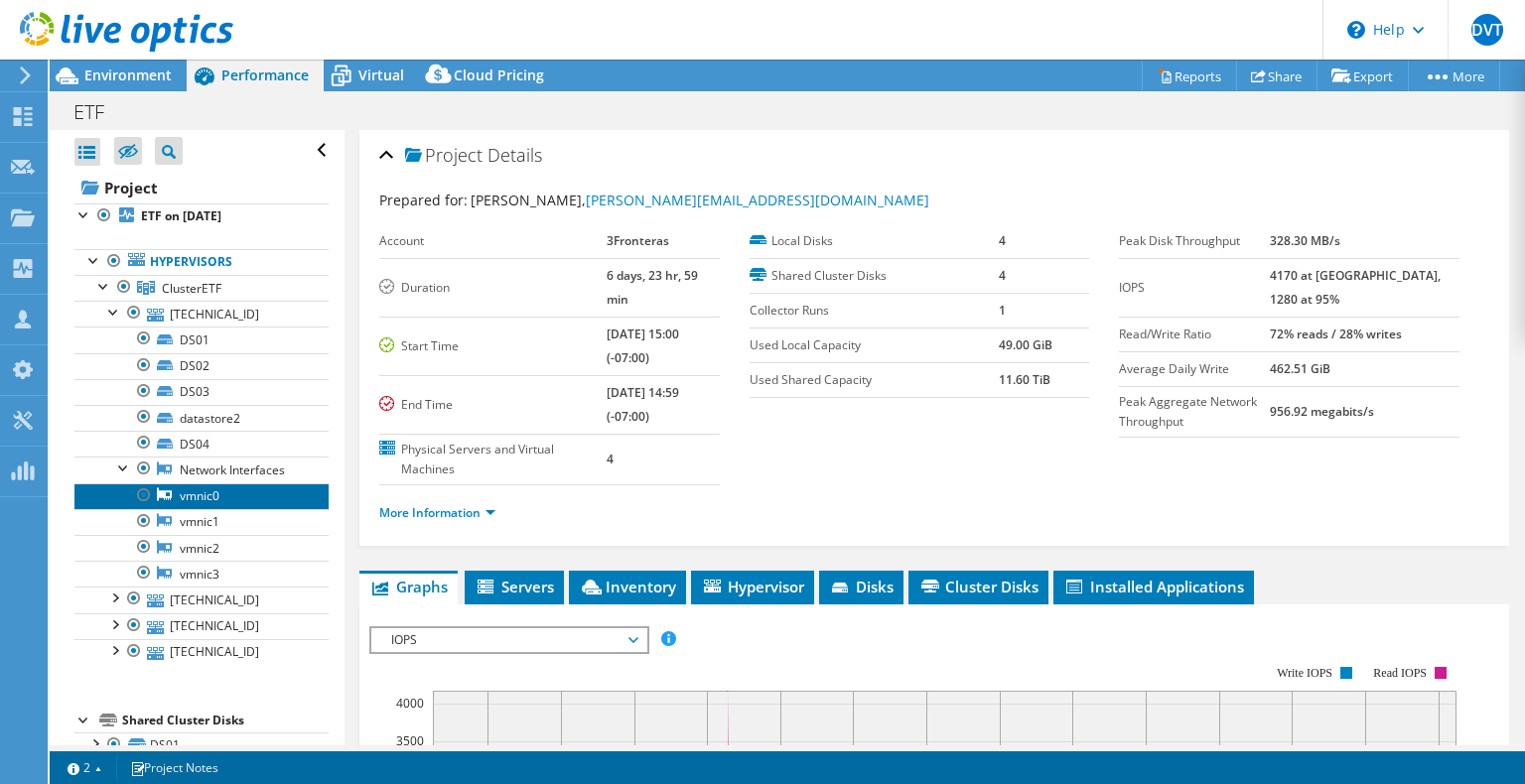 click on "vmnic0" at bounding box center [202, 496] 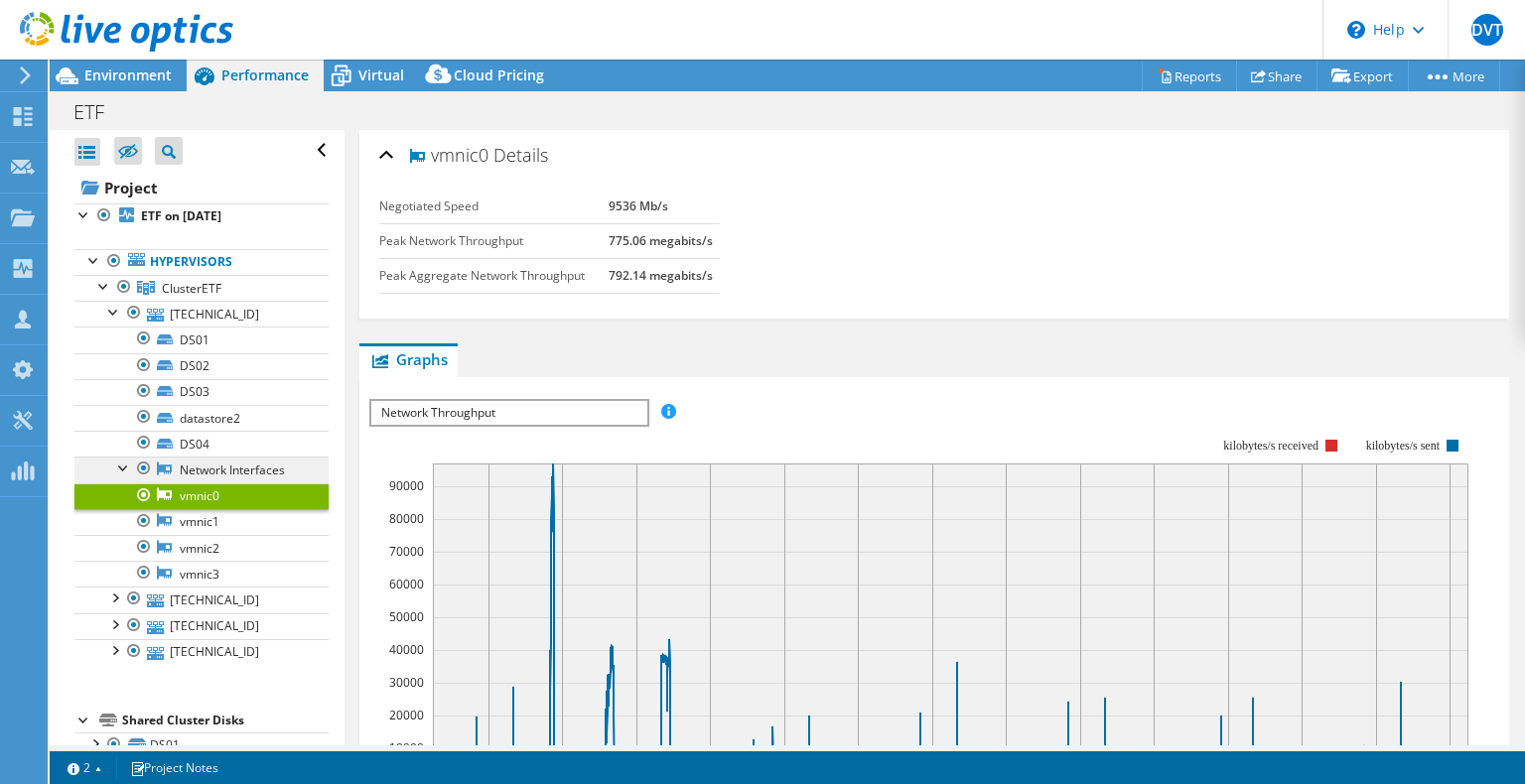 click on "Network Interfaces" at bounding box center [202, 469] 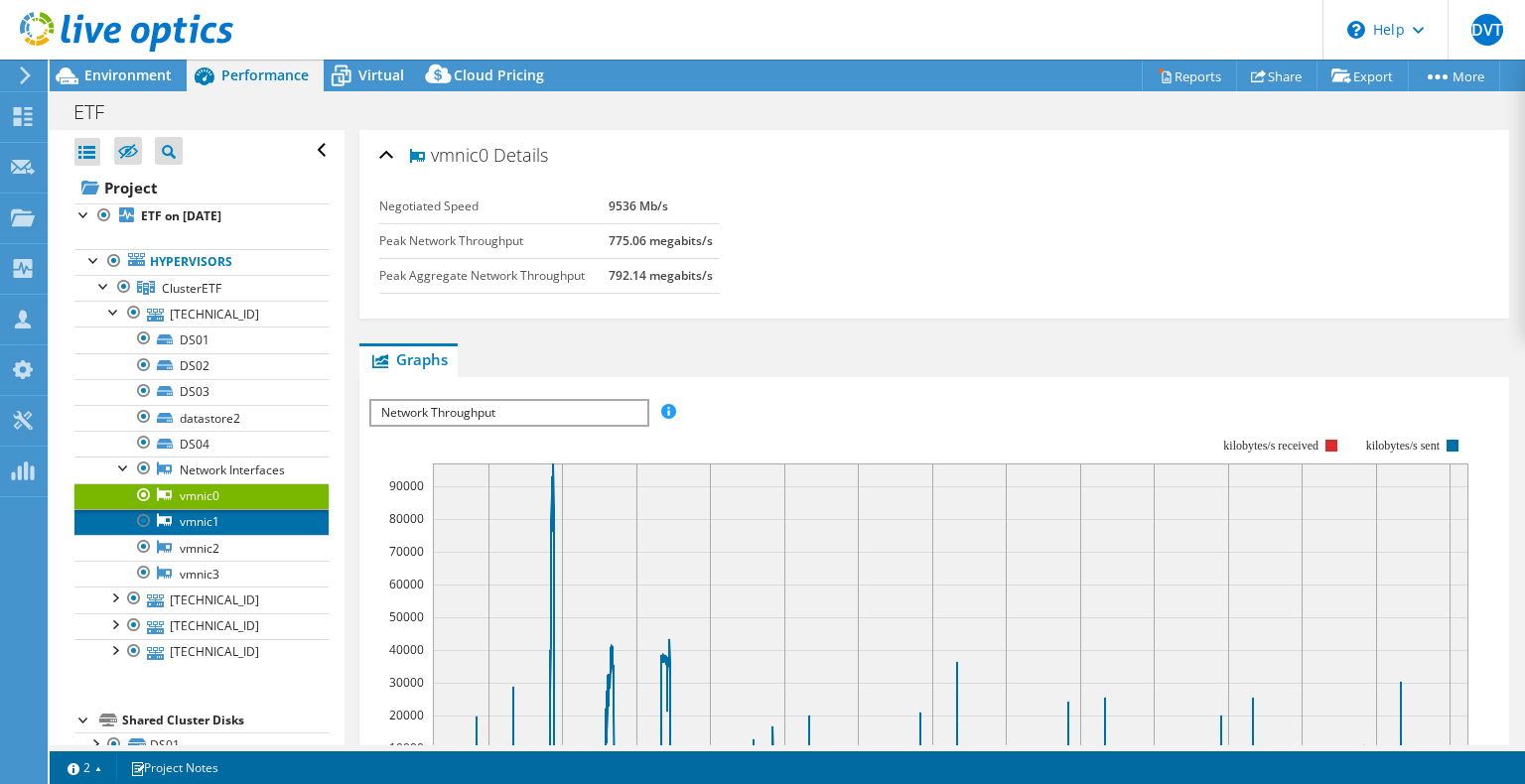 click on "vmnic1" at bounding box center (202, 522) 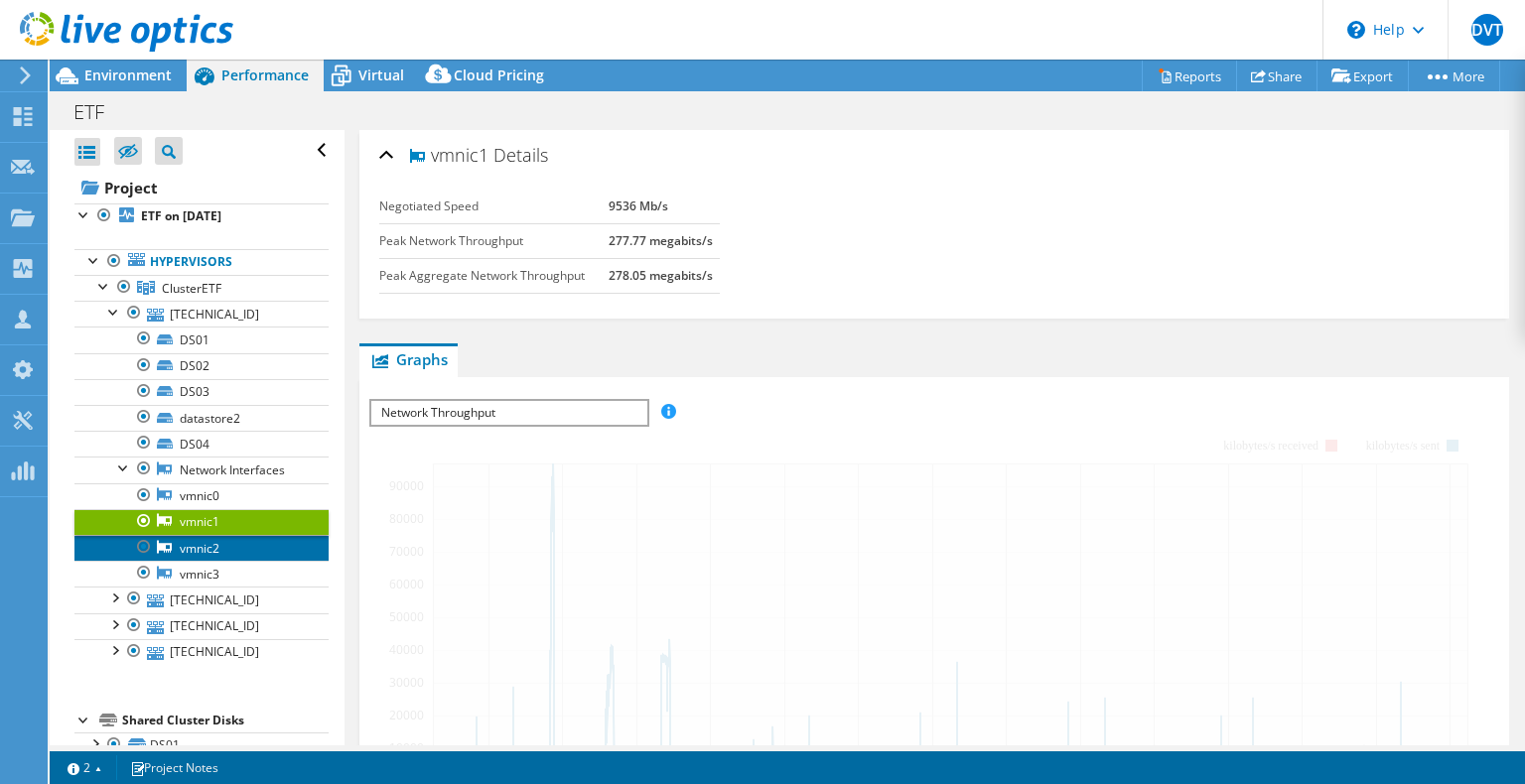 click on "vmnic2" at bounding box center [202, 548] 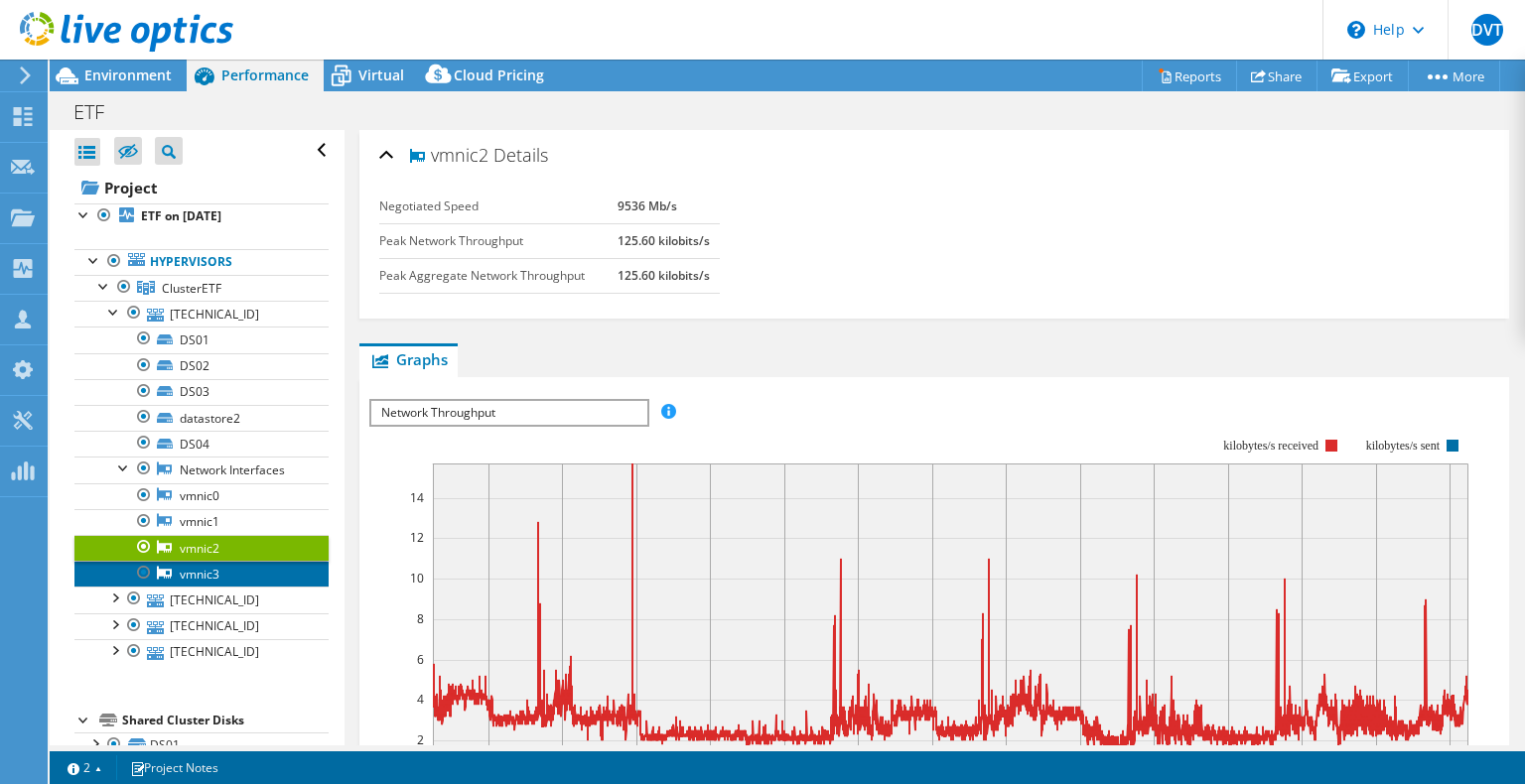 click on "vmnic3" at bounding box center [202, 574] 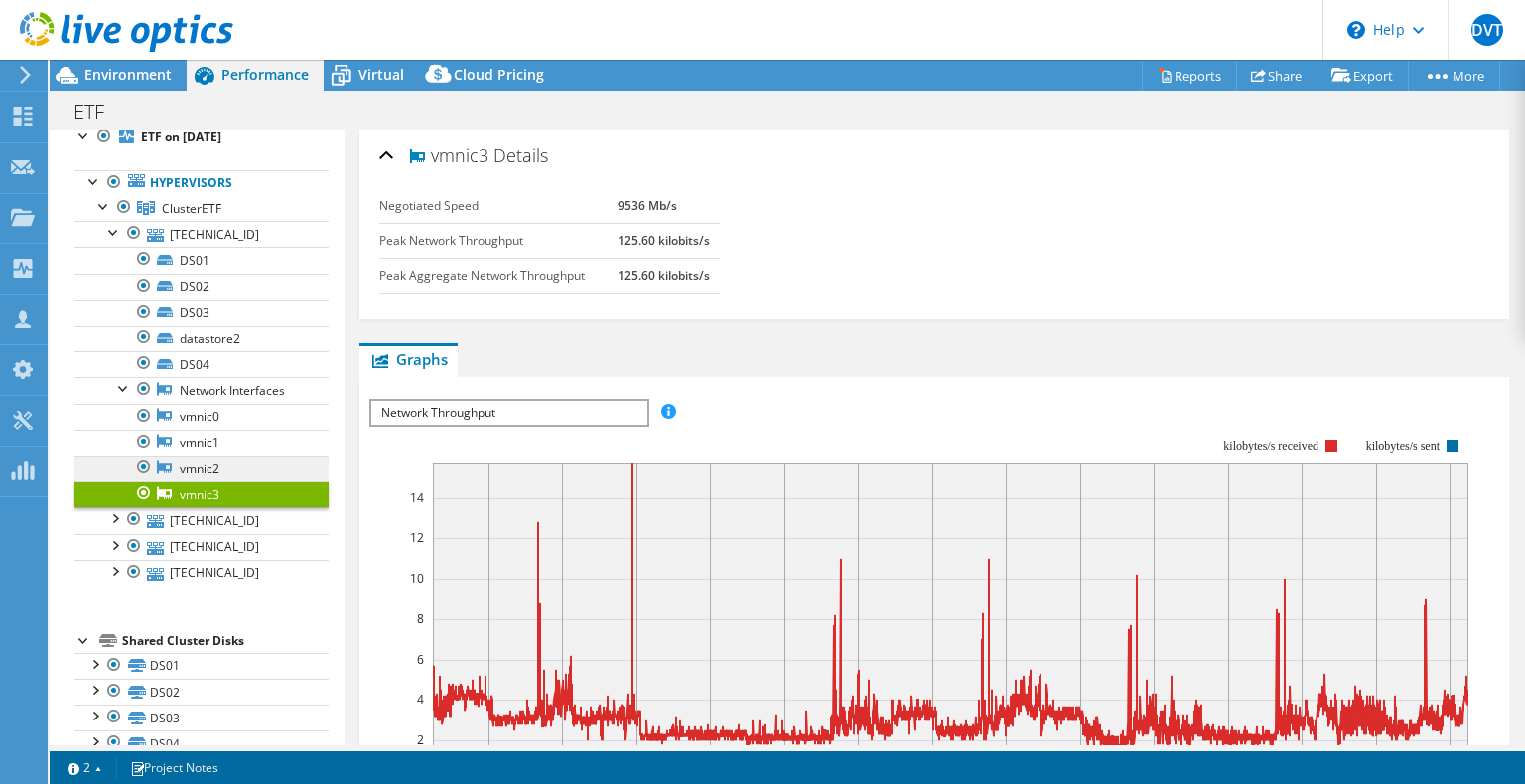 scroll, scrollTop: 110, scrollLeft: 0, axis: vertical 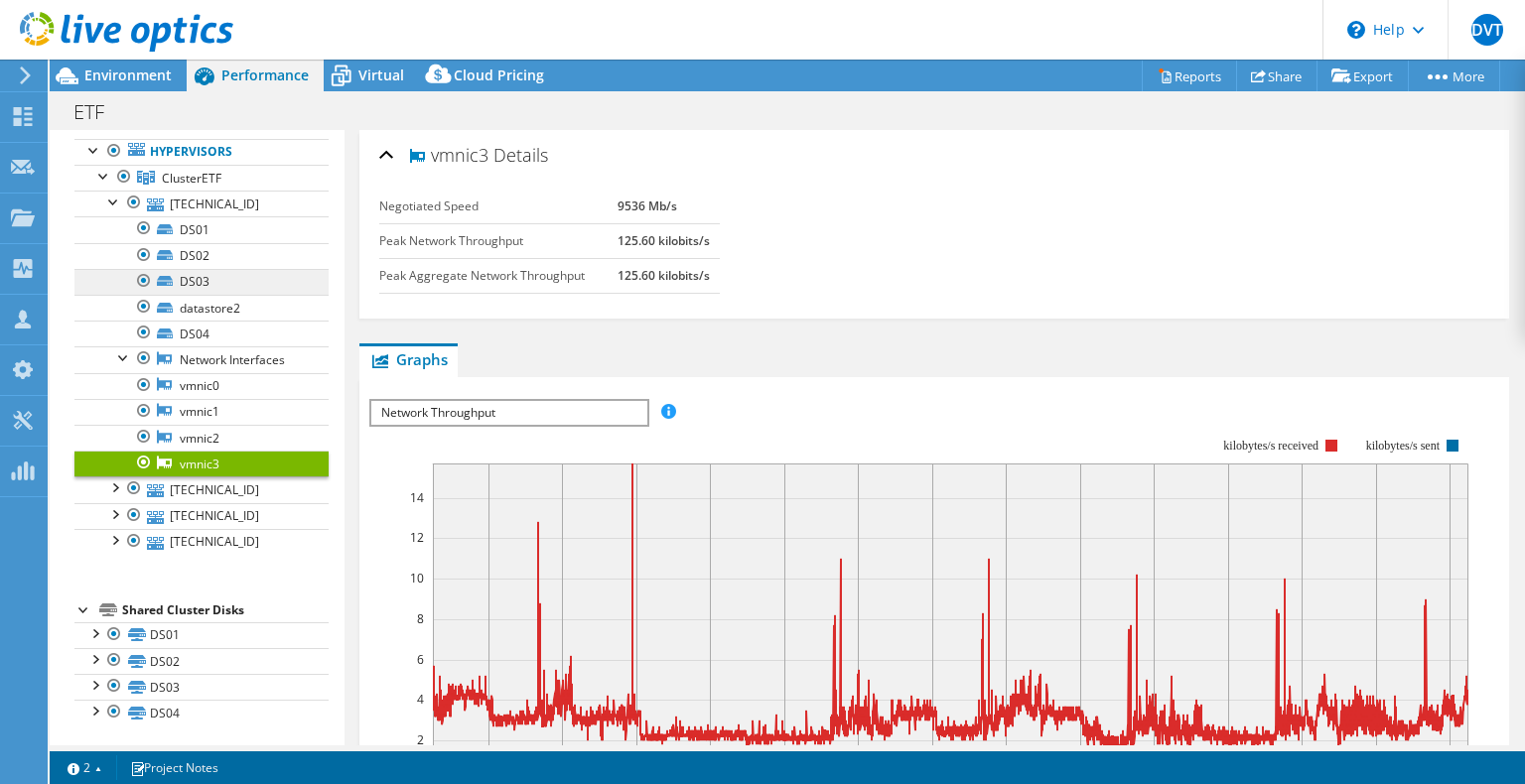 drag, startPoint x: 672, startPoint y: 200, endPoint x: 296, endPoint y: 271, distance: 382.64474 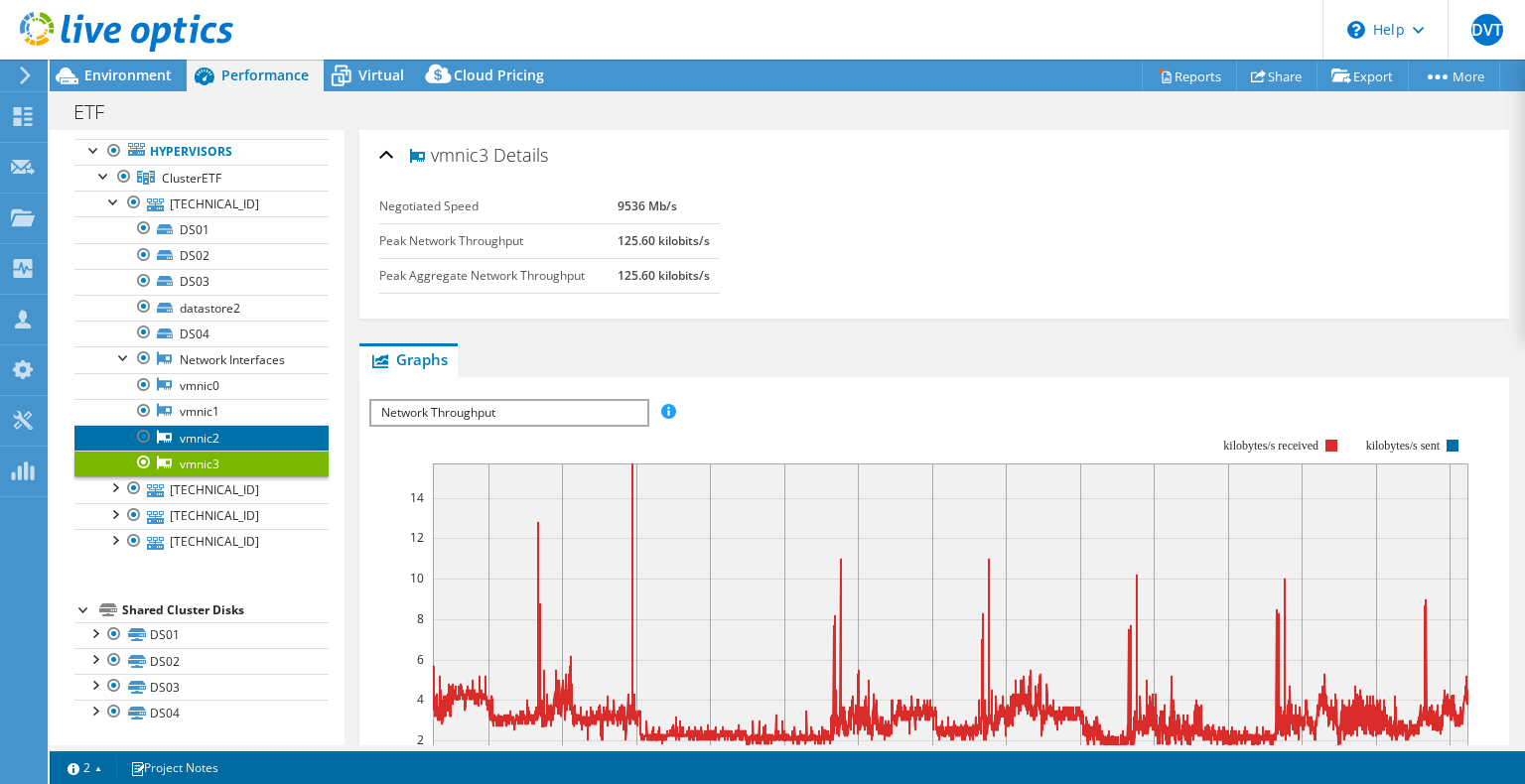 click on "vmnic2" at bounding box center (202, 438) 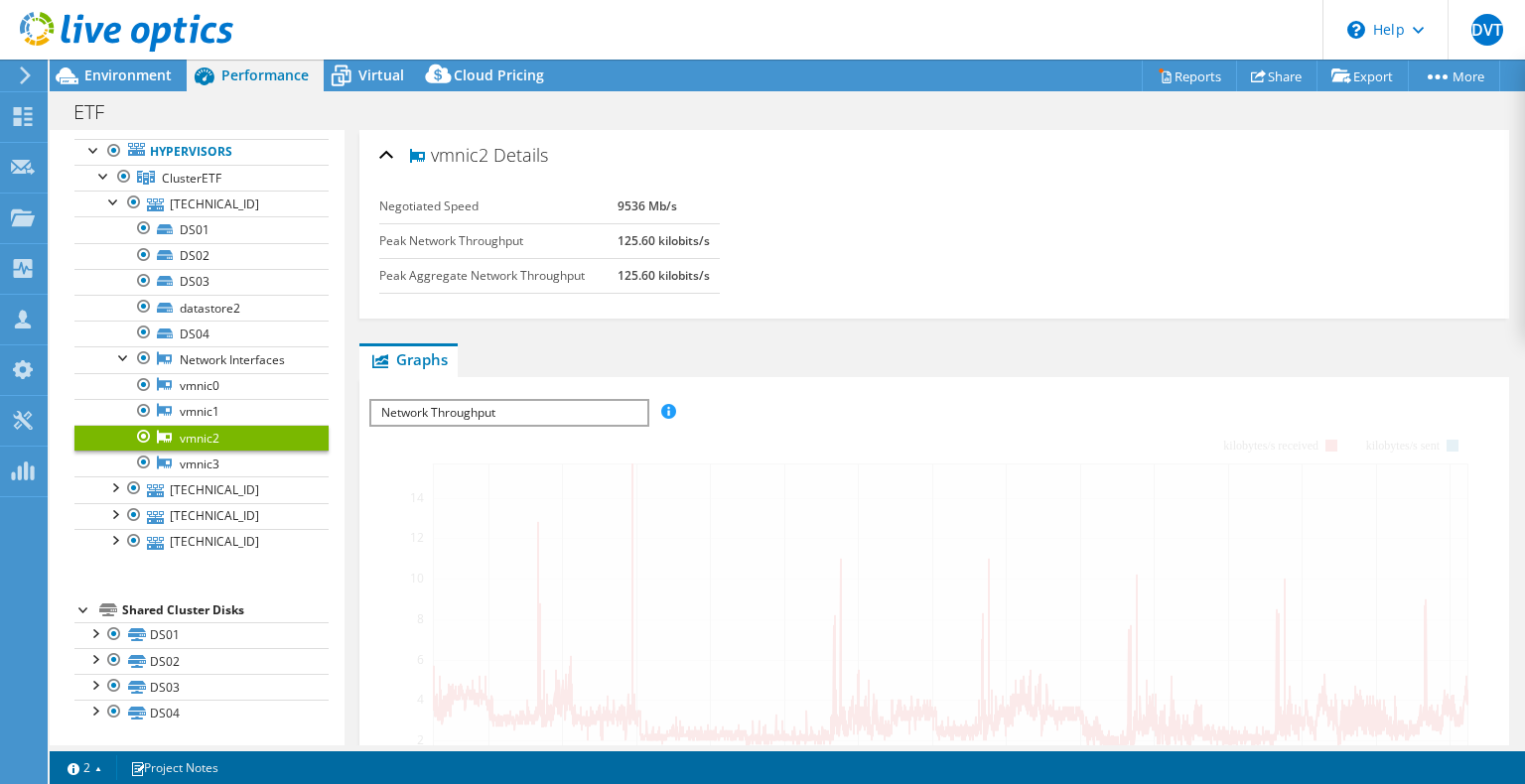 click on "vmnic2
Details" at bounding box center (934, 156) 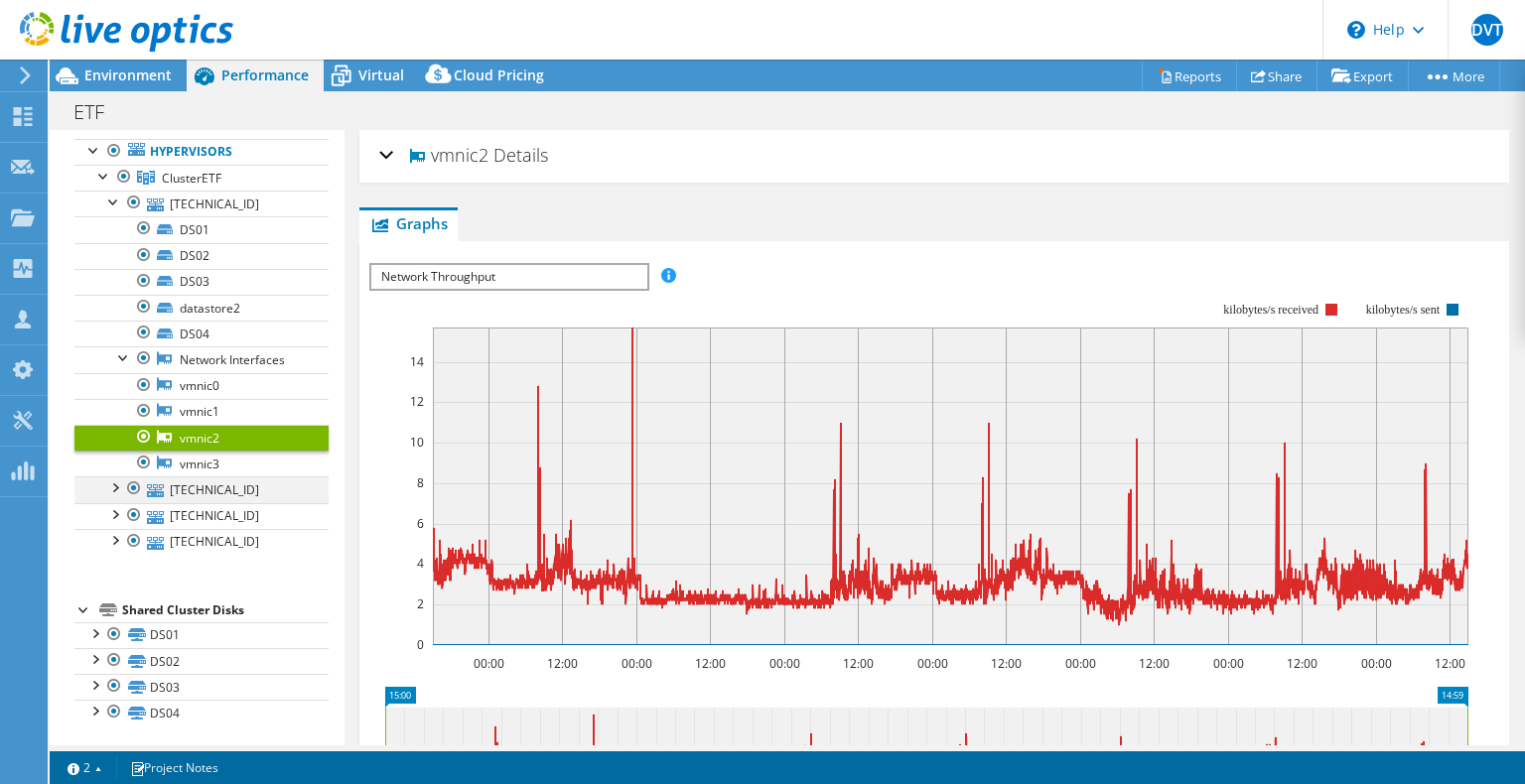 click at bounding box center [114, 486] 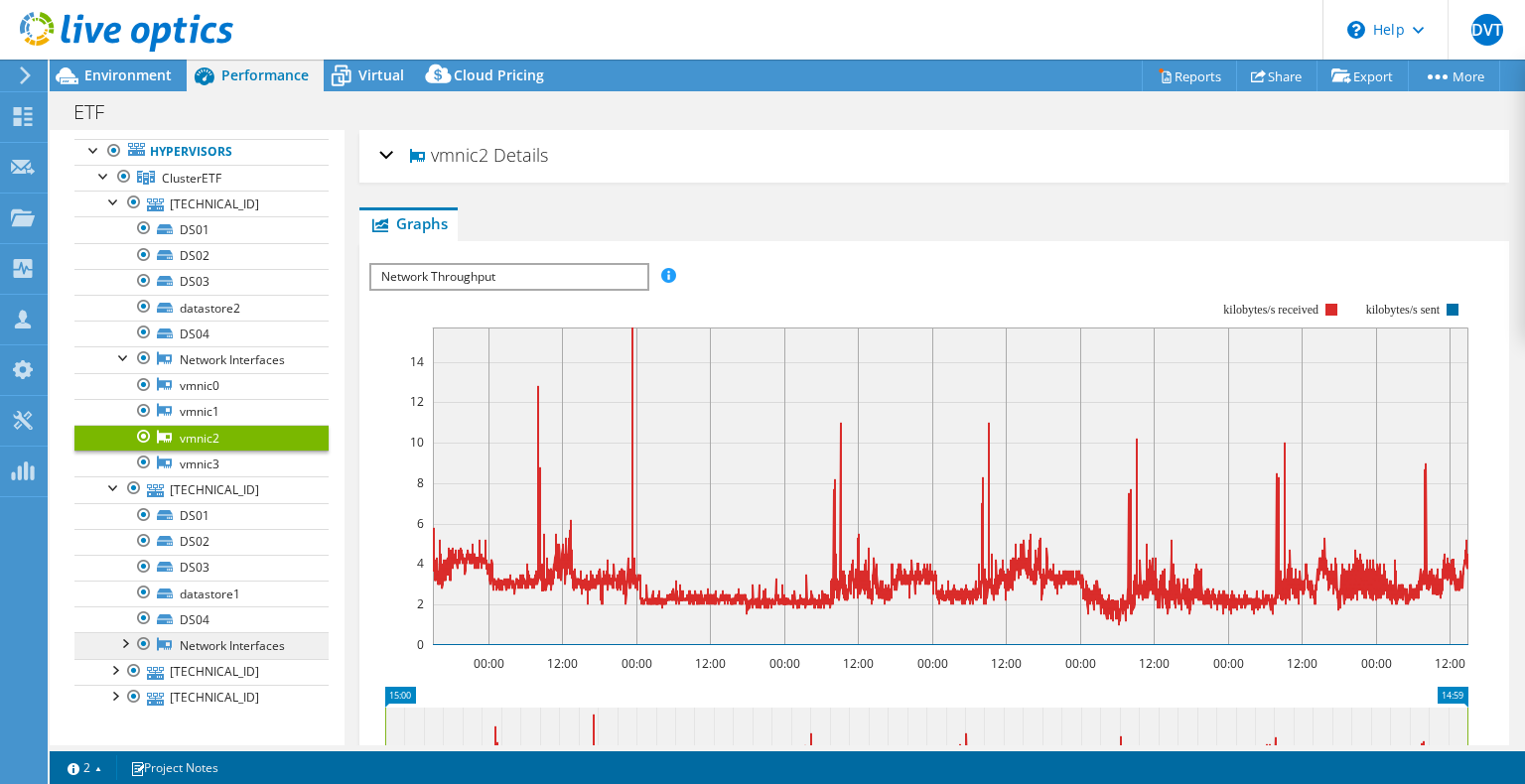 click 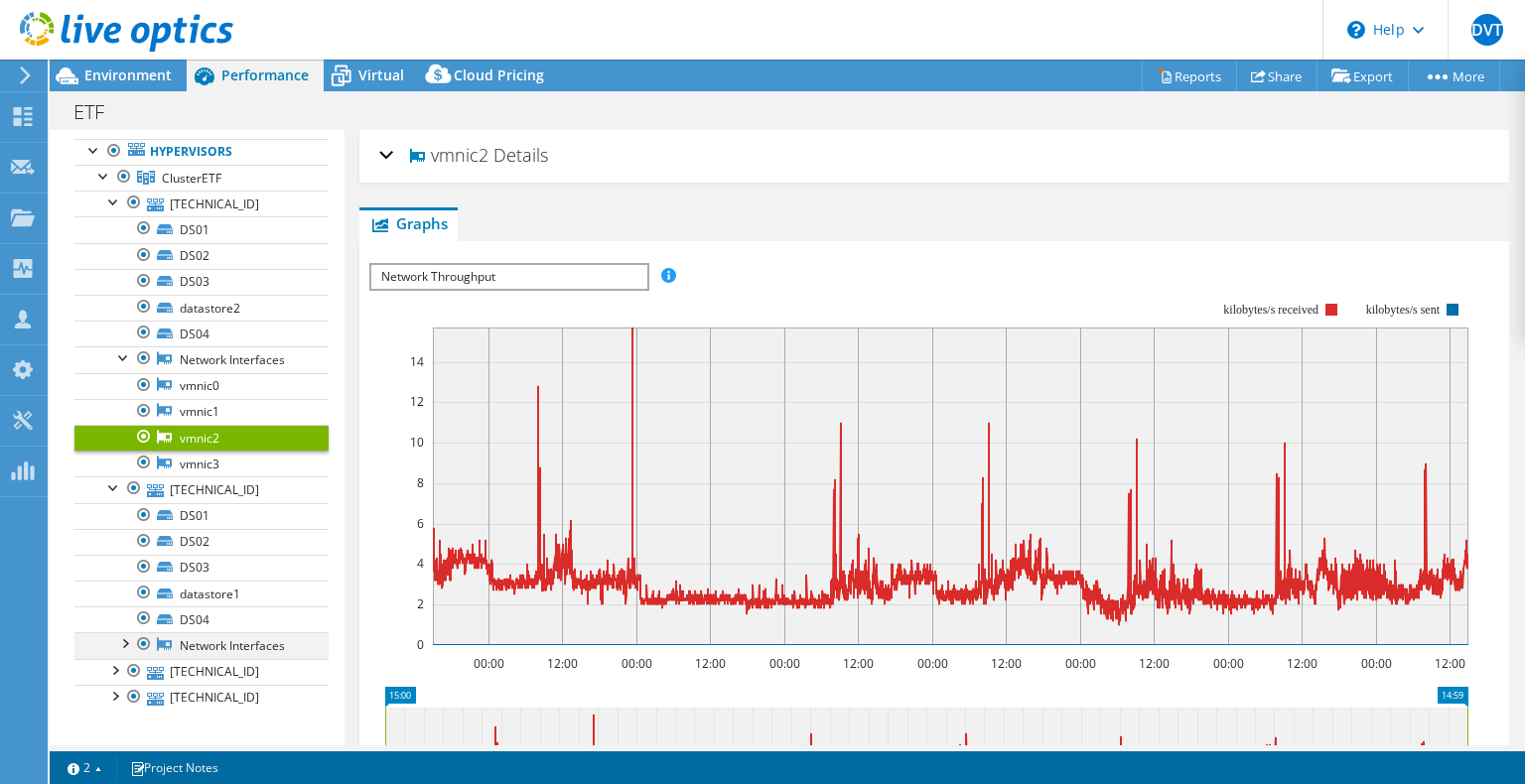 click at bounding box center (124, 642) 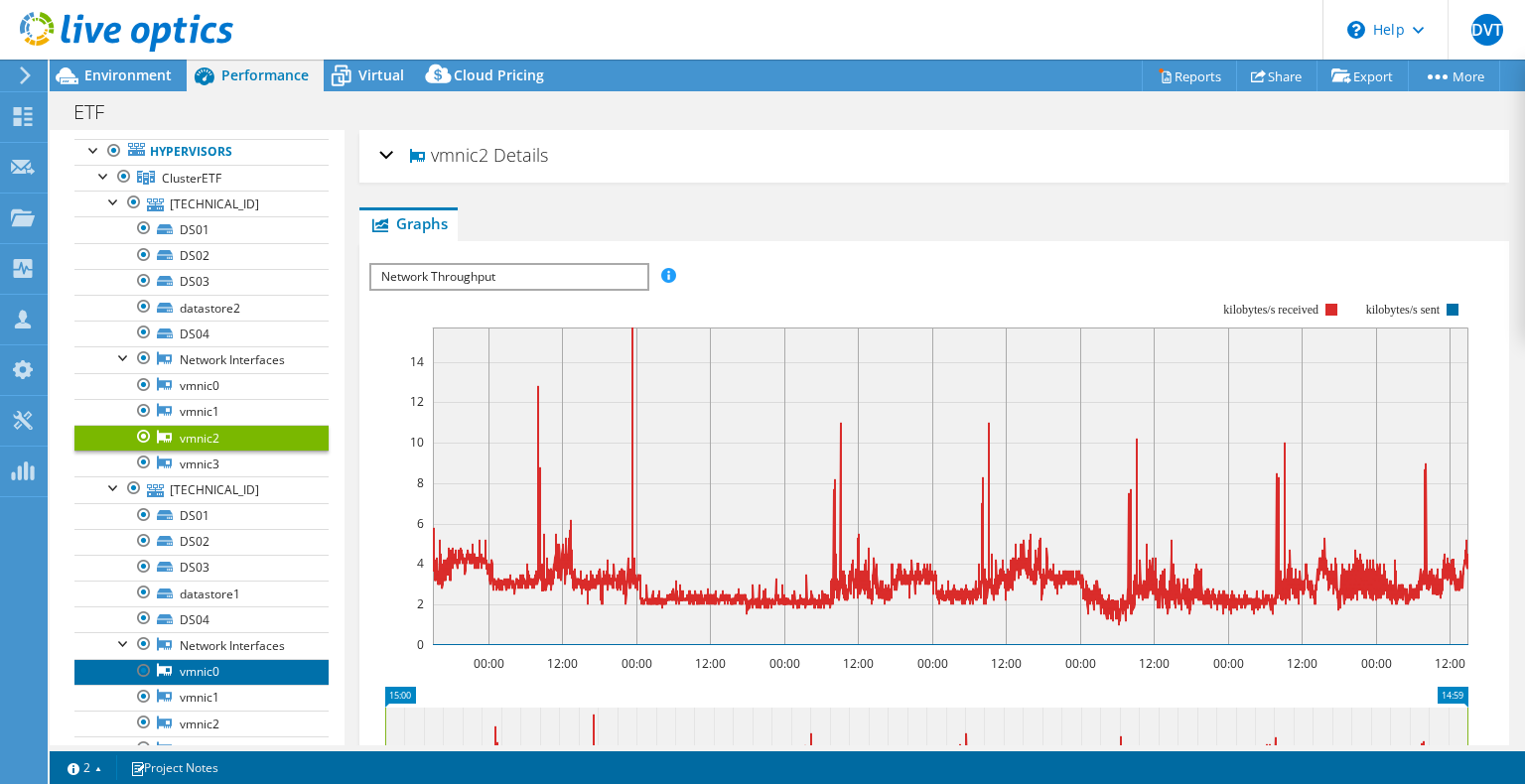 click on "vmnic0" at bounding box center (202, 672) 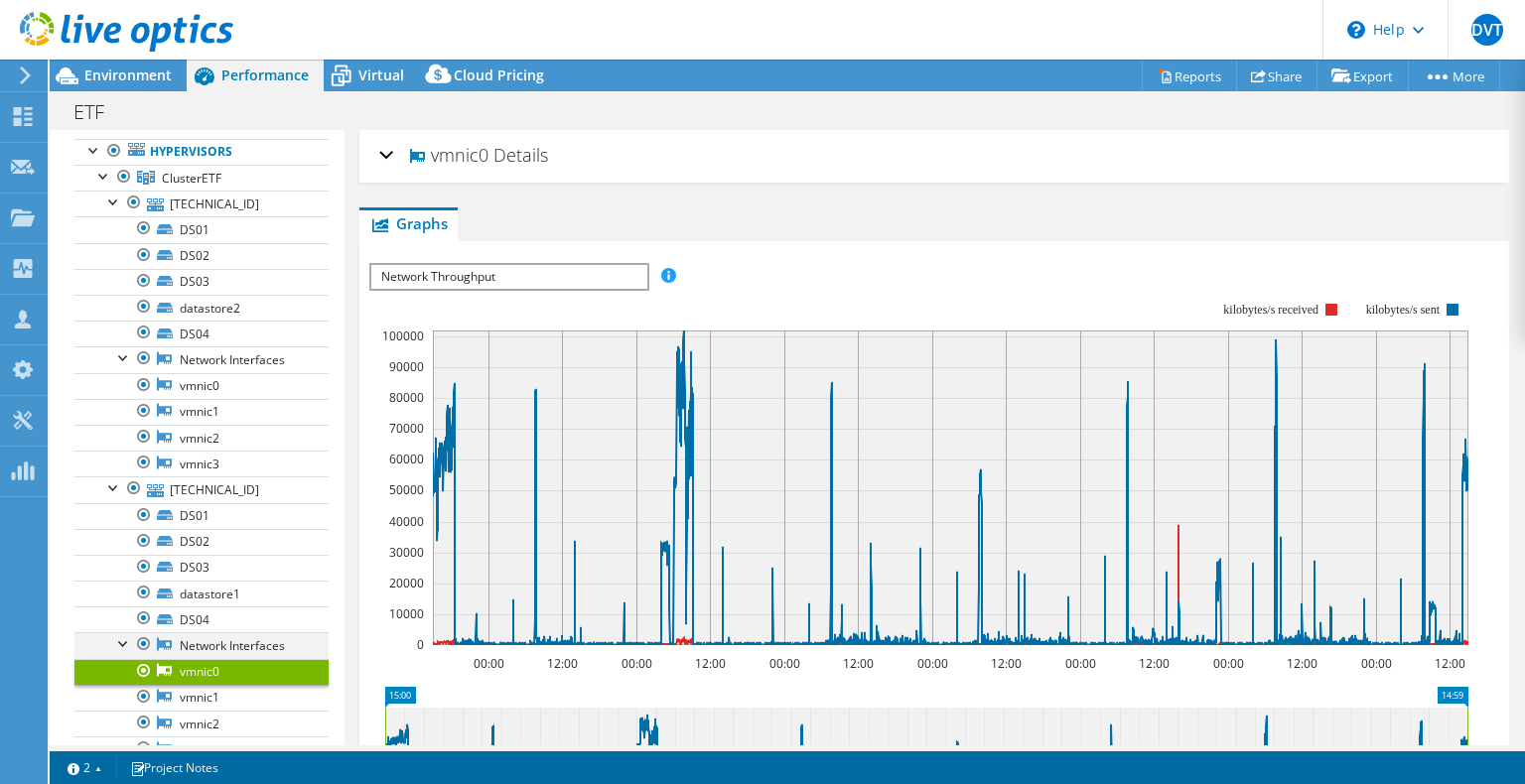 click at bounding box center (124, 642) 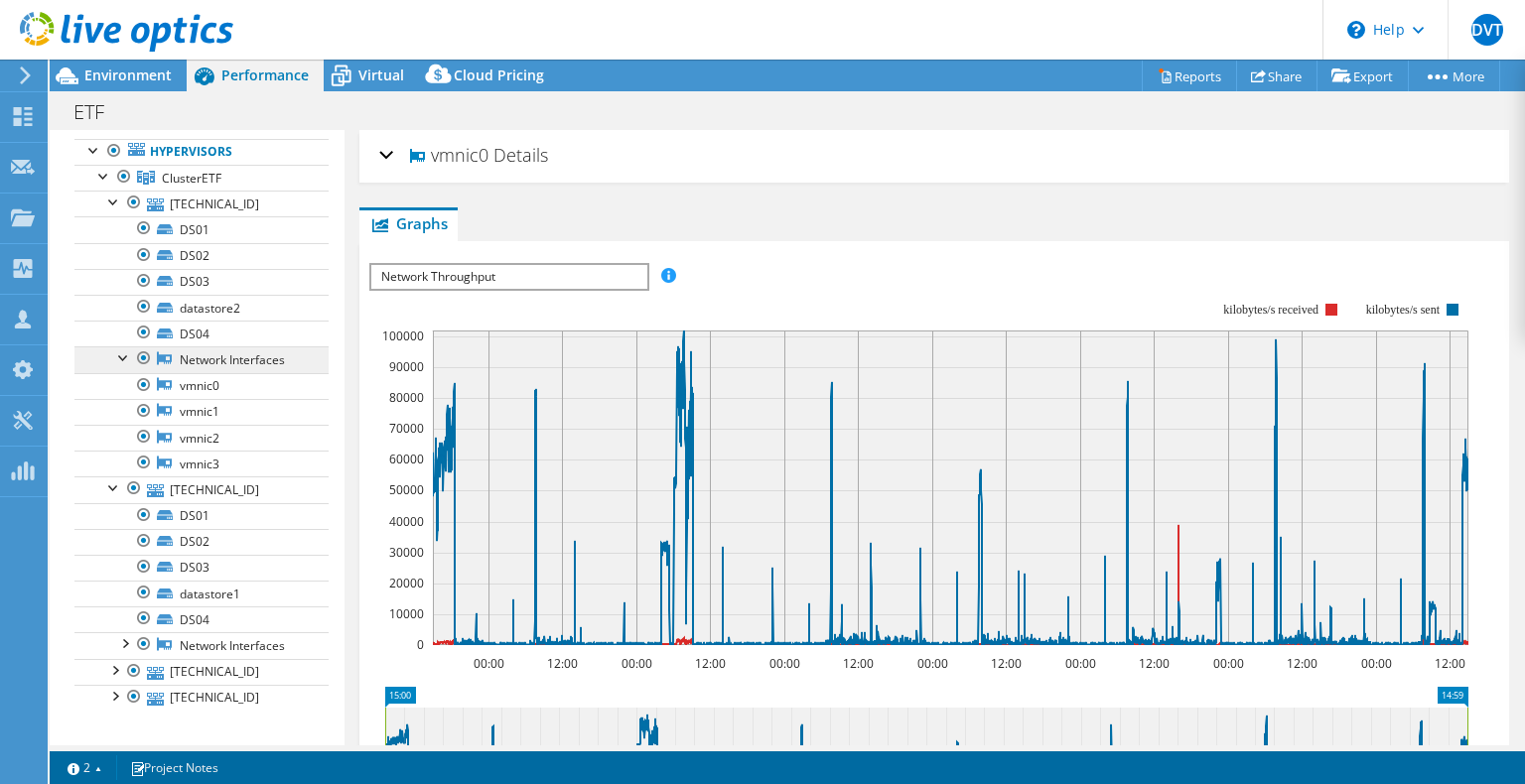 click on "Network Interfaces" at bounding box center (202, 359) 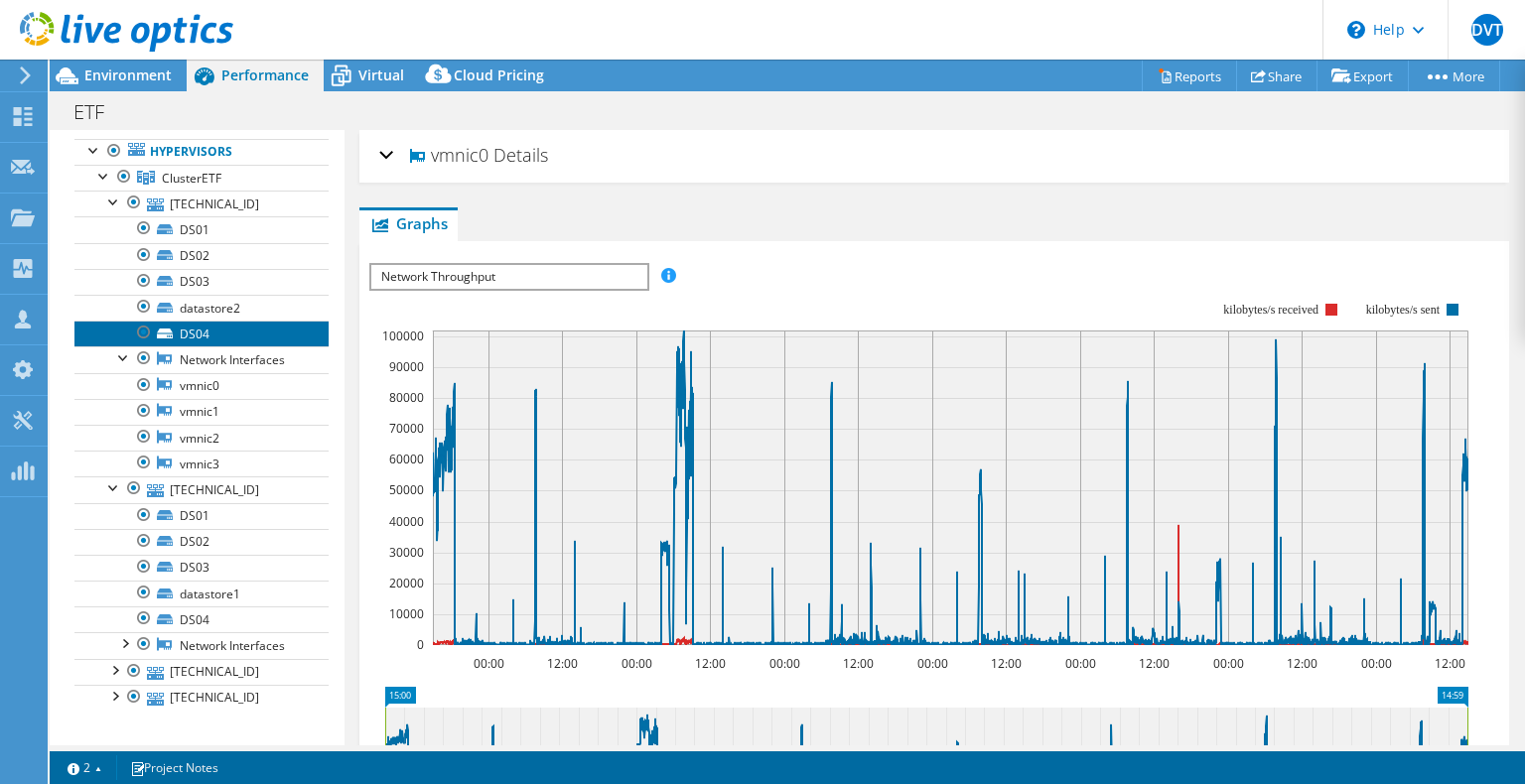 click on "DS04" at bounding box center (202, 333) 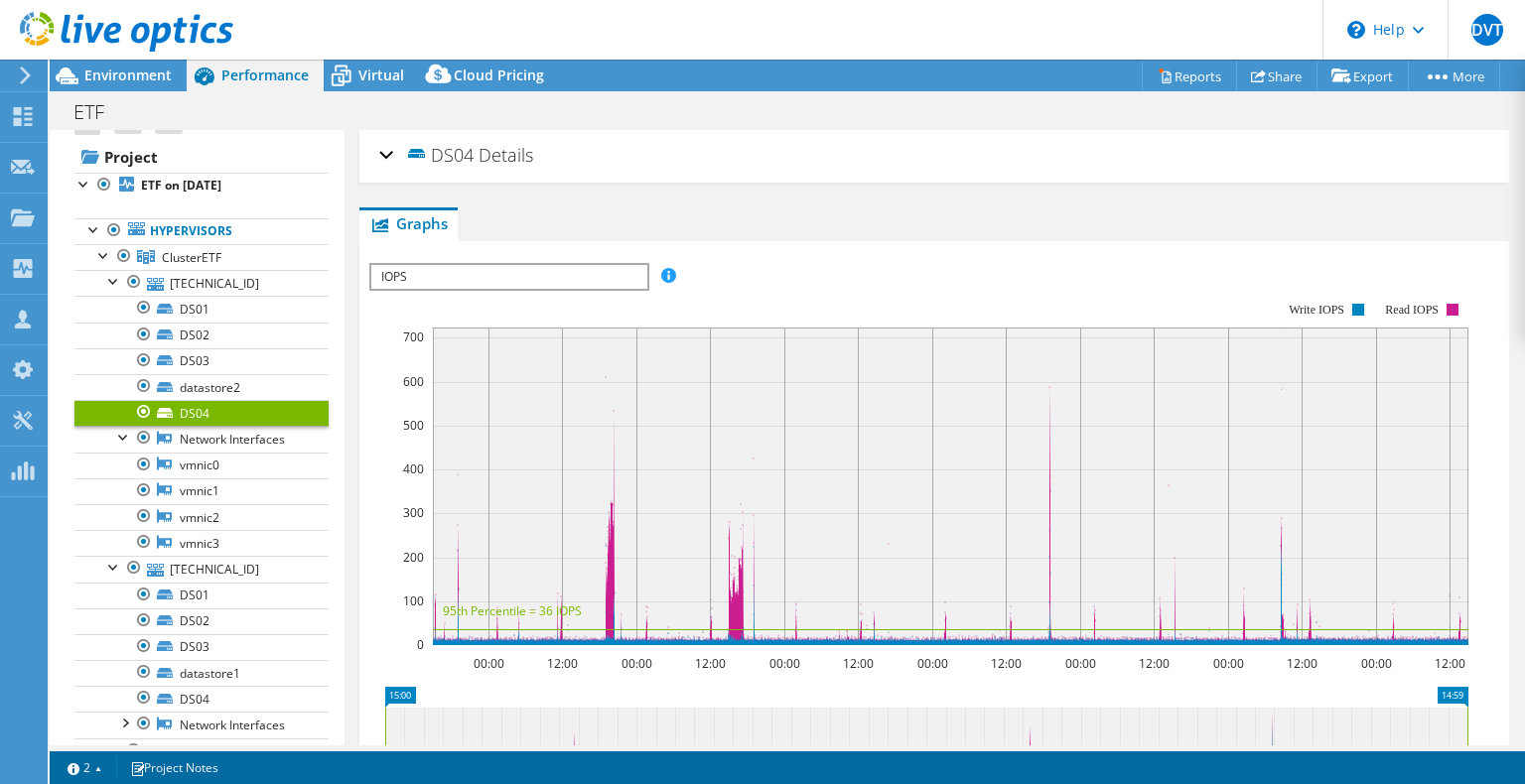 scroll, scrollTop: 0, scrollLeft: 0, axis: both 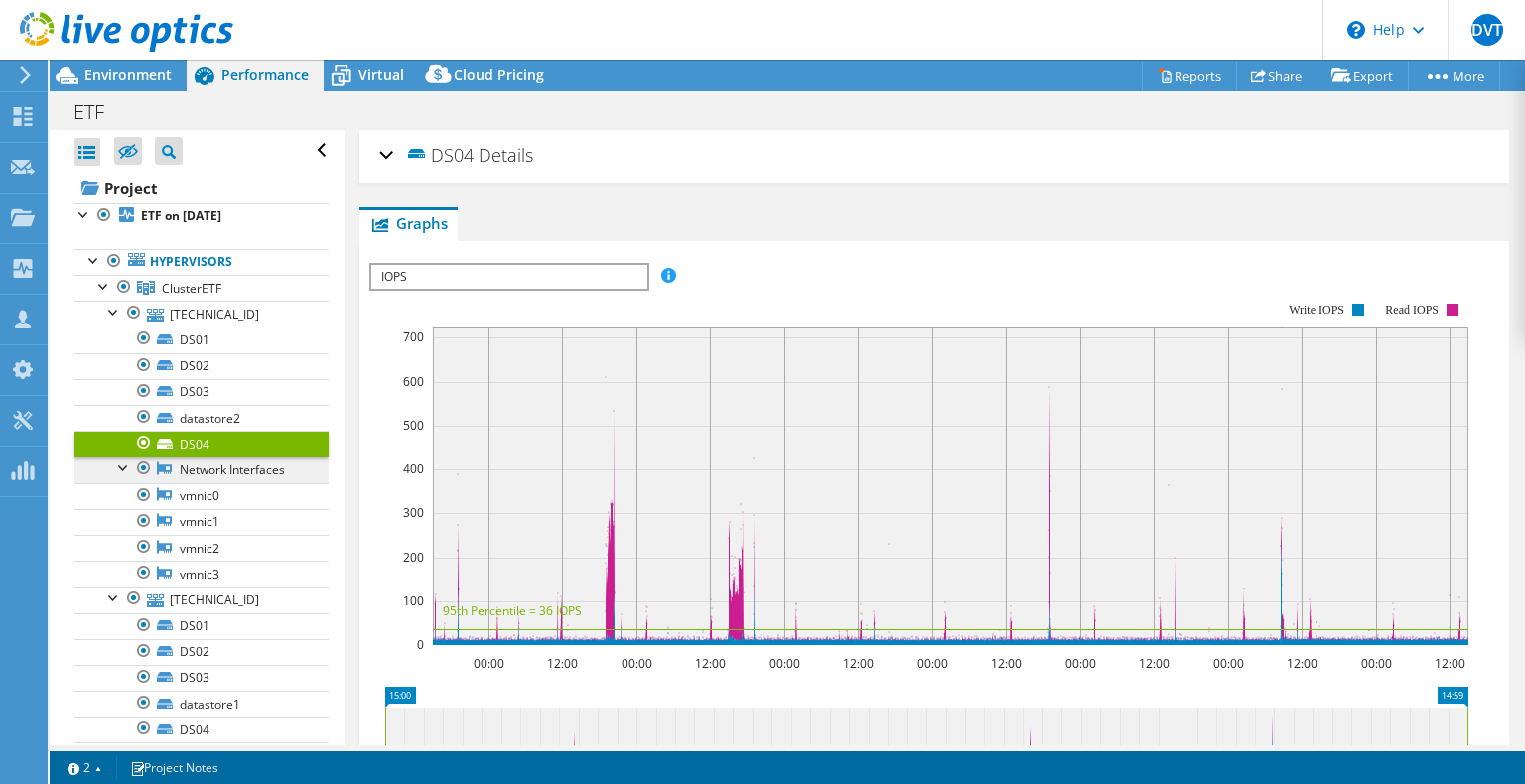 click on "Network Interfaces" at bounding box center [202, 469] 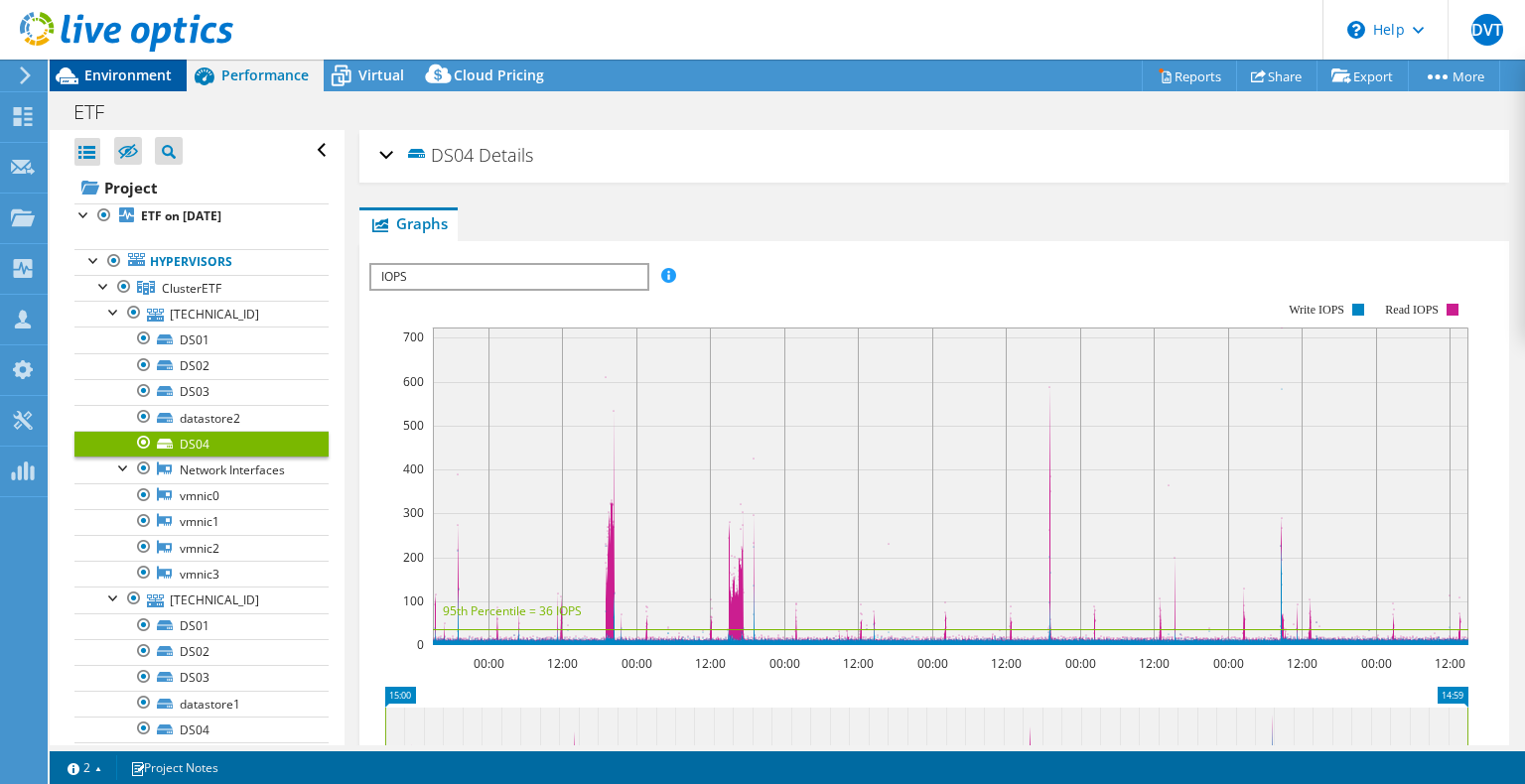 click on "Environment" at bounding box center [118, 75] 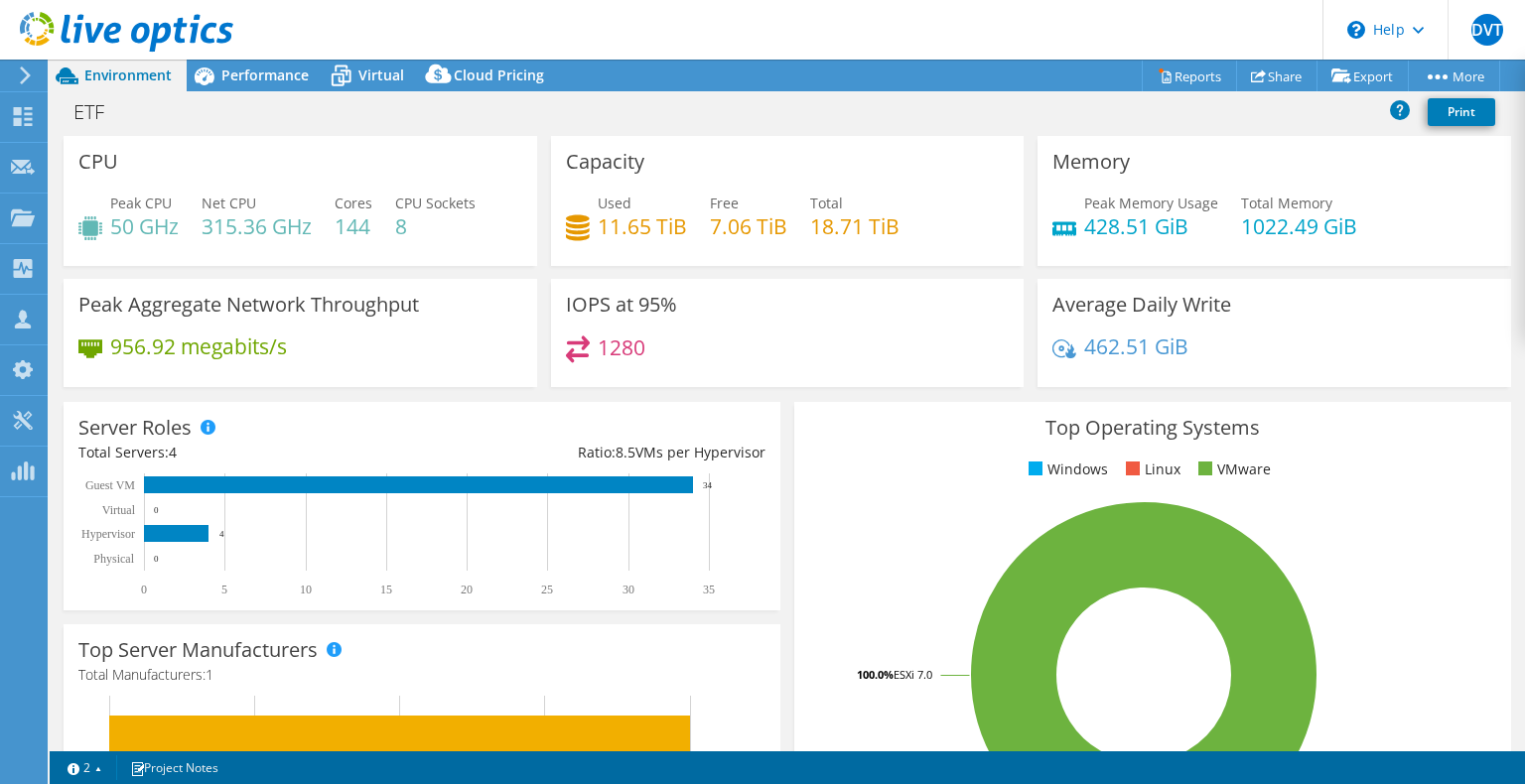 click on "Server Roles
Physical Servers represent bare metal servers that were targets of the collector run.
Virtual servers represent targets of a collector run where the system was identified as a virtual machine.
Hypervisor Servers are targets of a collection identified to be hosting guest virtual machines.
Guest Virtual Machines are a count of virtual machines reported by each hypervisor server.
*Live Optics does not capture direct performance information from Guest VMs, unless the Guest VM is added directly in the collector as a remote server target.  In this latter case, the directly monitored system will be listed as Virtual.  However, performance from servers marked as Guest VMs will be captured indirectly in the activity on the hosts.
Total Servers:  4
8.5 0" at bounding box center (422, 506) 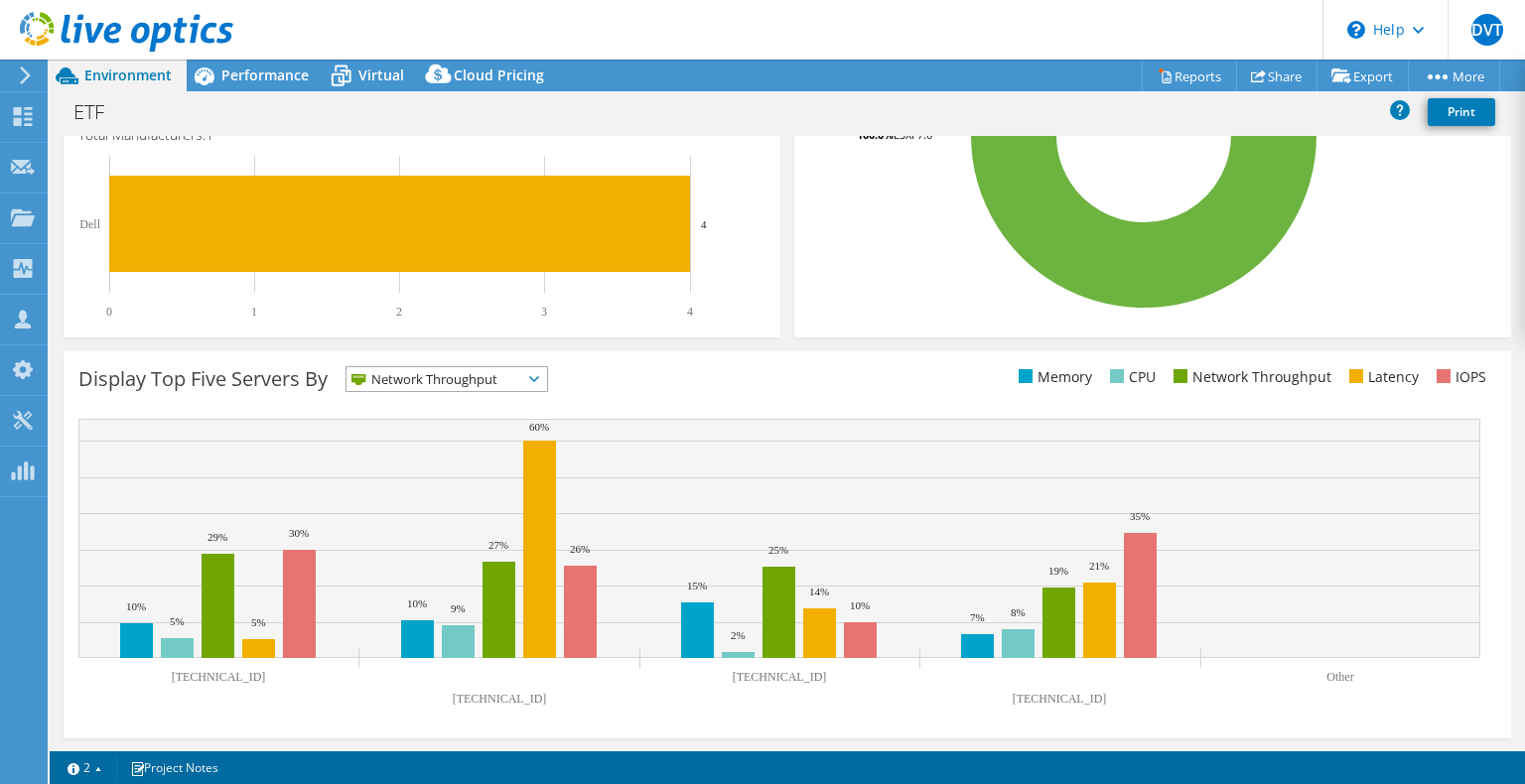 scroll, scrollTop: 500, scrollLeft: 0, axis: vertical 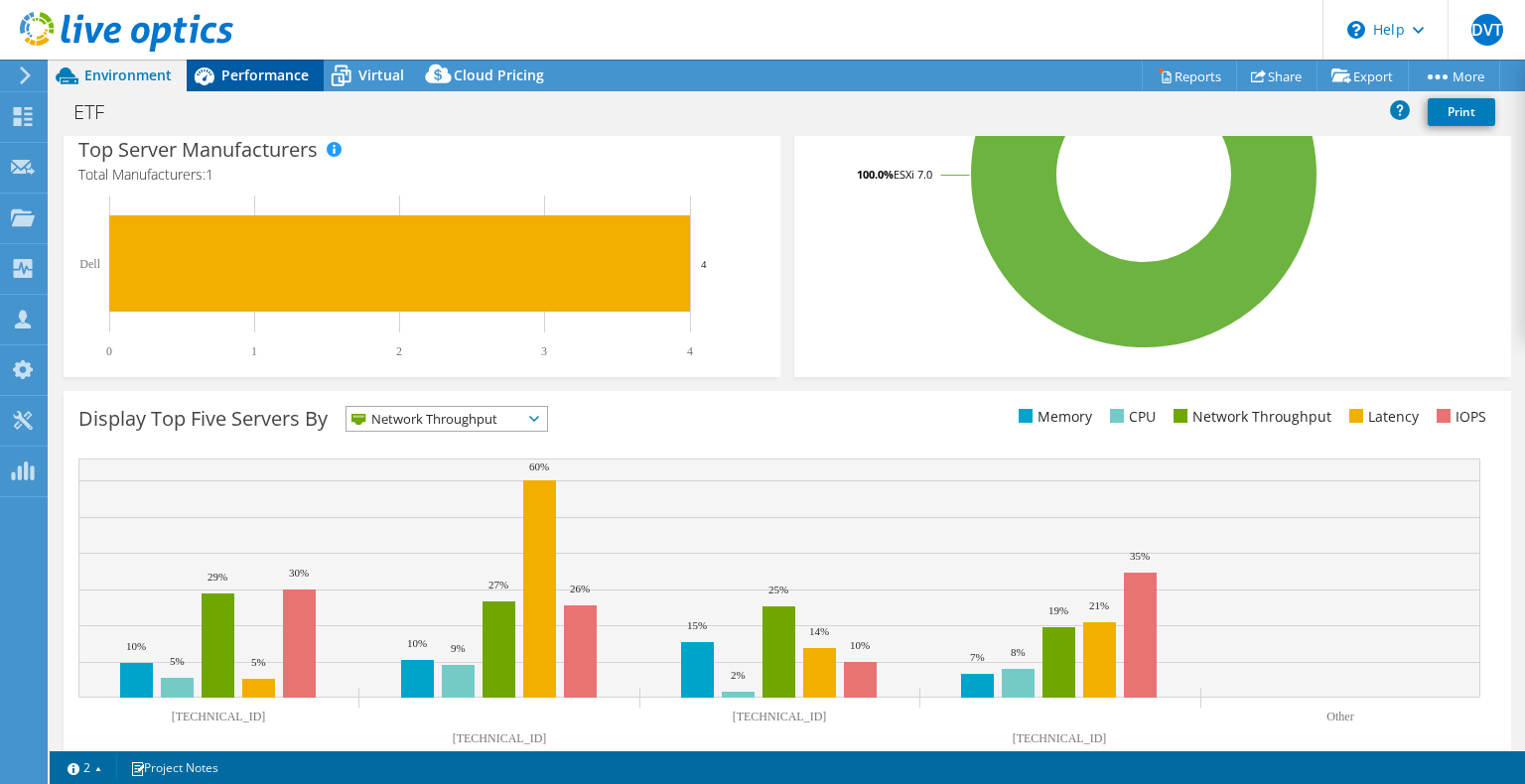 click on "Performance" at bounding box center (265, 74) 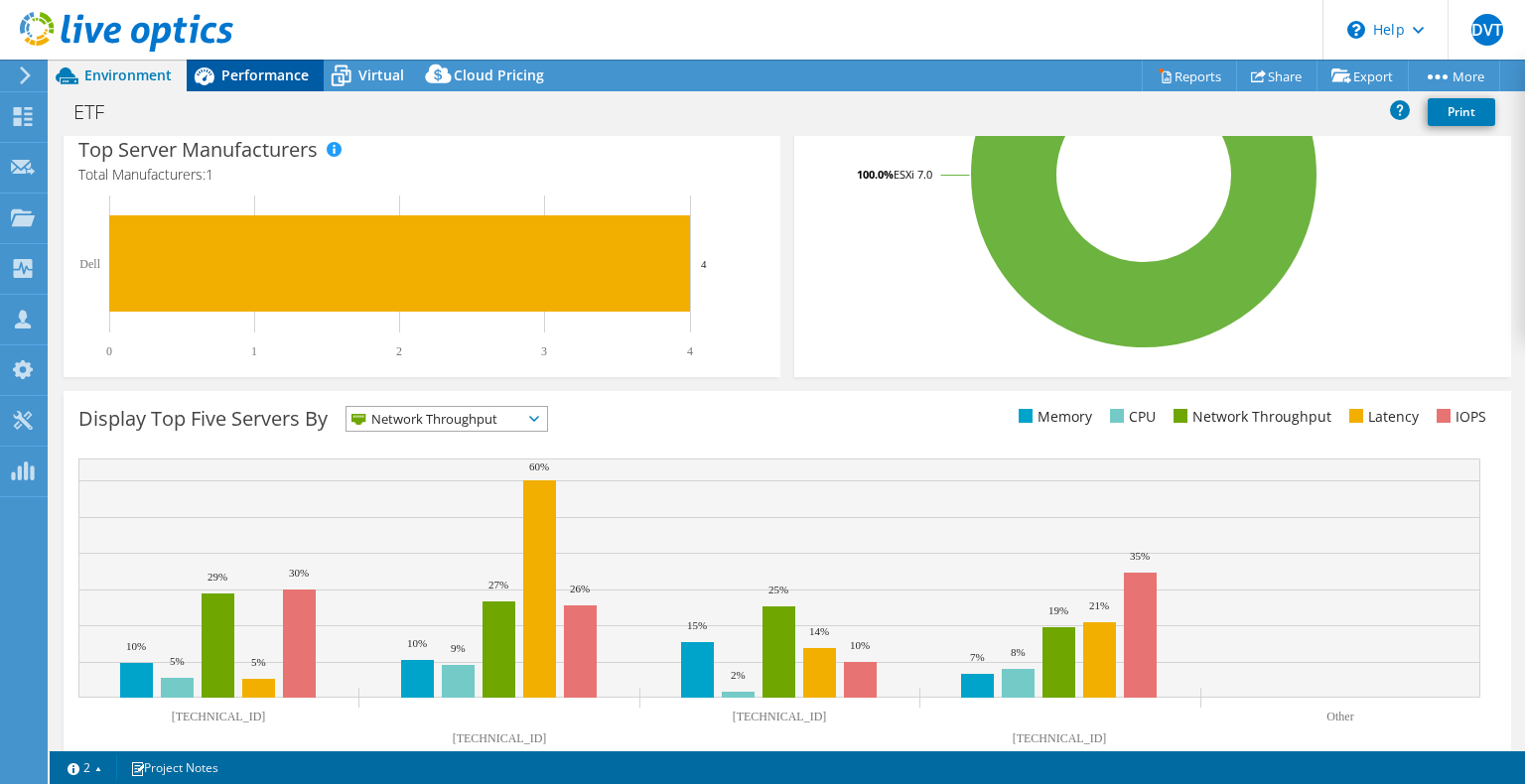 scroll, scrollTop: 0, scrollLeft: 0, axis: both 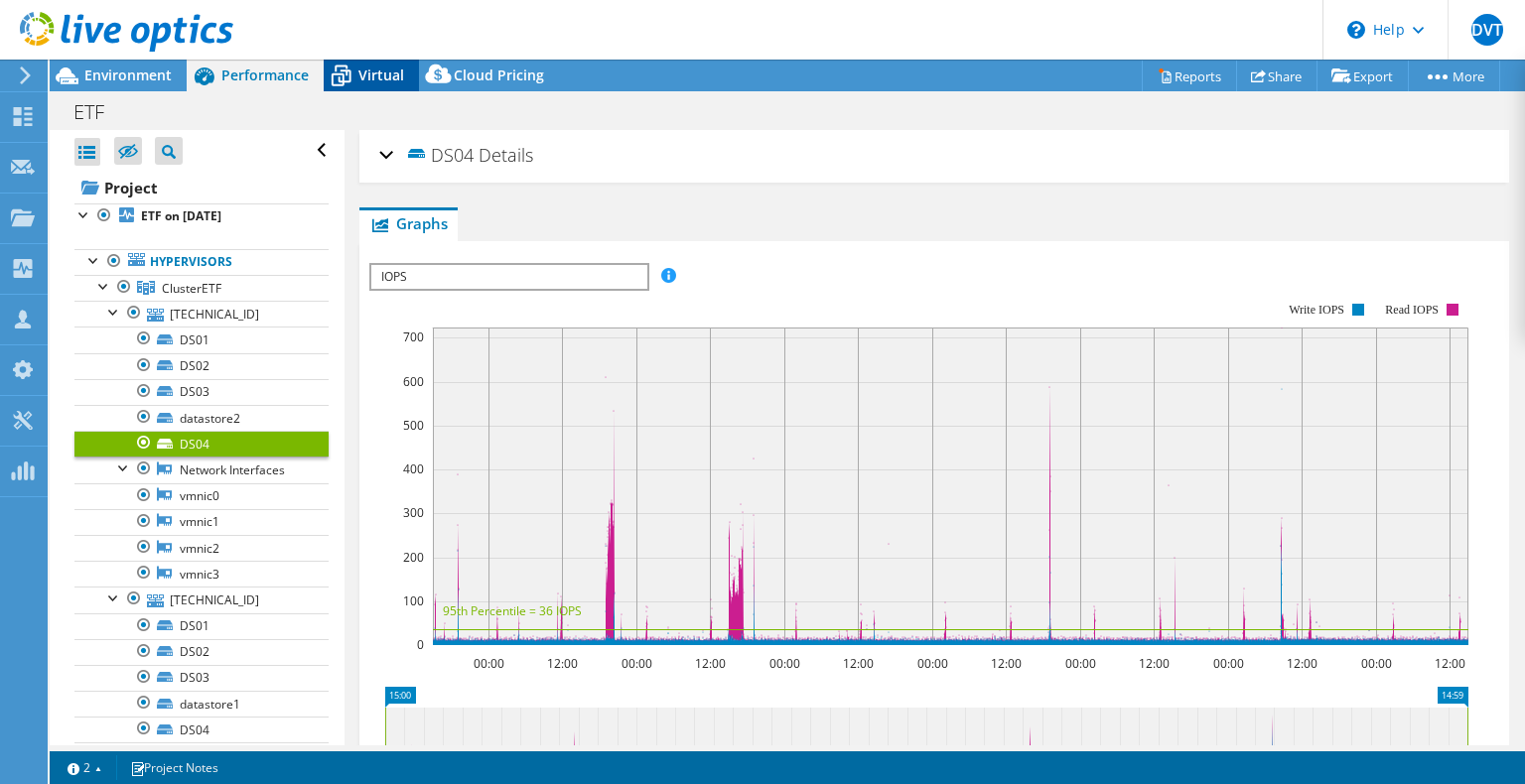 click on "Virtual" at bounding box center [381, 74] 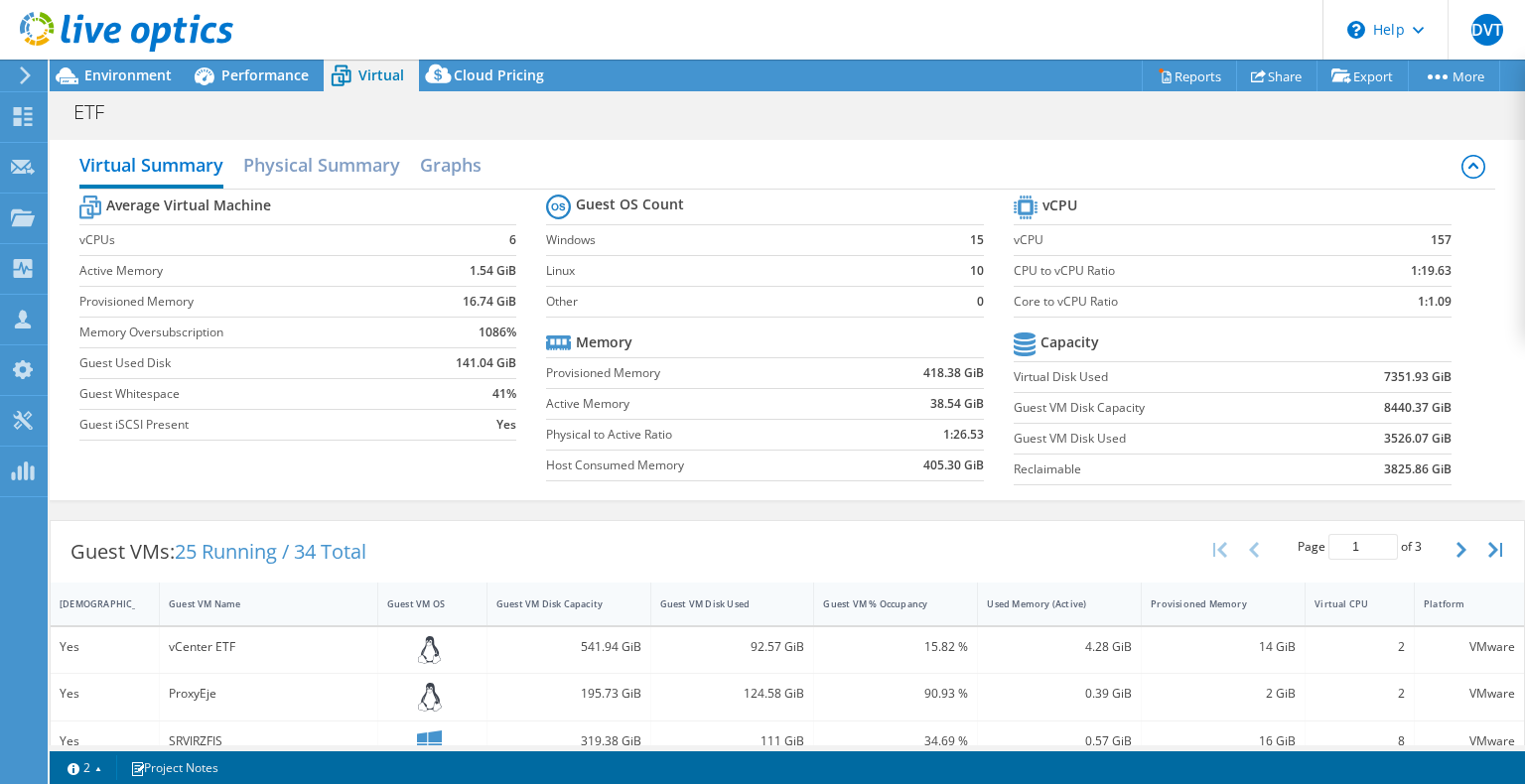 click on "vCenter ETF" at bounding box center (268, 647) 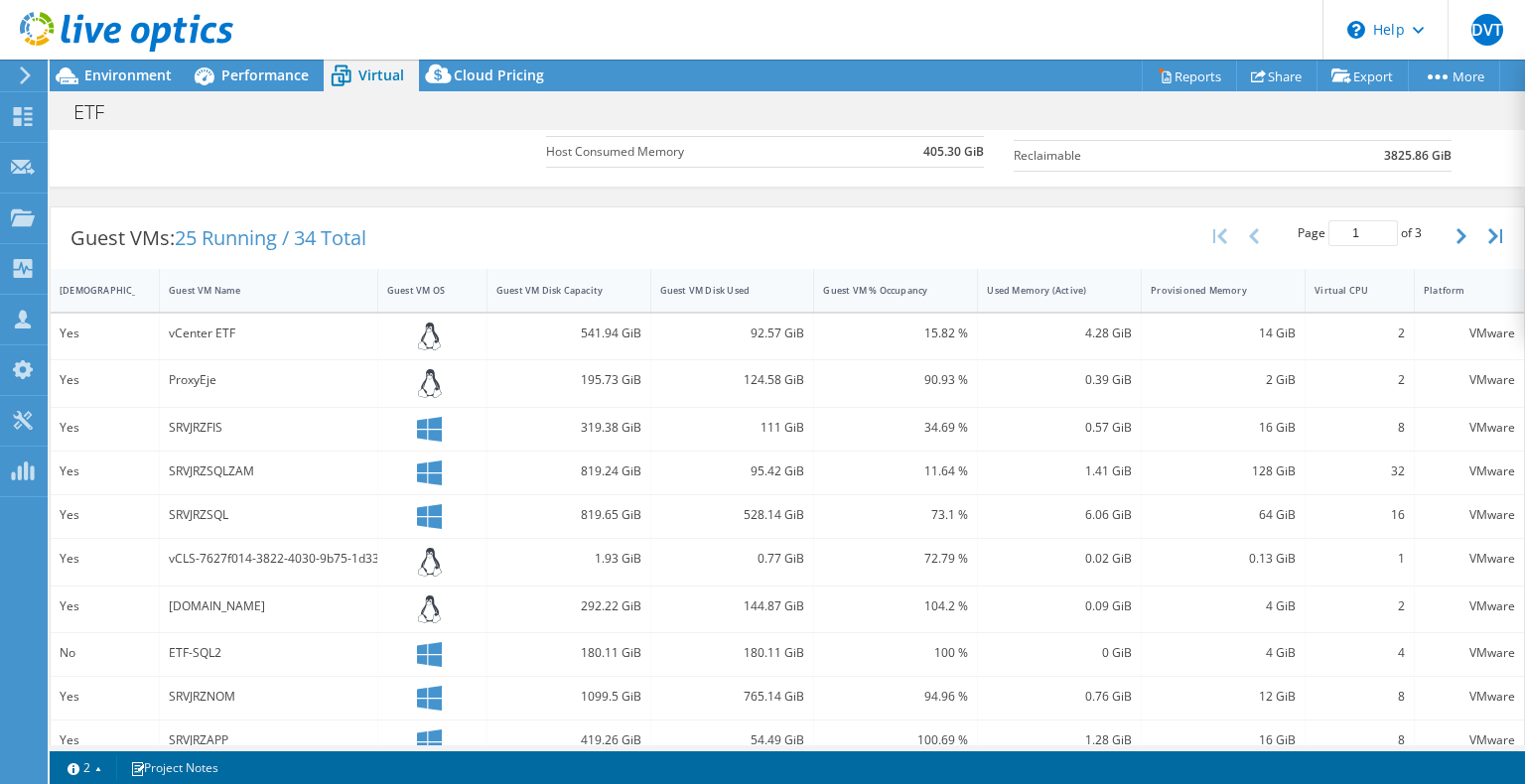 scroll, scrollTop: 318, scrollLeft: 0, axis: vertical 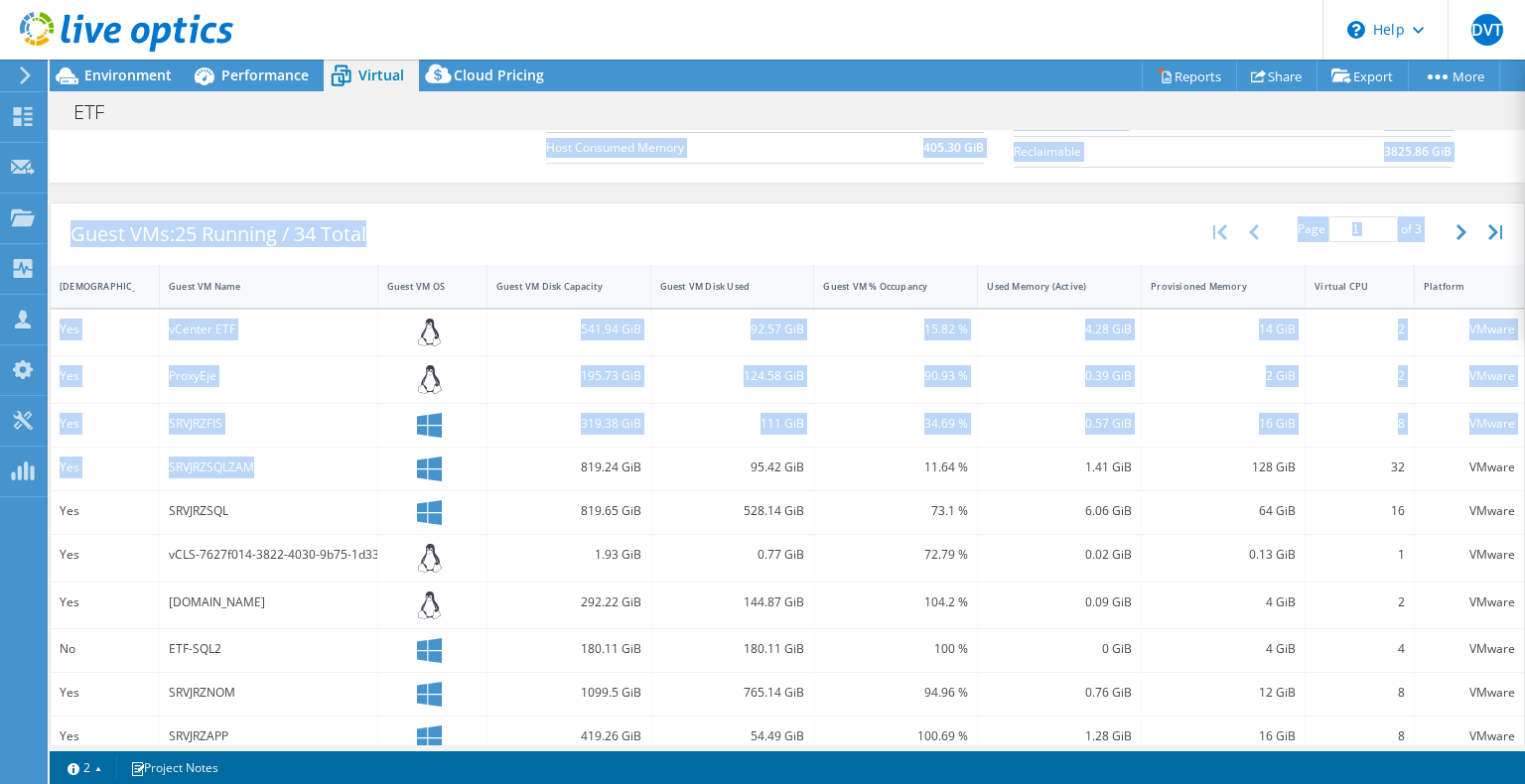 drag, startPoint x: 516, startPoint y: 470, endPoint x: 1524, endPoint y: 458, distance: 1008.0714 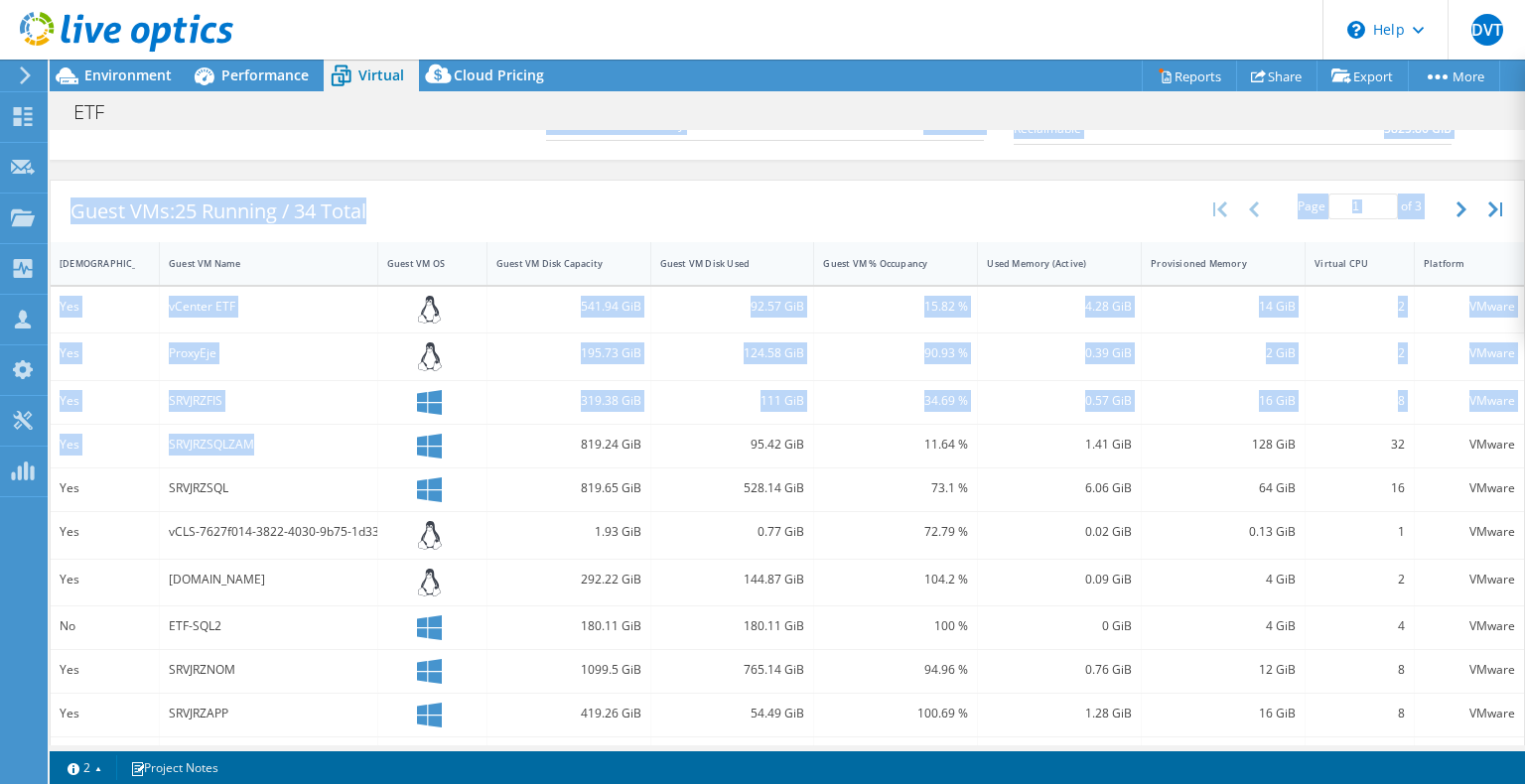 scroll, scrollTop: 286, scrollLeft: 0, axis: vertical 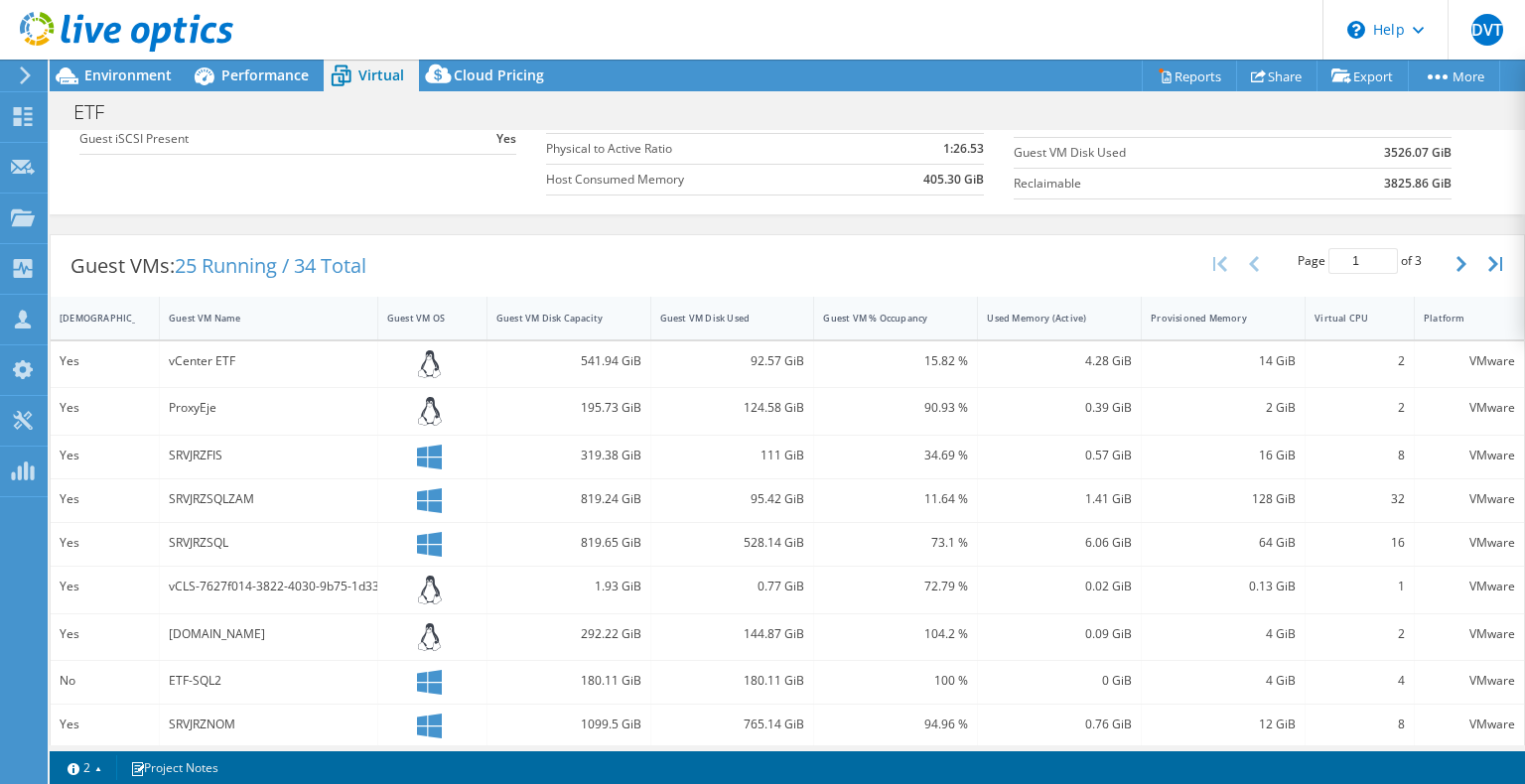 click on "819.24 GiB" at bounding box center [569, 500] 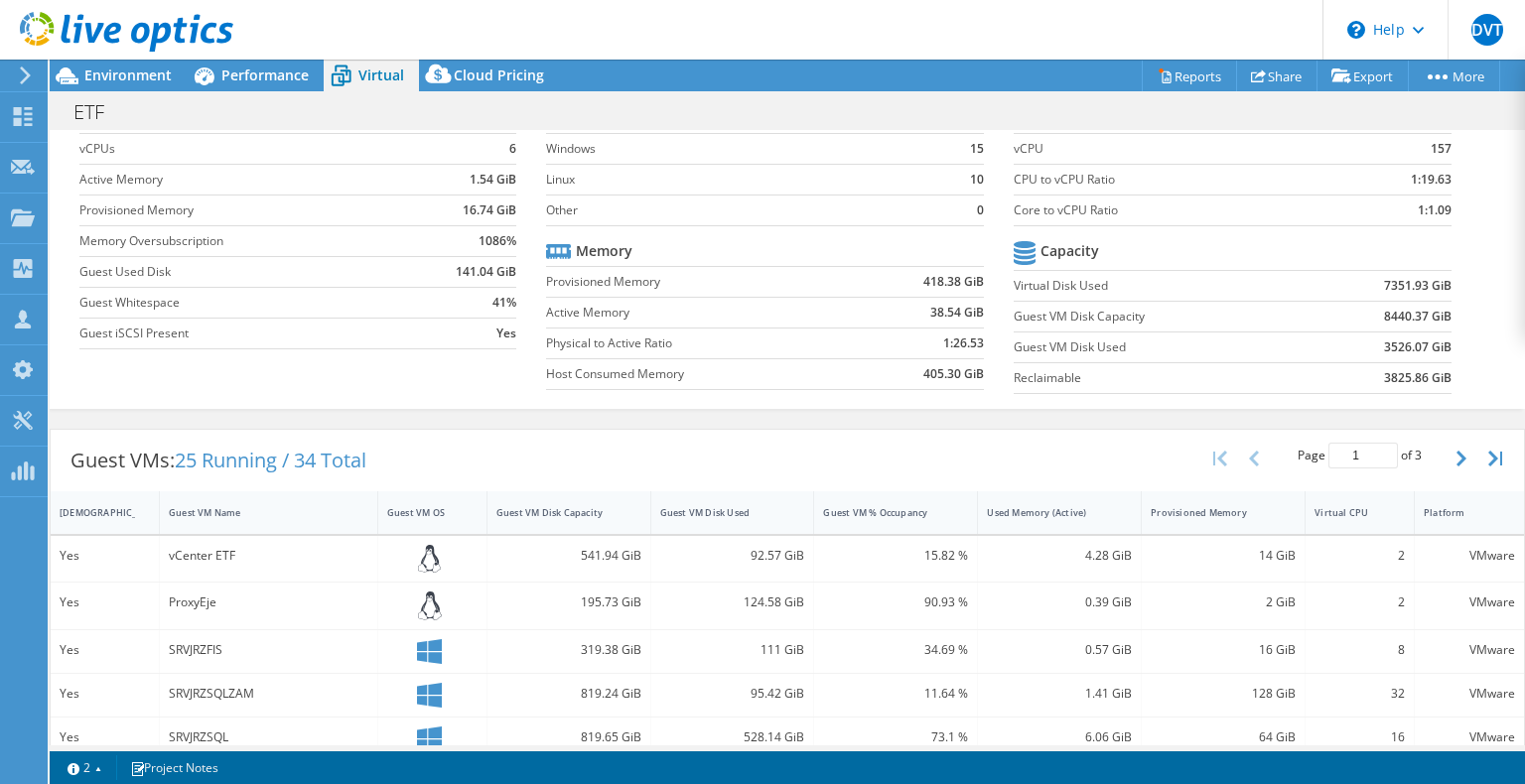 scroll, scrollTop: 0, scrollLeft: 0, axis: both 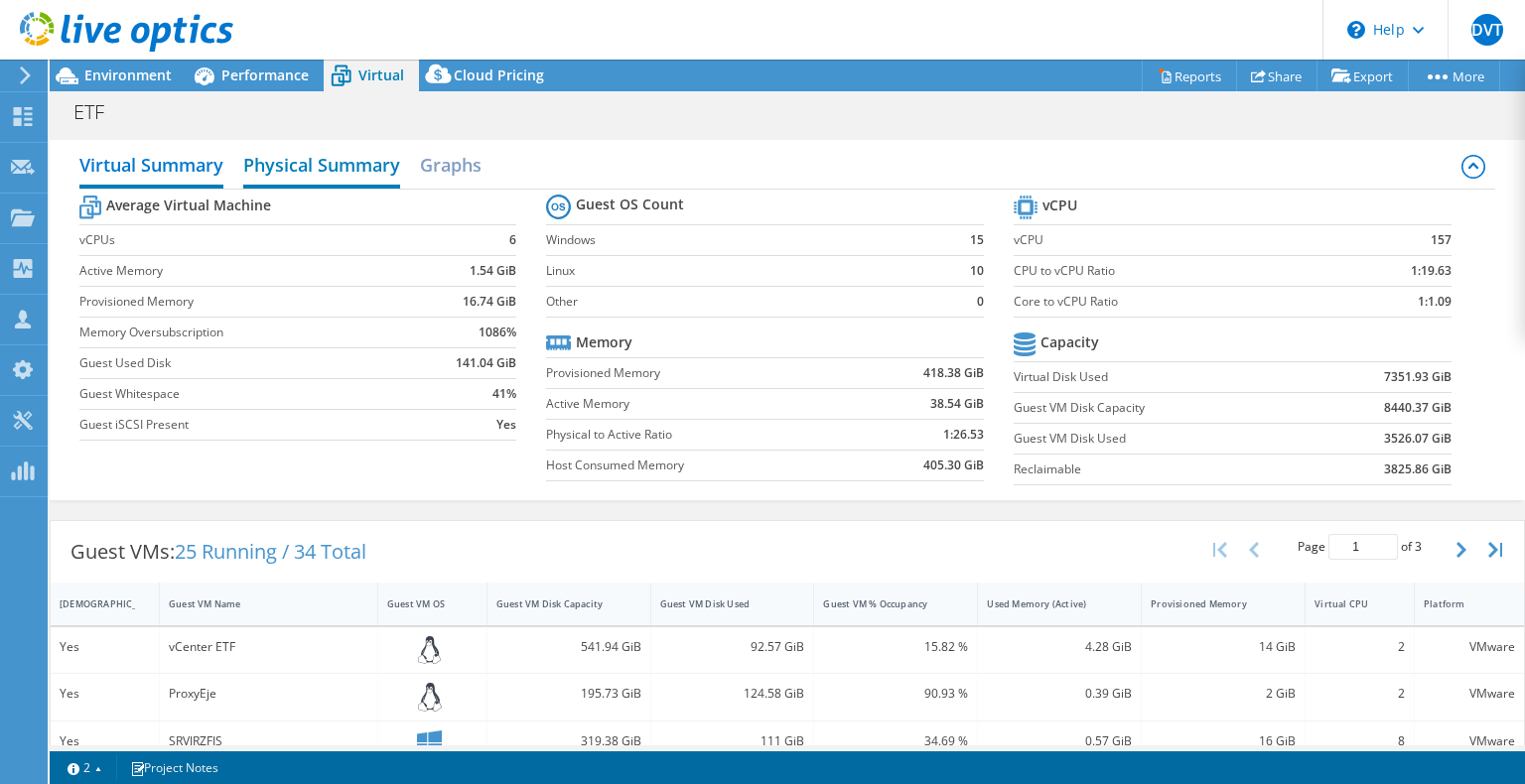 click on "Physical Summary" at bounding box center [322, 167] 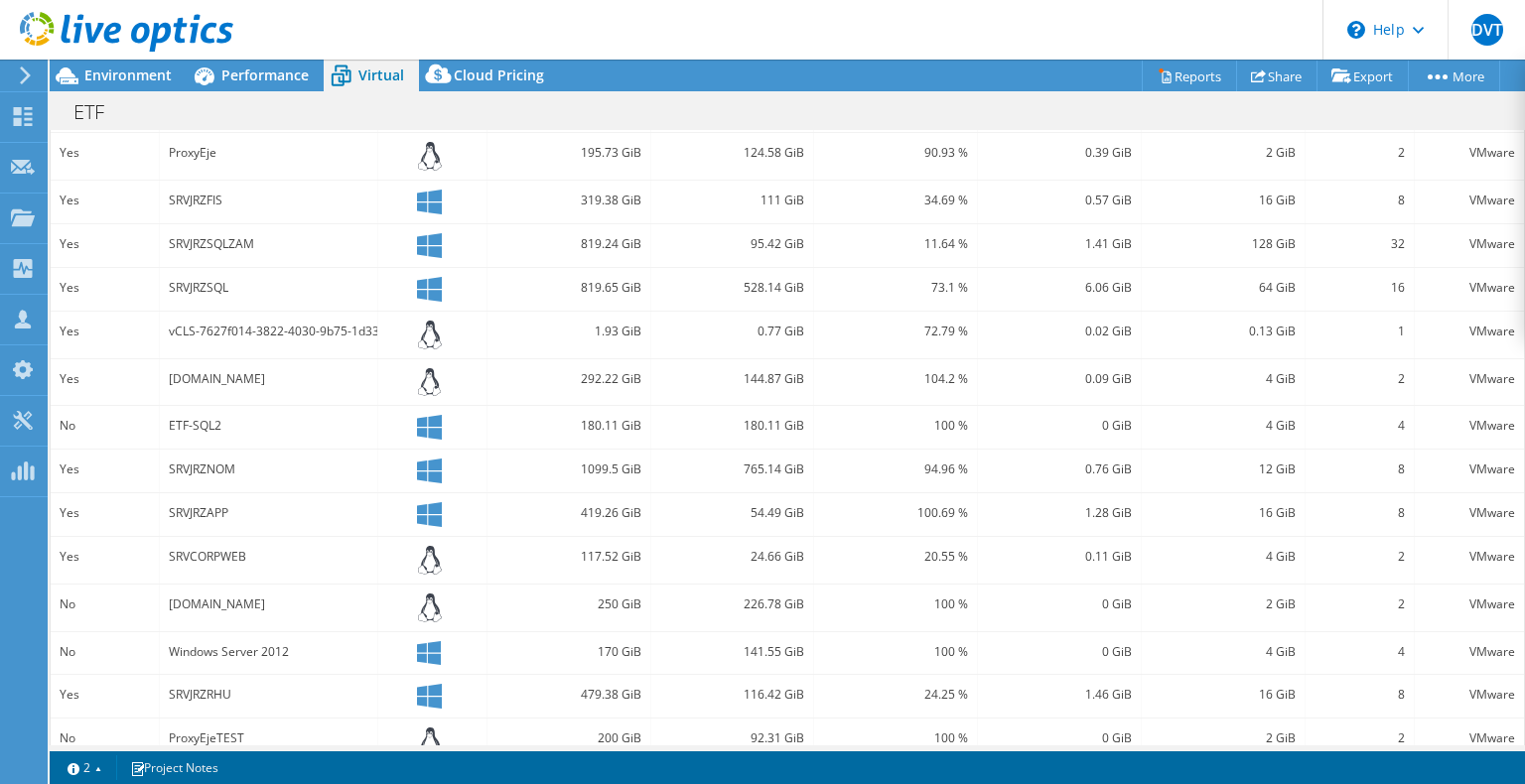 scroll, scrollTop: 357, scrollLeft: 0, axis: vertical 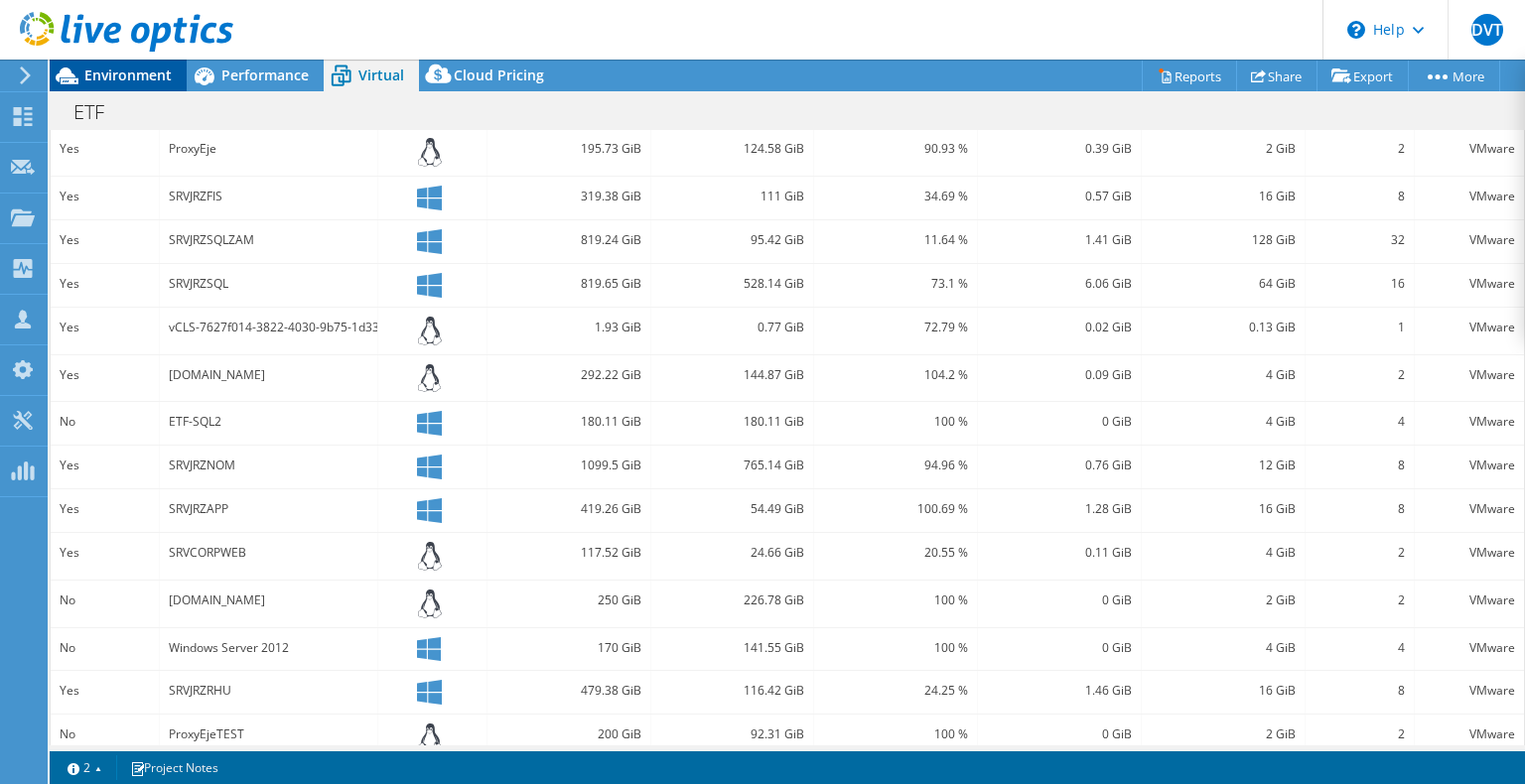 click on "Environment" at bounding box center (128, 74) 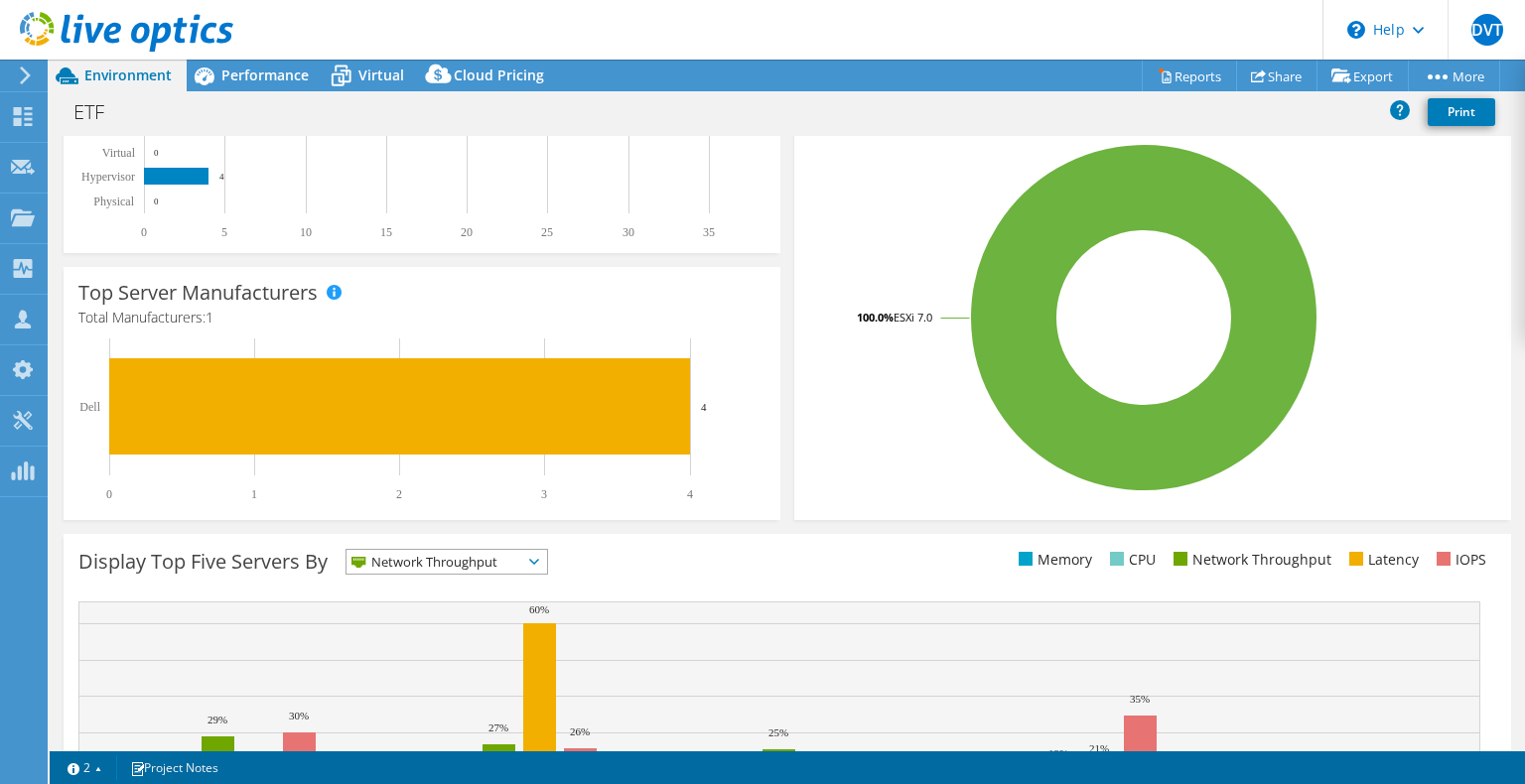 click on "Memory
CPU
Network Throughput
Latency
IOPS" at bounding box center [1142, 560] 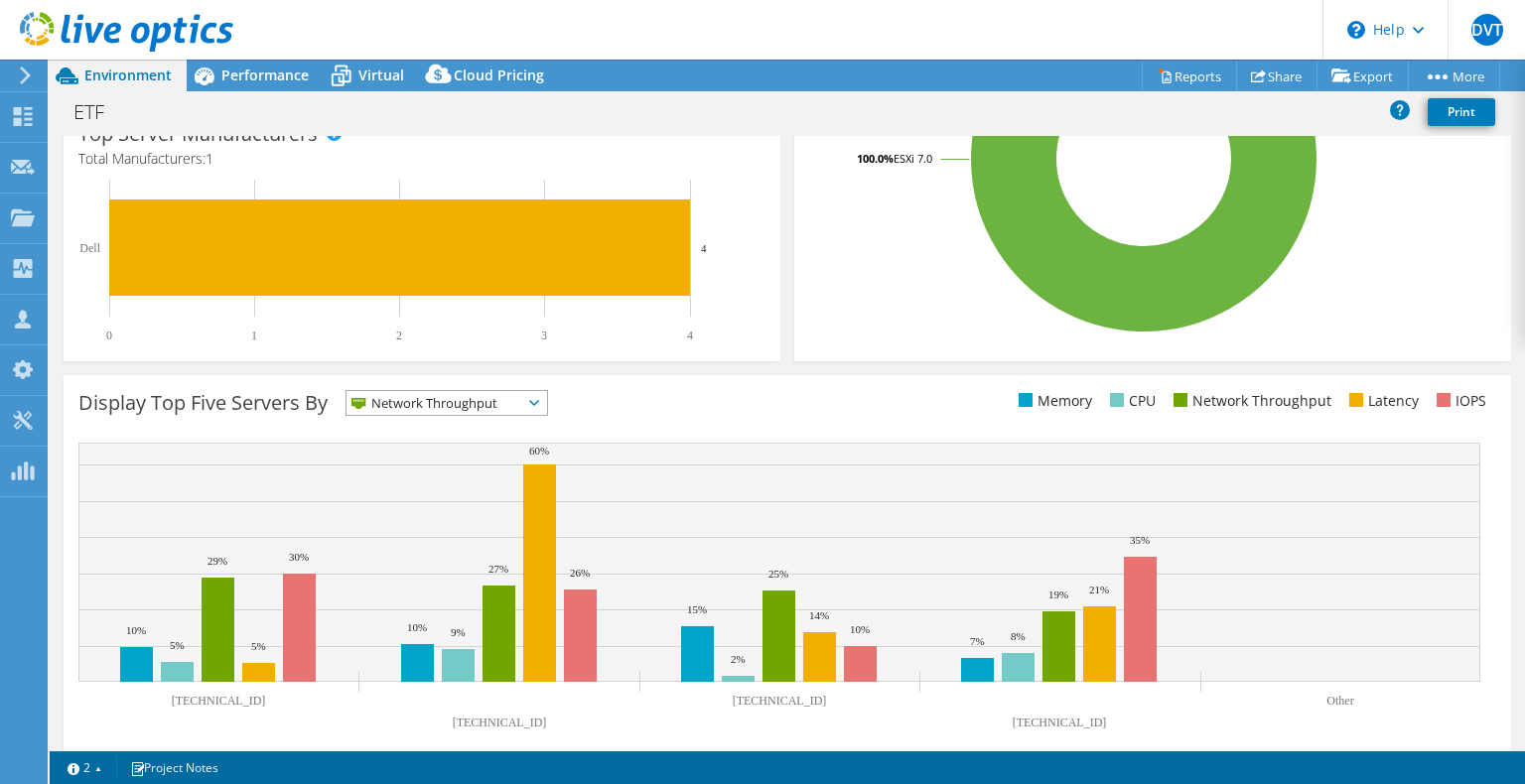 scroll, scrollTop: 540, scrollLeft: 0, axis: vertical 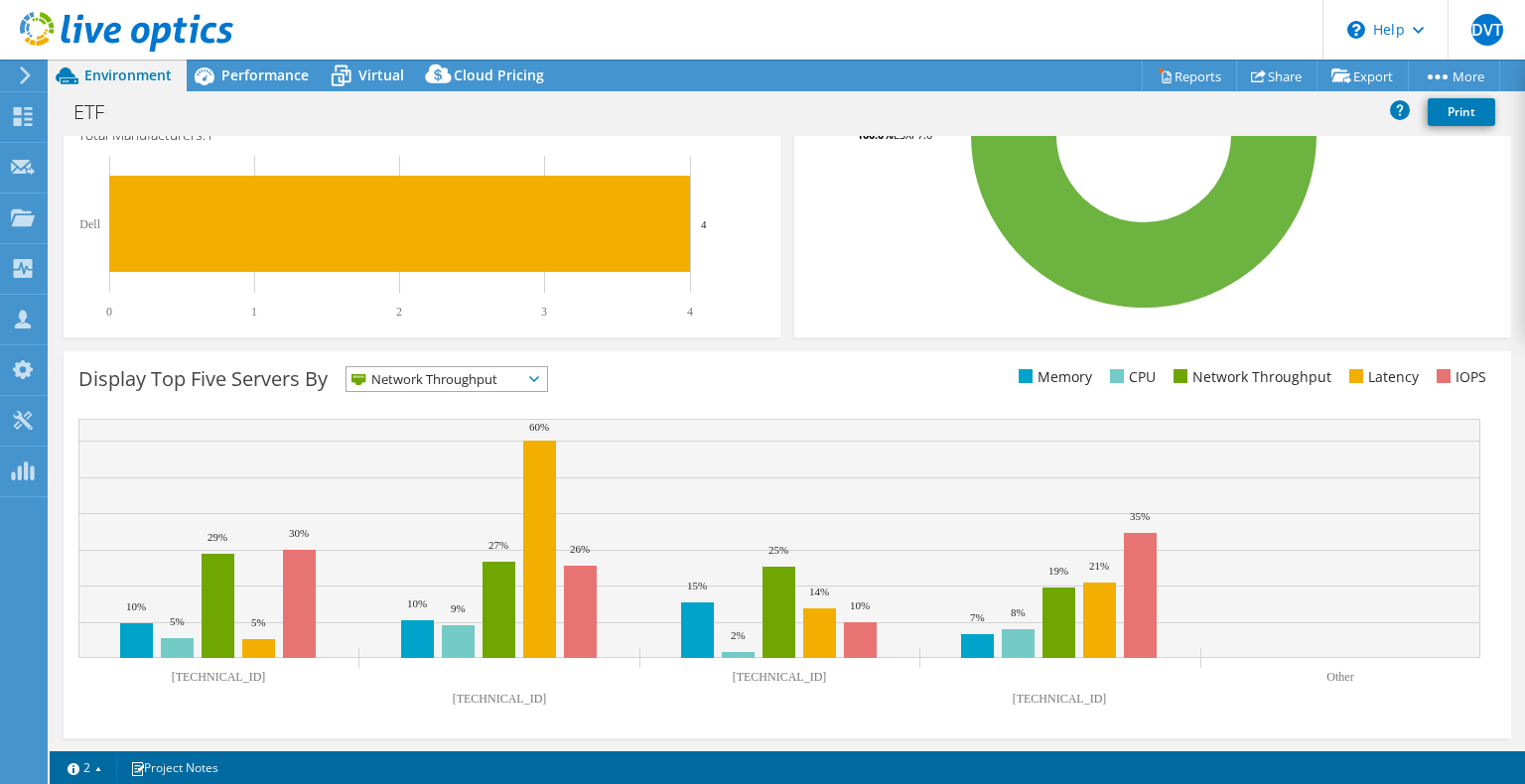 click on "Network Throughput" at bounding box center [434, 379] 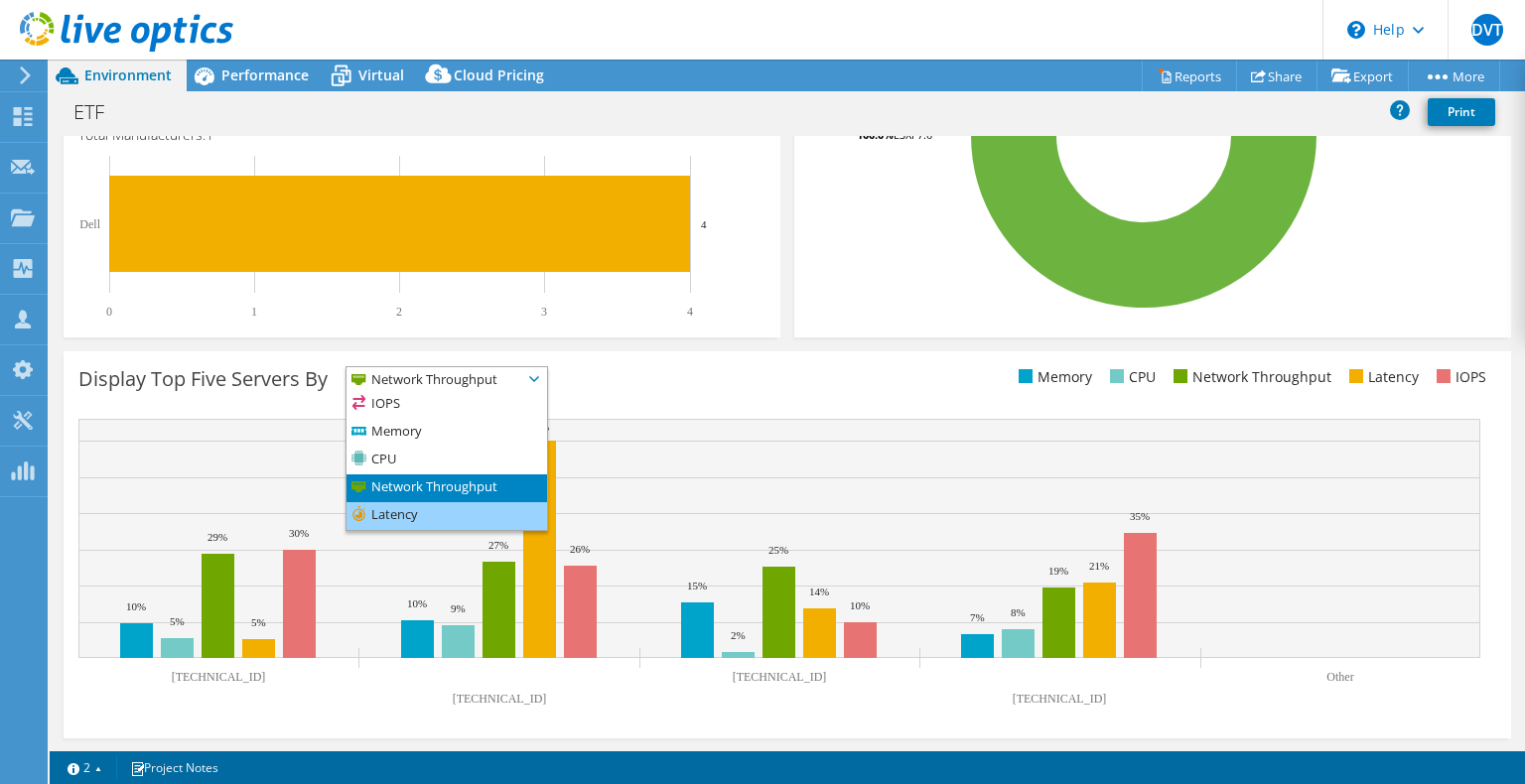 click on "Latency" at bounding box center [447, 516] 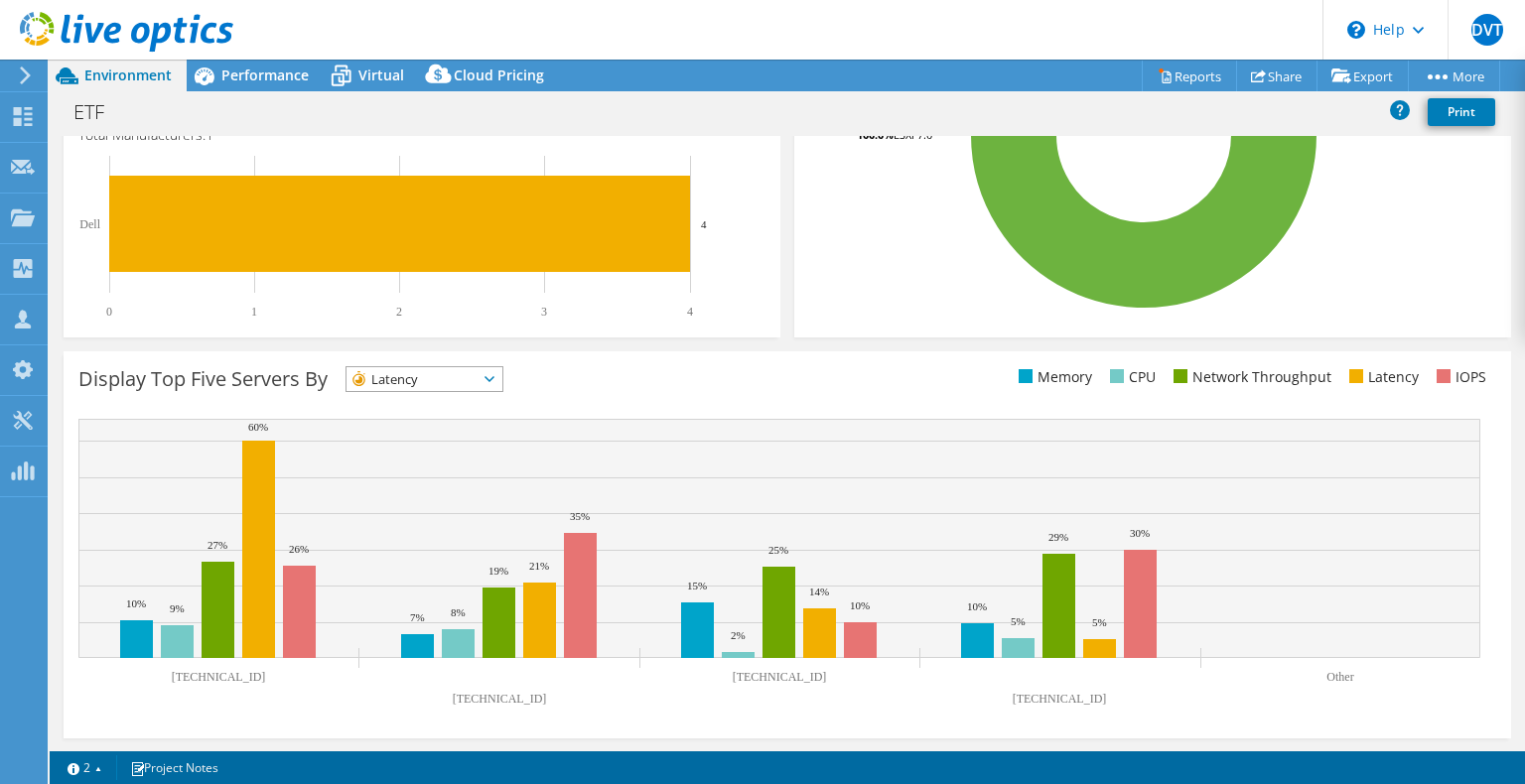 click on "Latency" at bounding box center [412, 379] 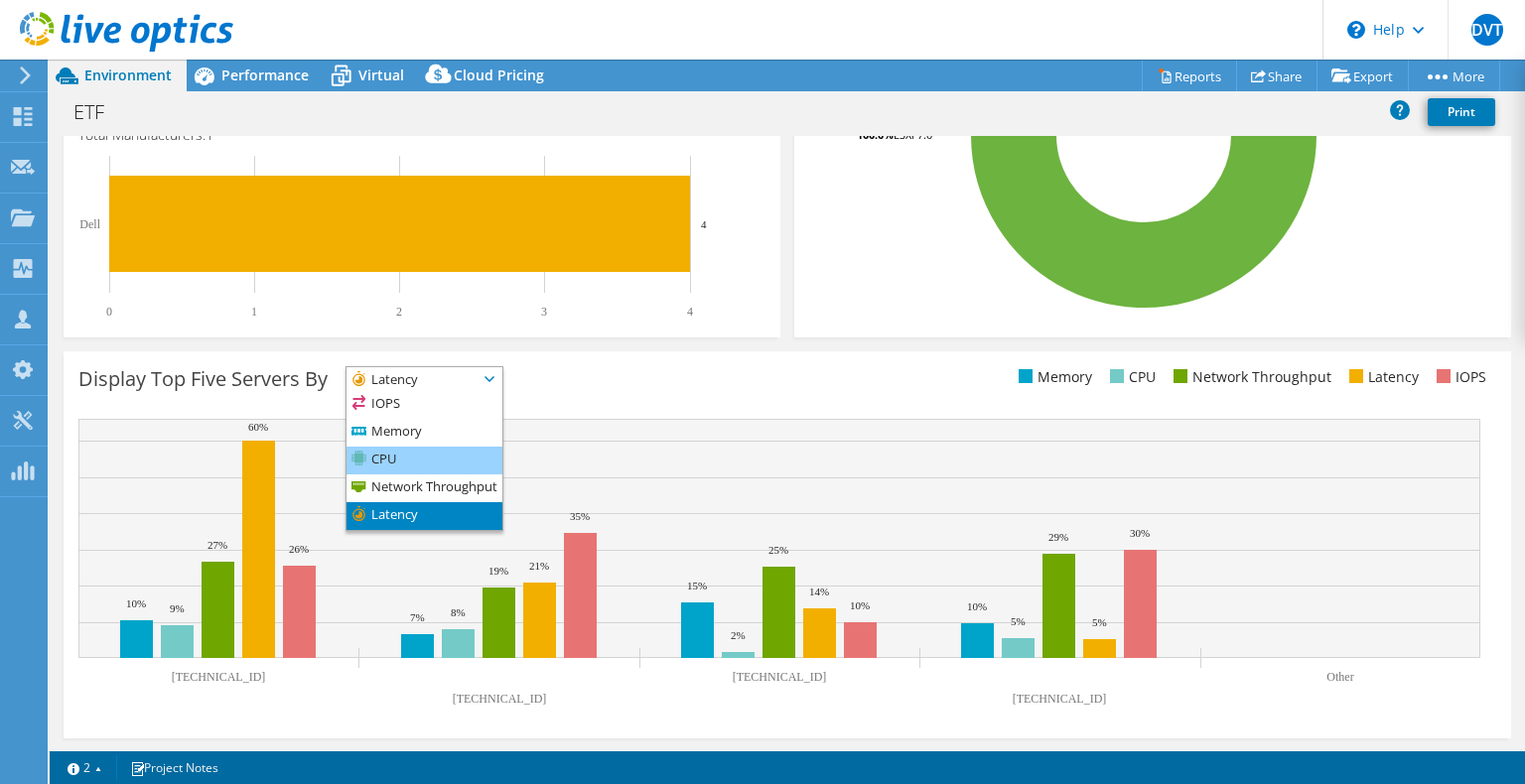 click on "CPU" at bounding box center (424, 460) 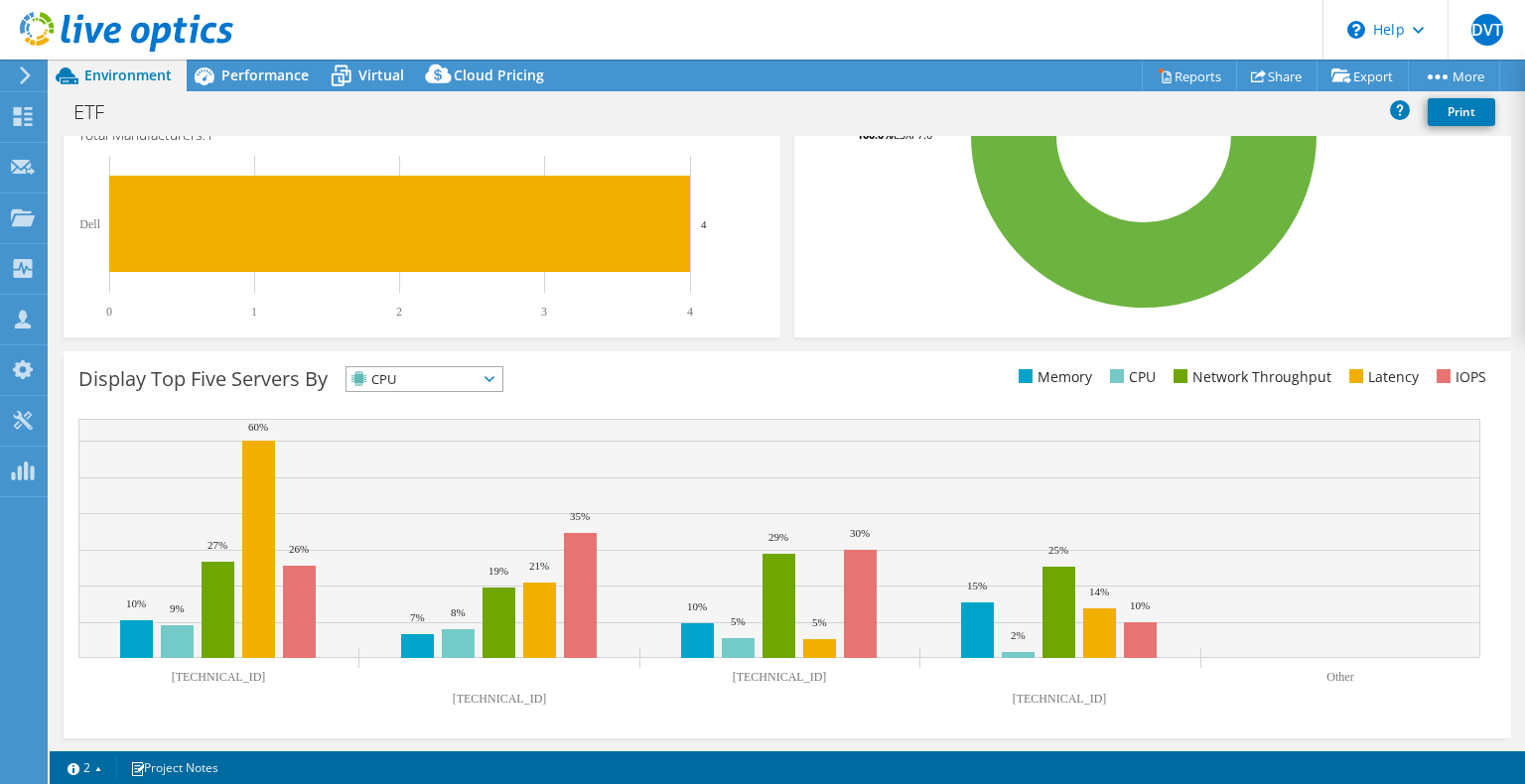 click on "Display Top Five Servers By
CPU
IOPS" at bounding box center [787, 545] 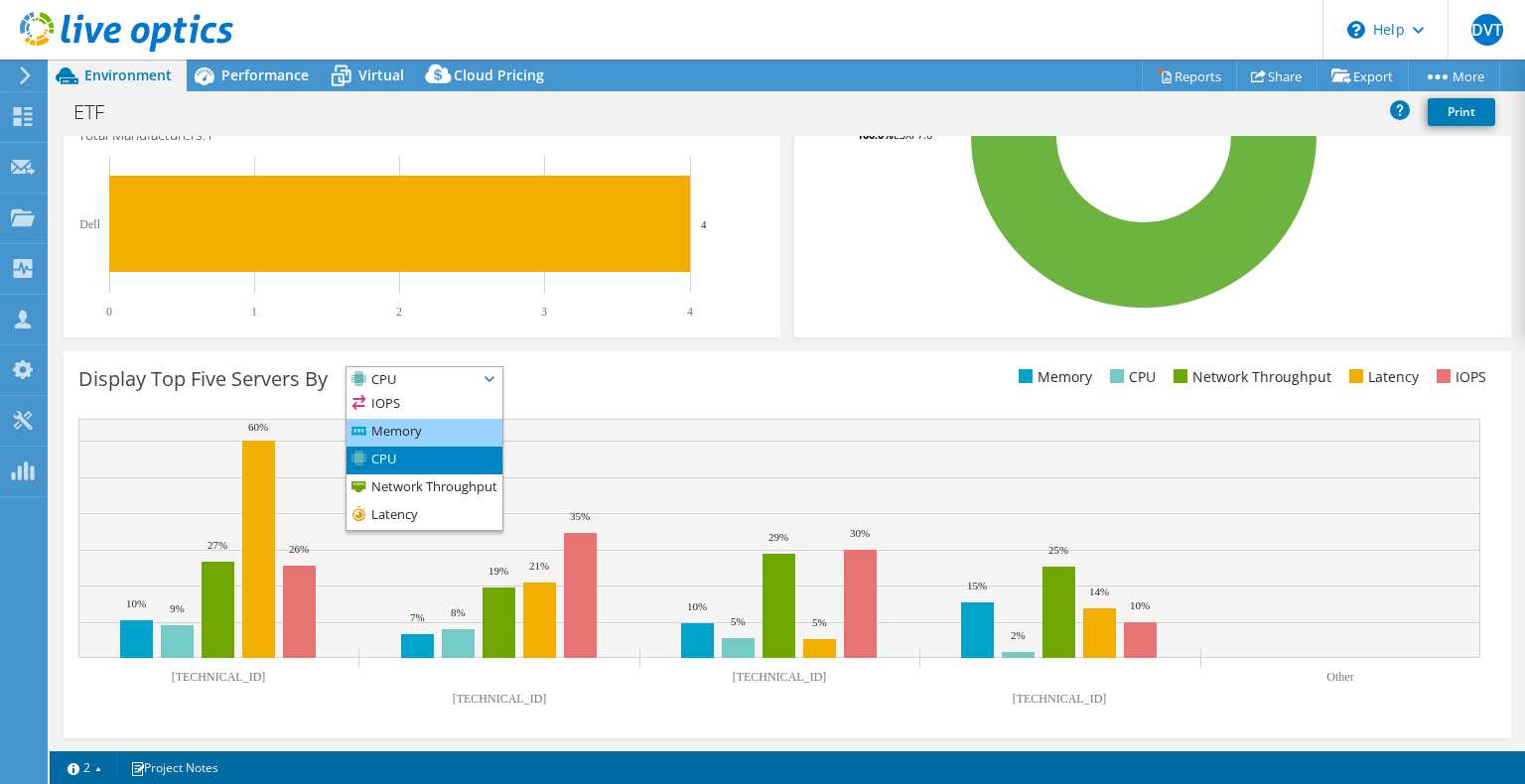 click on "Memory" at bounding box center (424, 433) 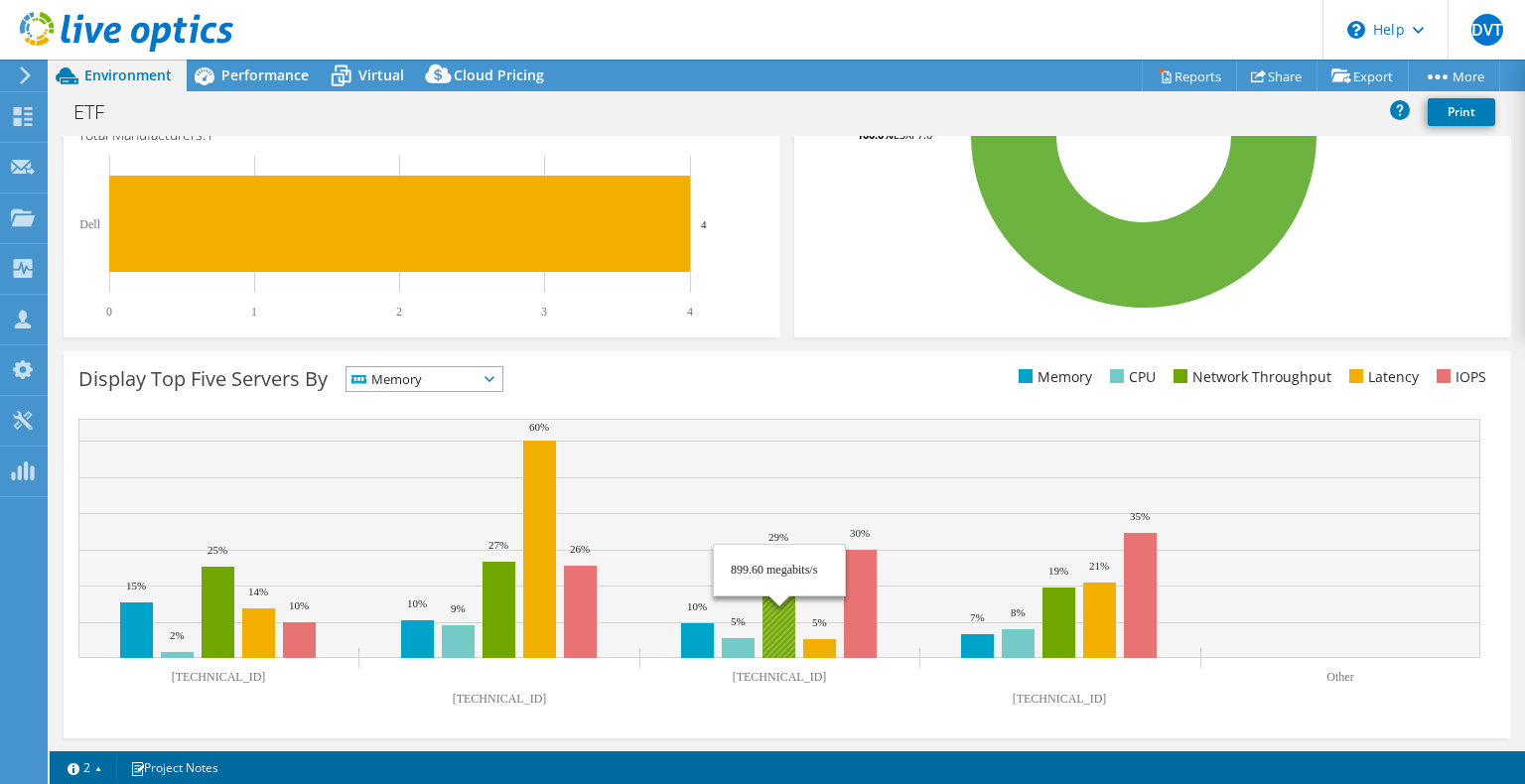 click 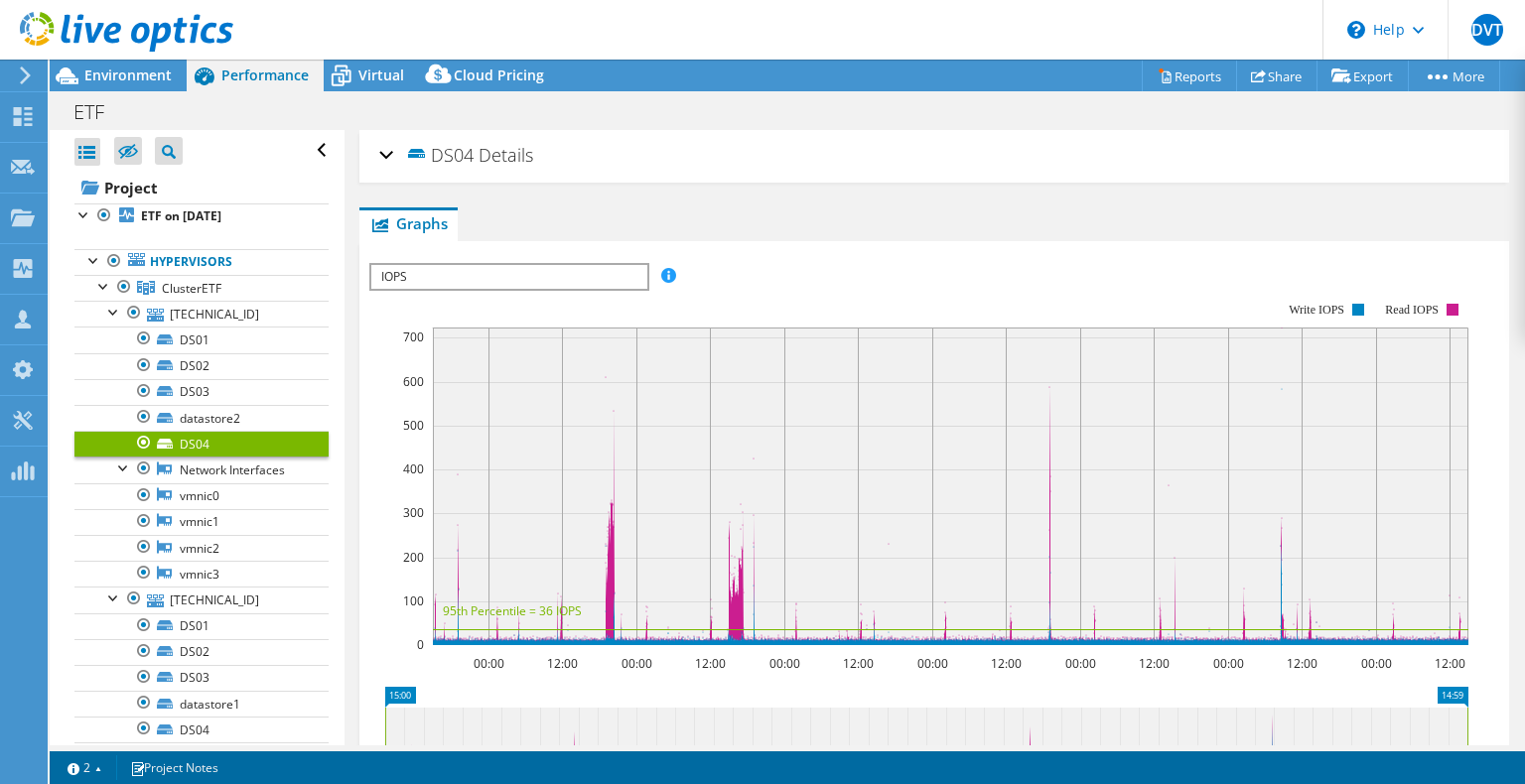 scroll, scrollTop: 0, scrollLeft: 0, axis: both 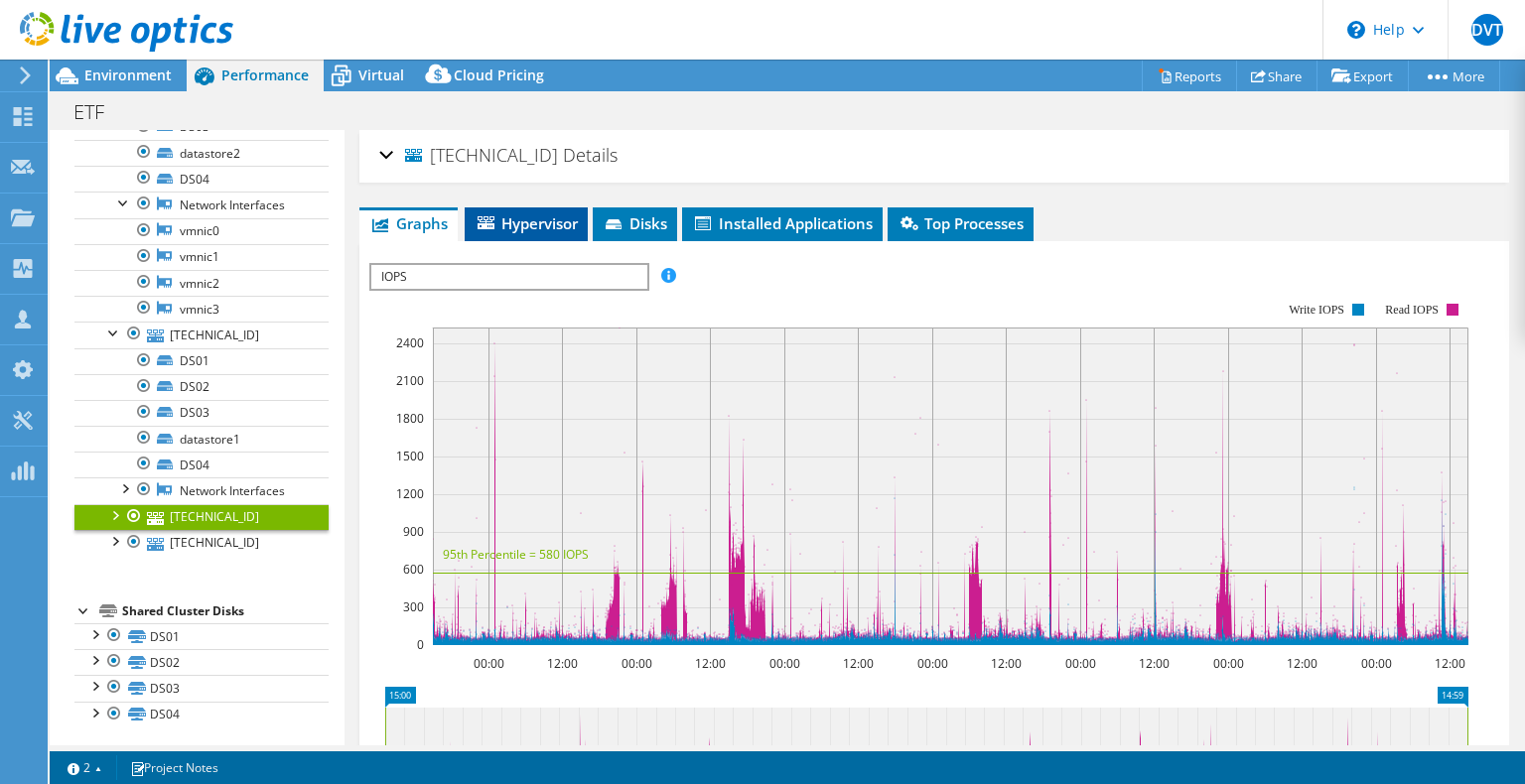 click on "Hypervisor" at bounding box center (526, 223) 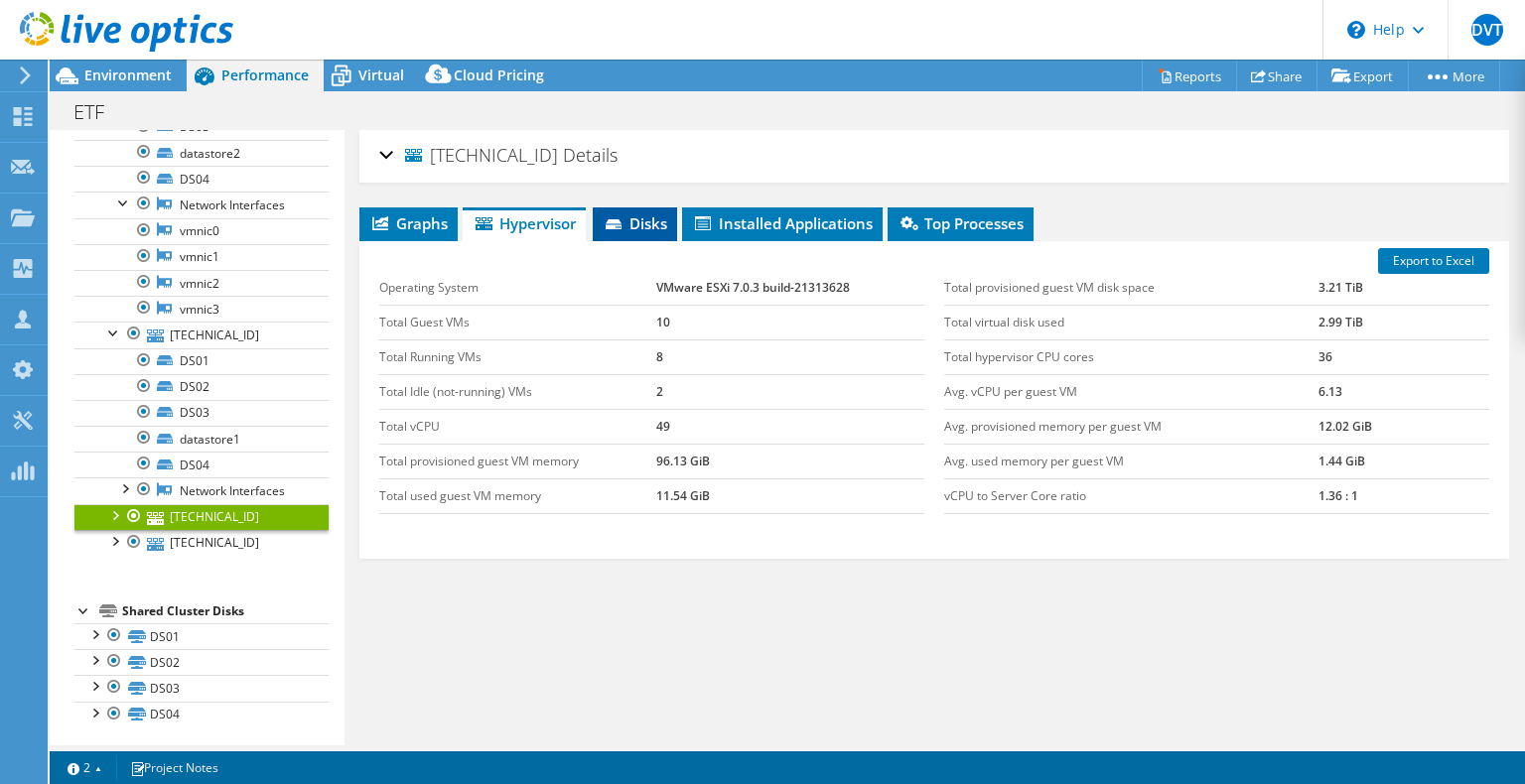 click on "Disks" at bounding box center (634, 224) 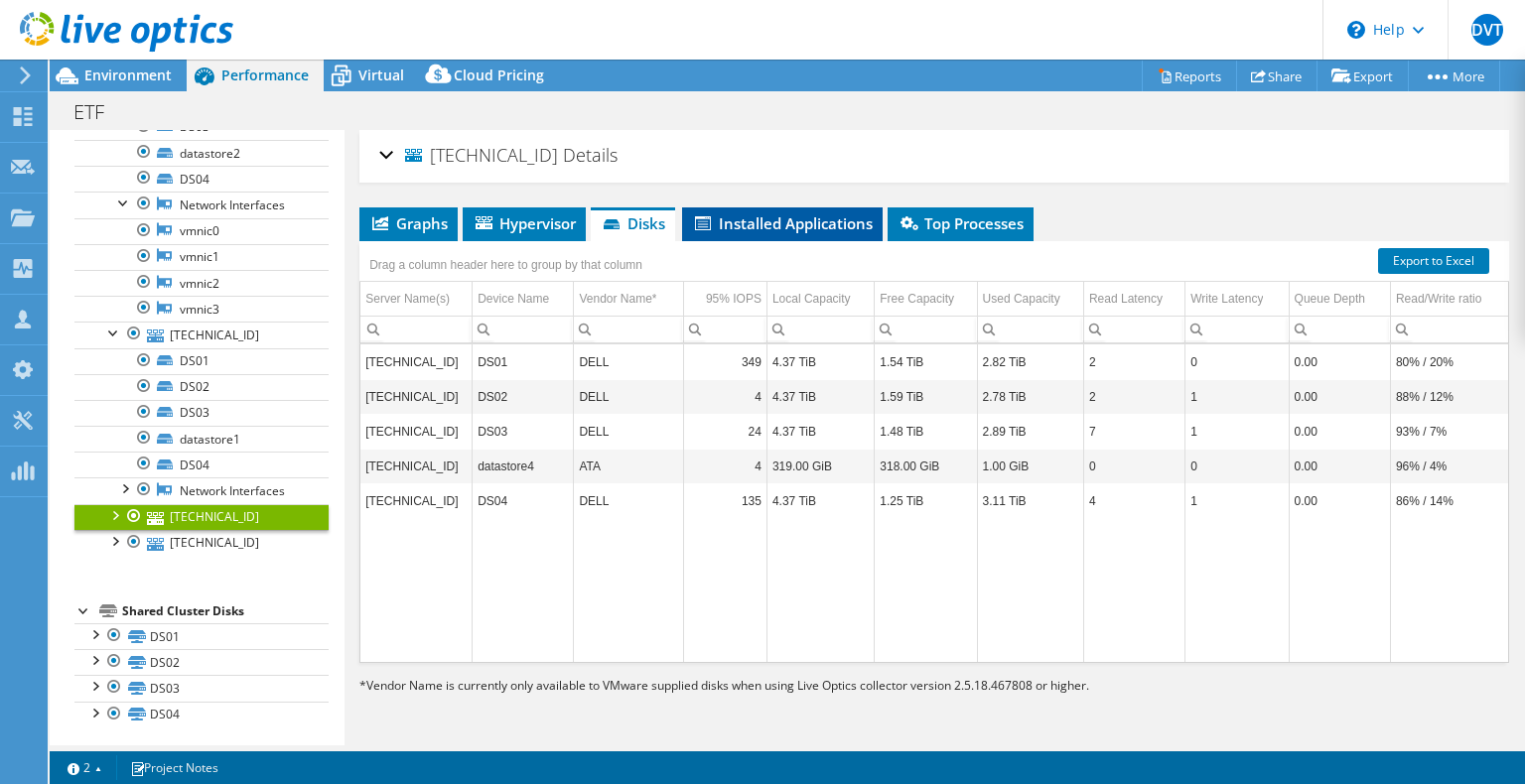 click on "Installed Applications" at bounding box center (782, 223) 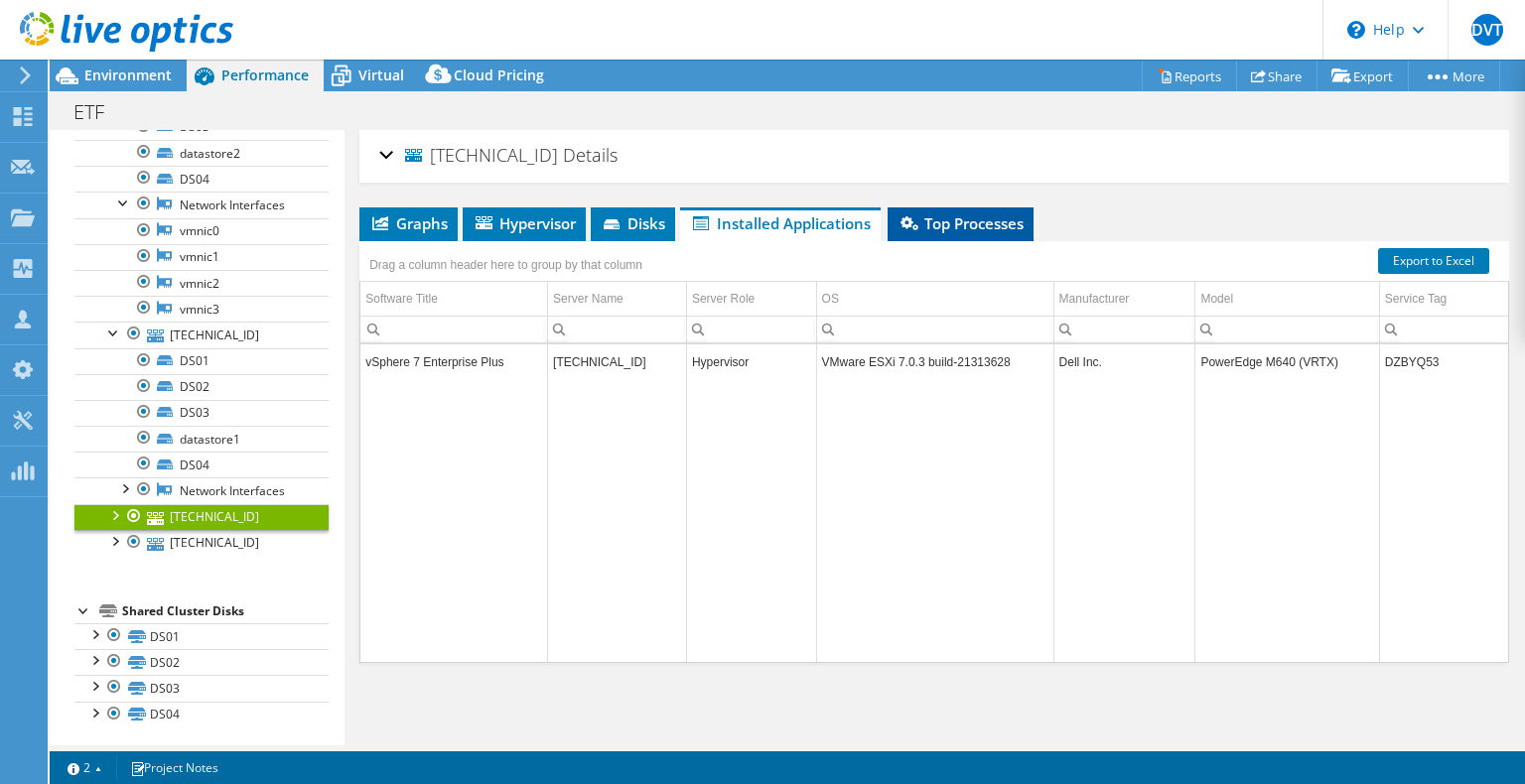 click on "Top Processes" at bounding box center (960, 223) 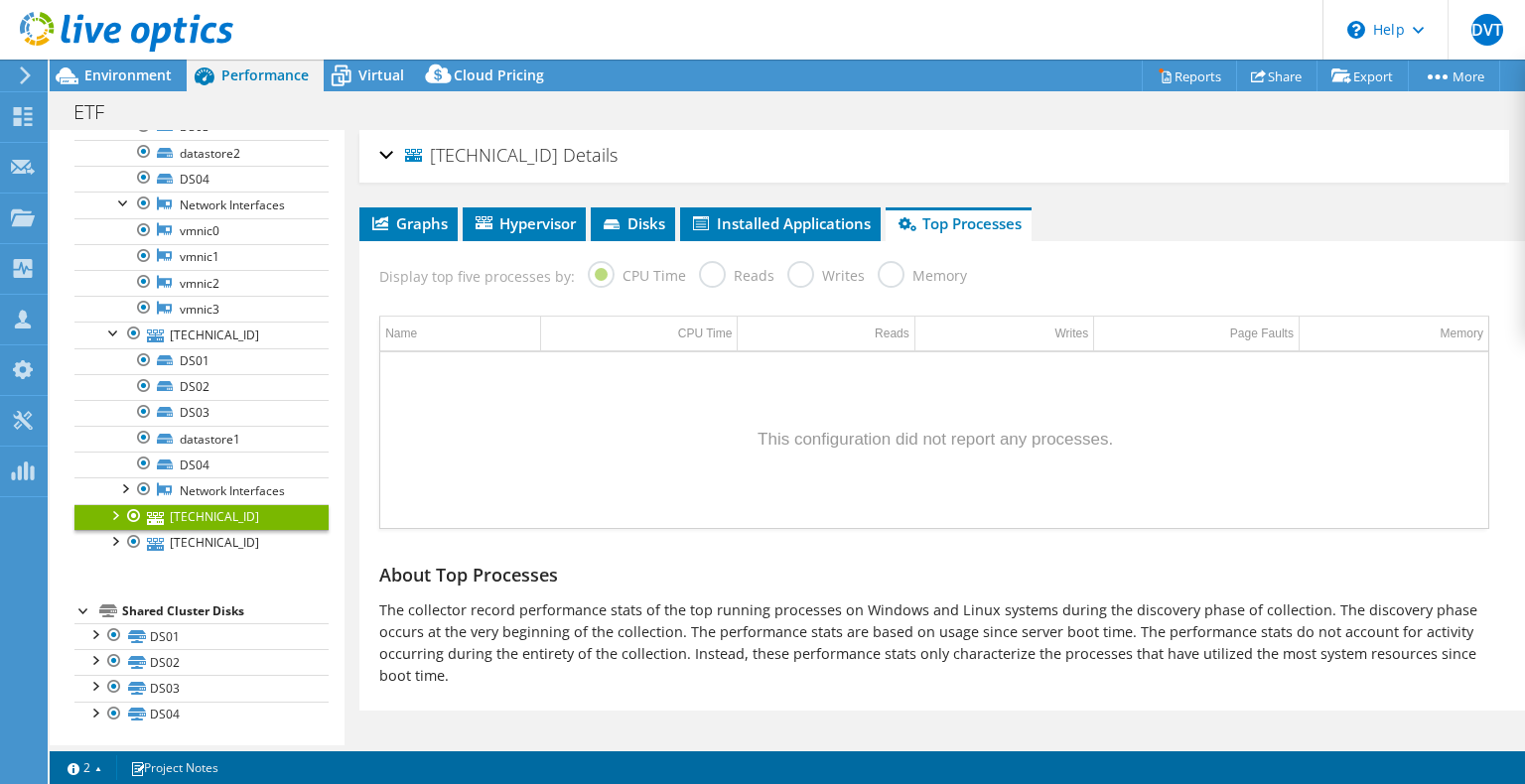 click on "Display top five processes by:
CPU Time
Reads
Writes
Memory" at bounding box center (934, 273) 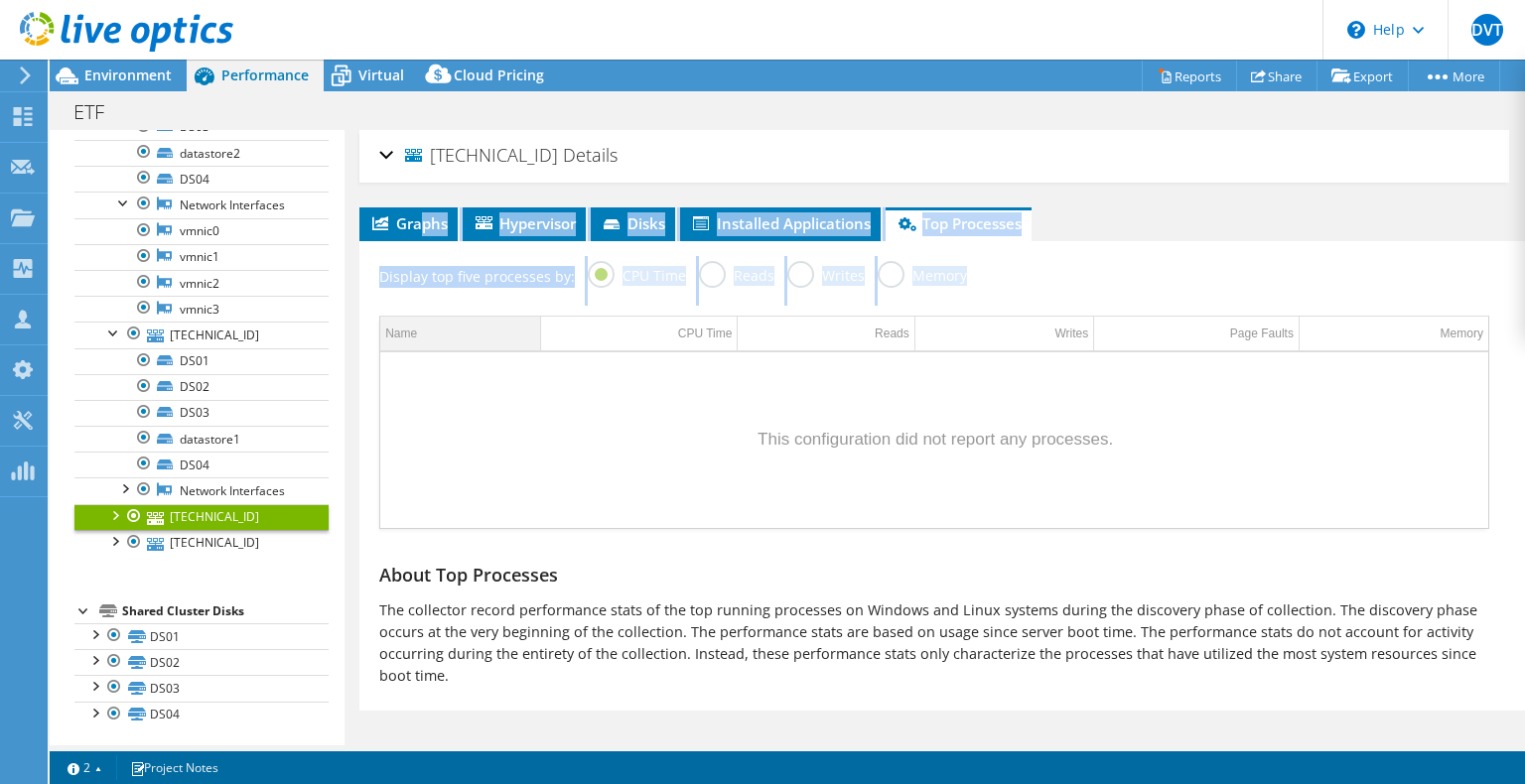 drag, startPoint x: 418, startPoint y: 223, endPoint x: 449, endPoint y: 341, distance: 122.0041 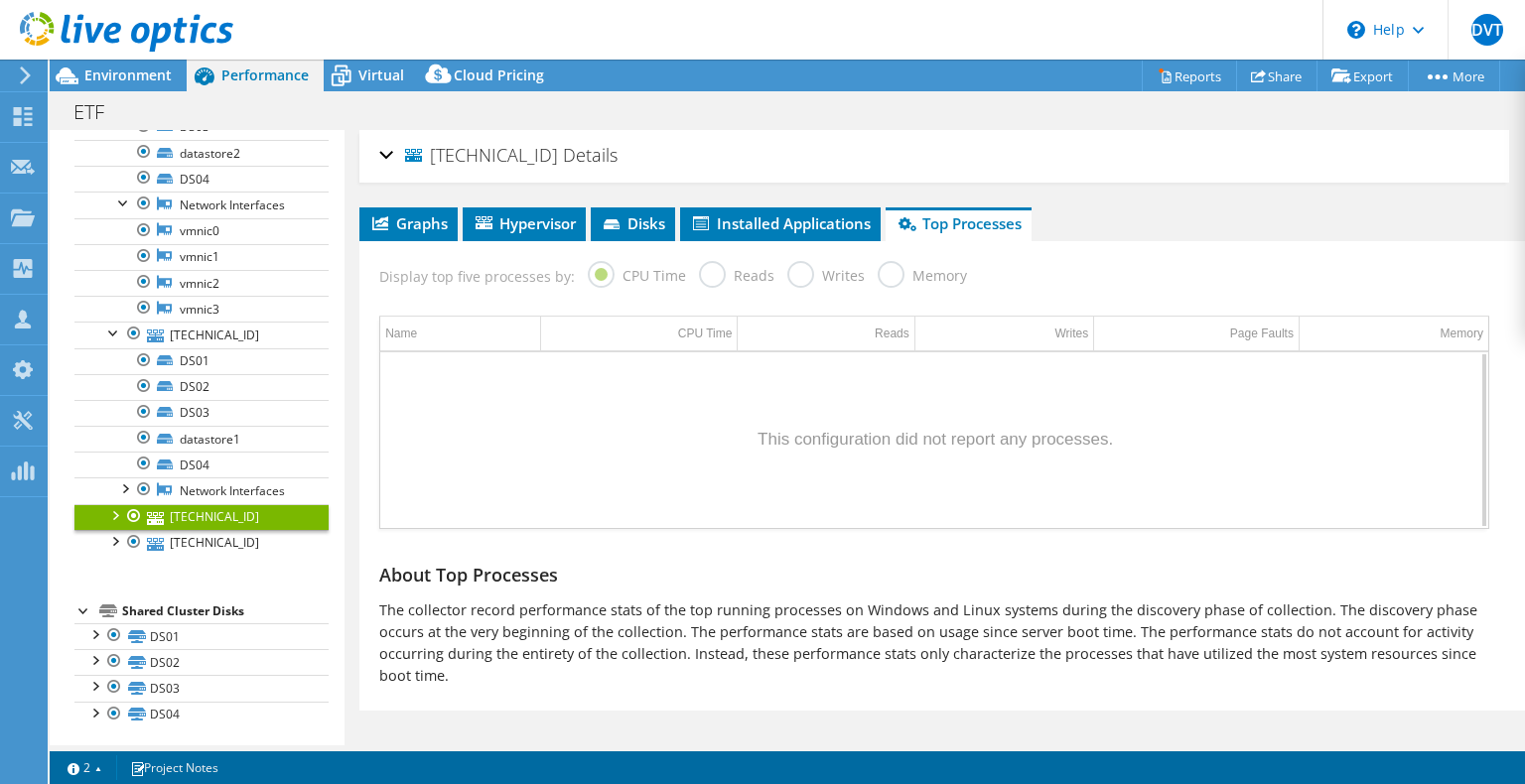 click at bounding box center (934, 440) 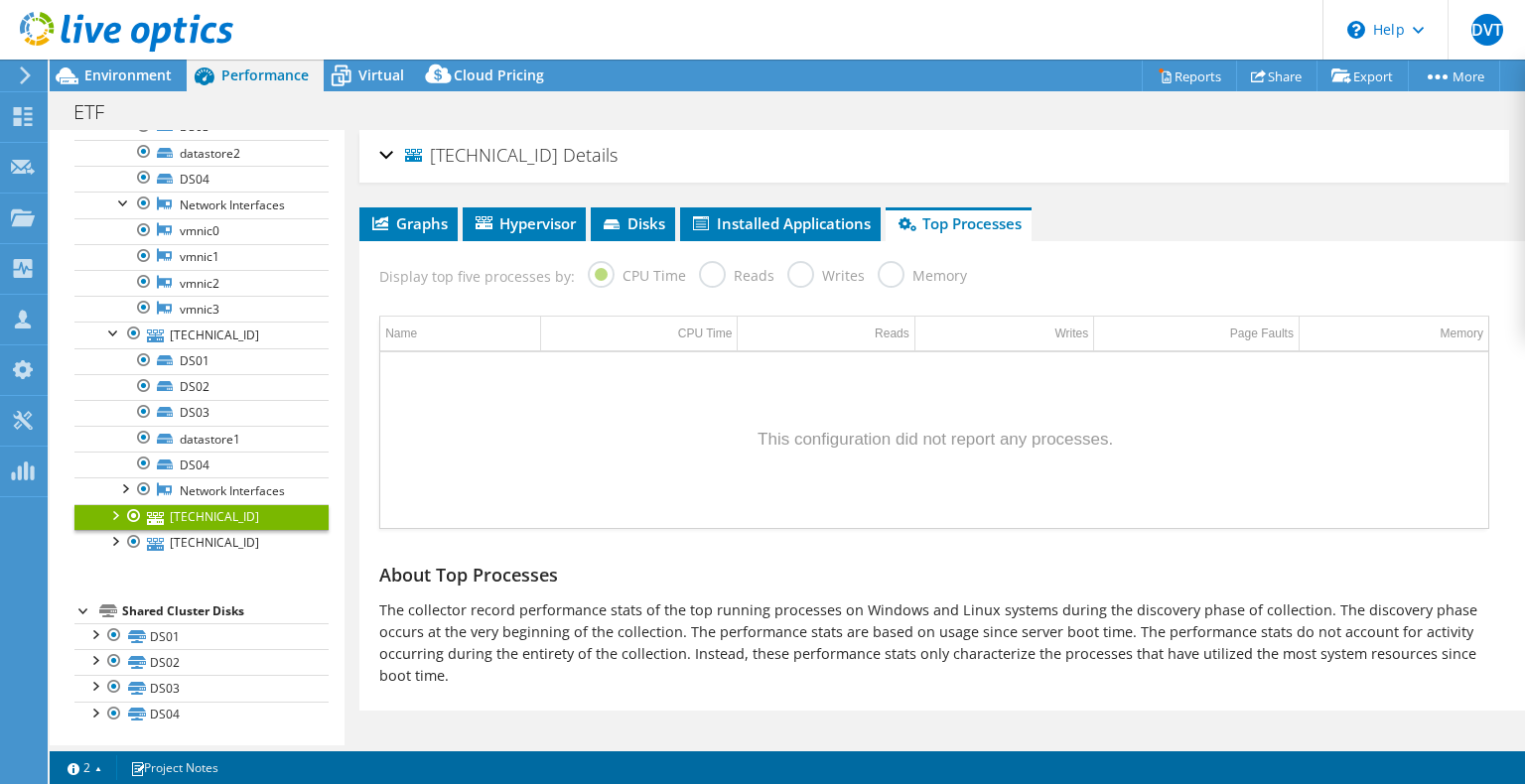 click on "Reads" at bounding box center [737, 273] 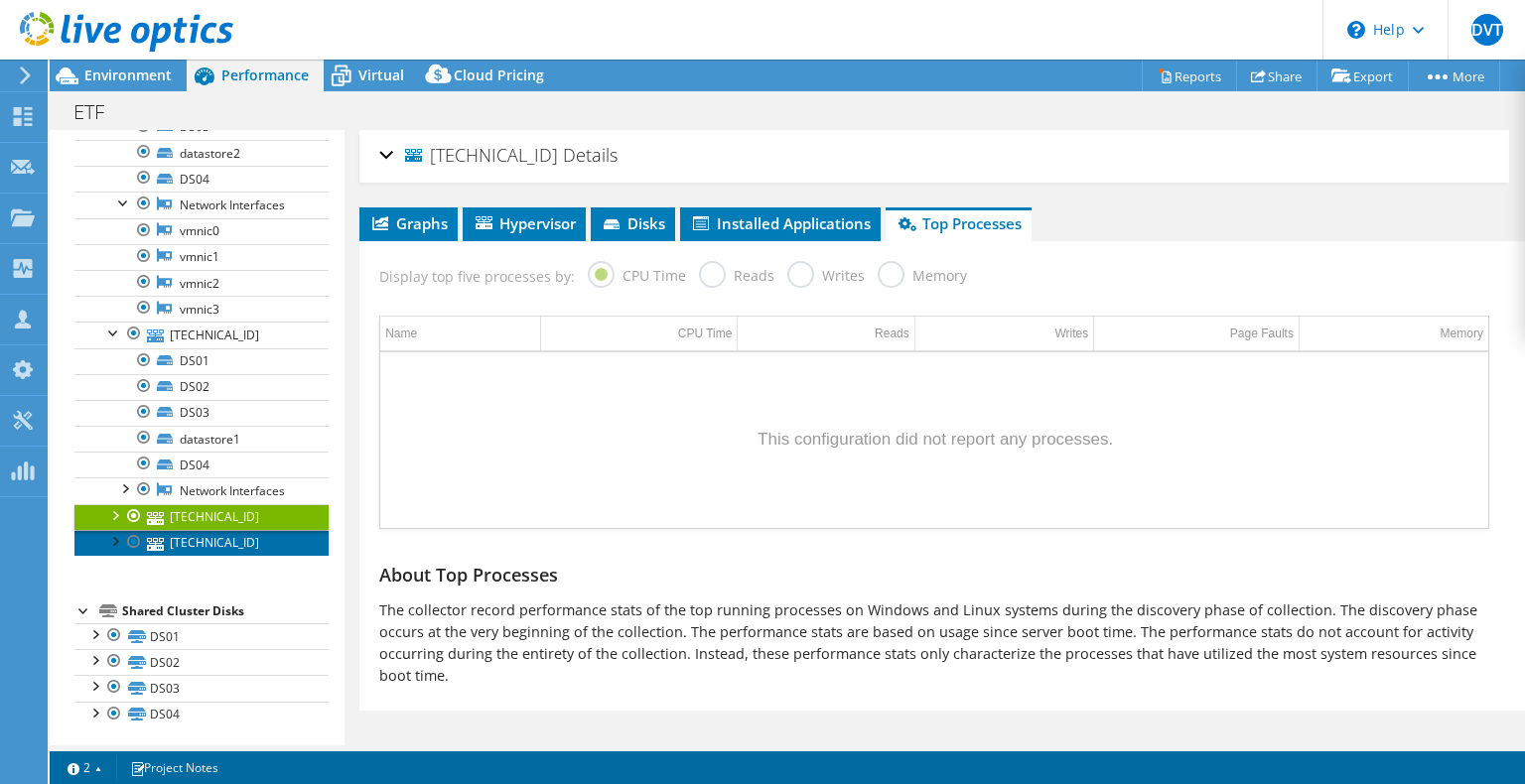 click on "[TECHNICAL_ID]" at bounding box center [202, 543] 